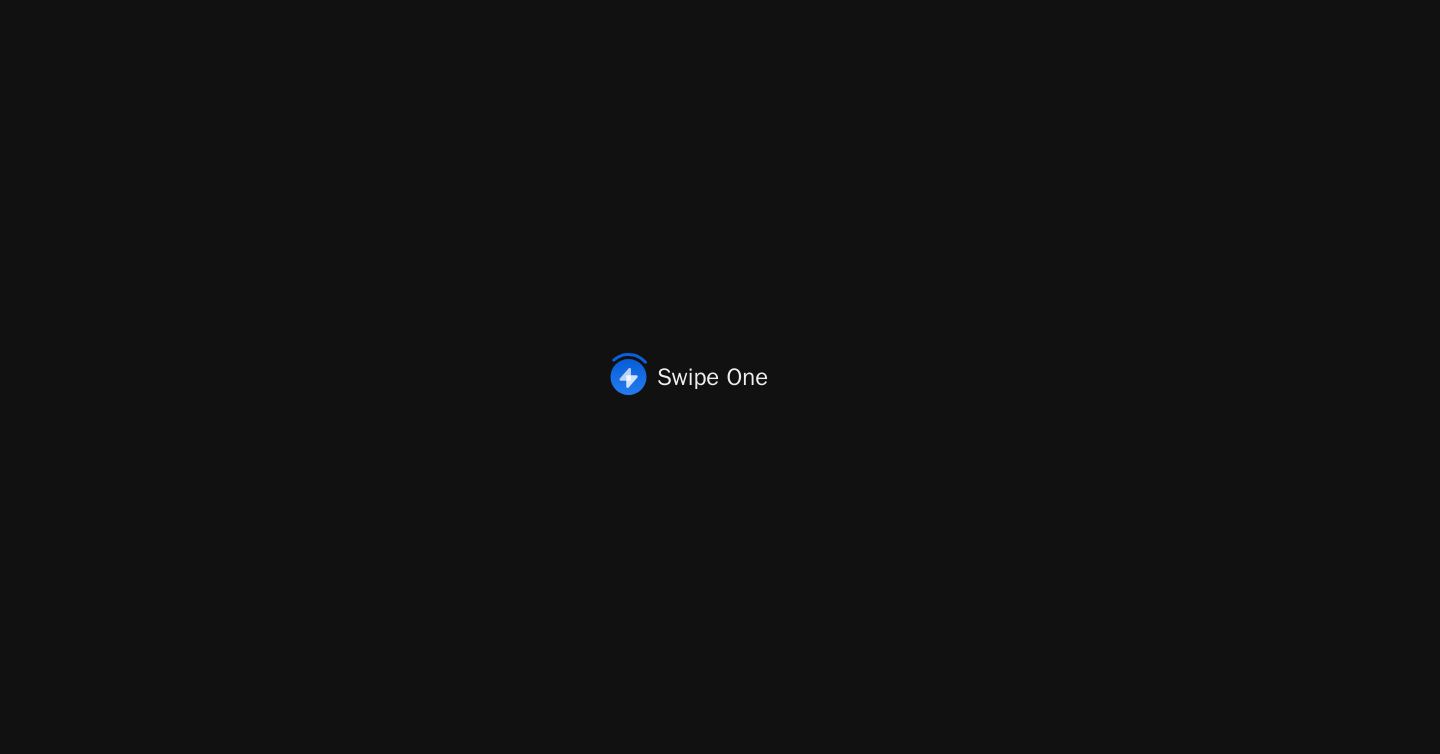 scroll, scrollTop: 0, scrollLeft: 0, axis: both 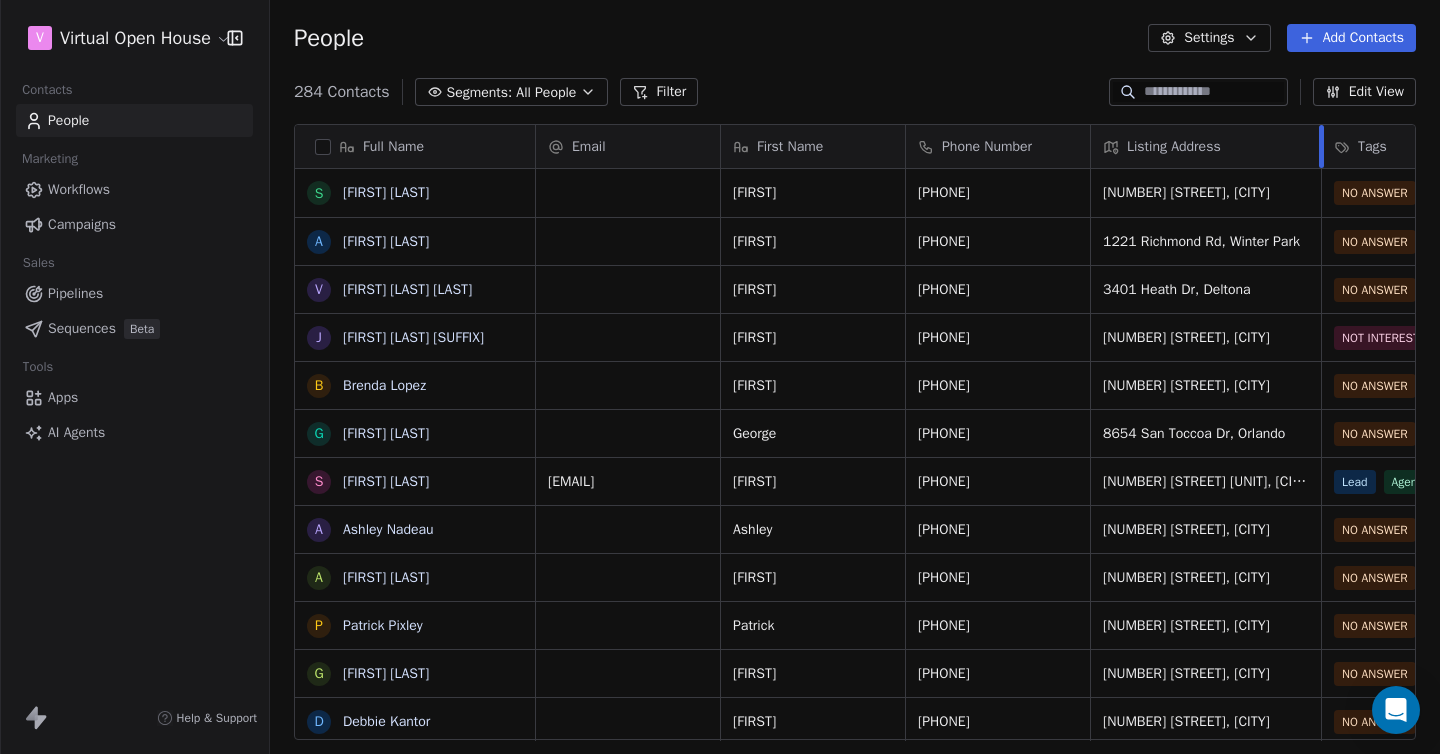 drag, startPoint x: 1274, startPoint y: 145, endPoint x: 1320, endPoint y: 142, distance: 46.09772 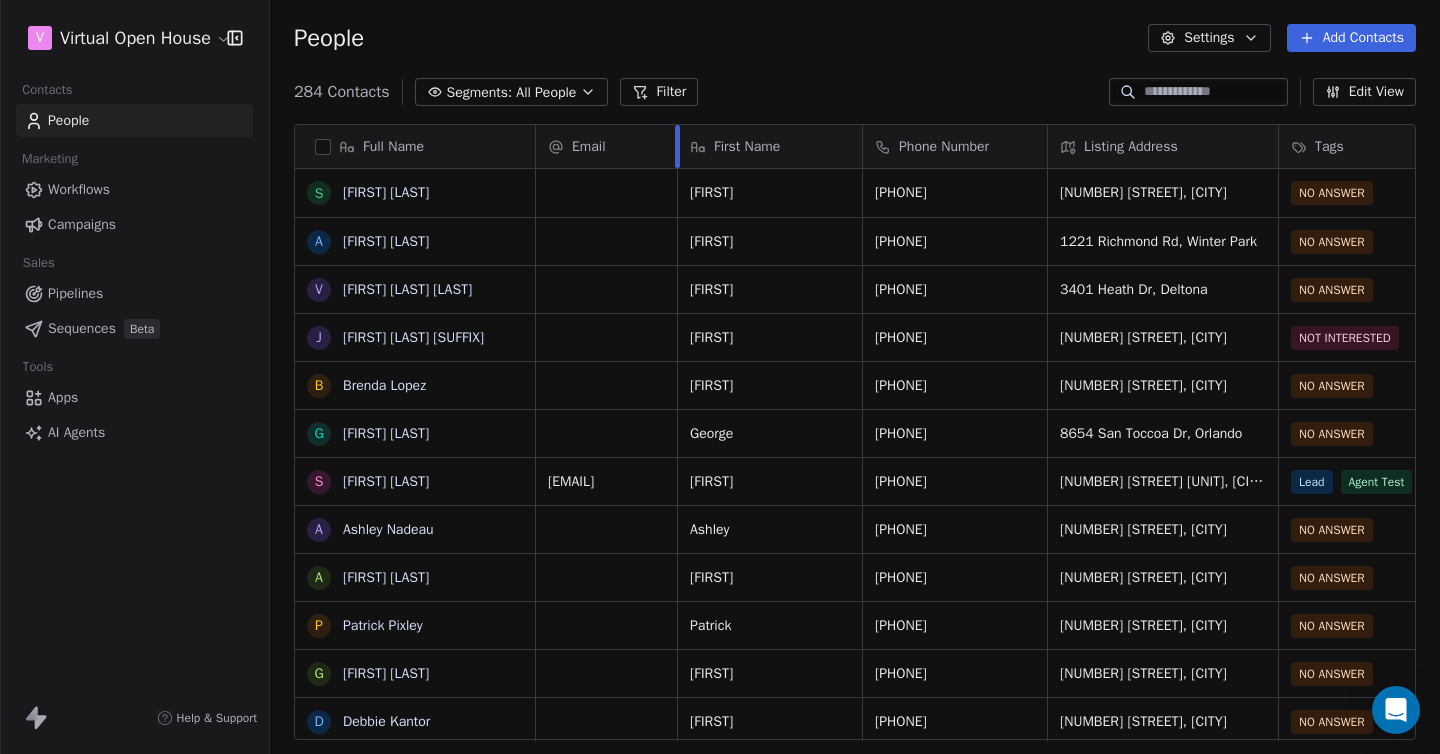 drag, startPoint x: 718, startPoint y: 140, endPoint x: 675, endPoint y: 143, distance: 43.104523 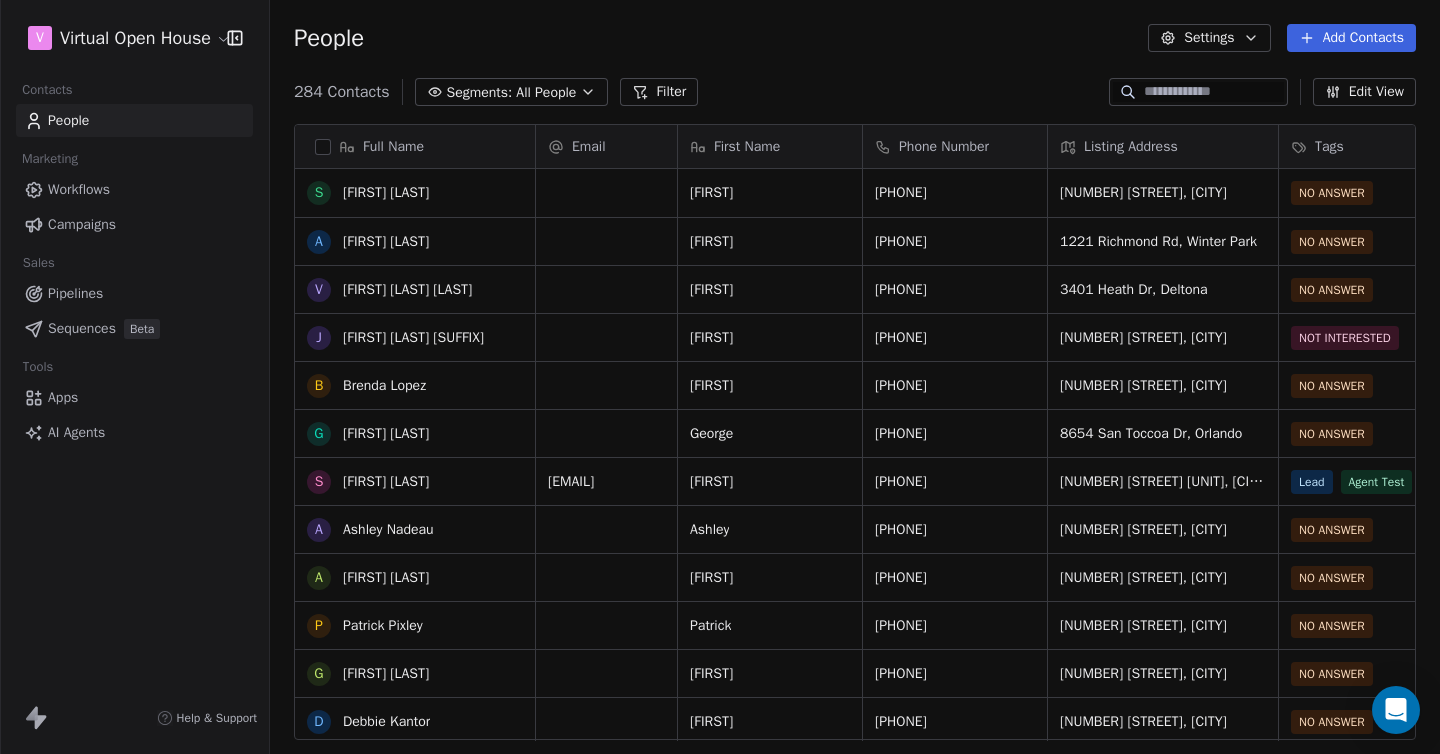scroll 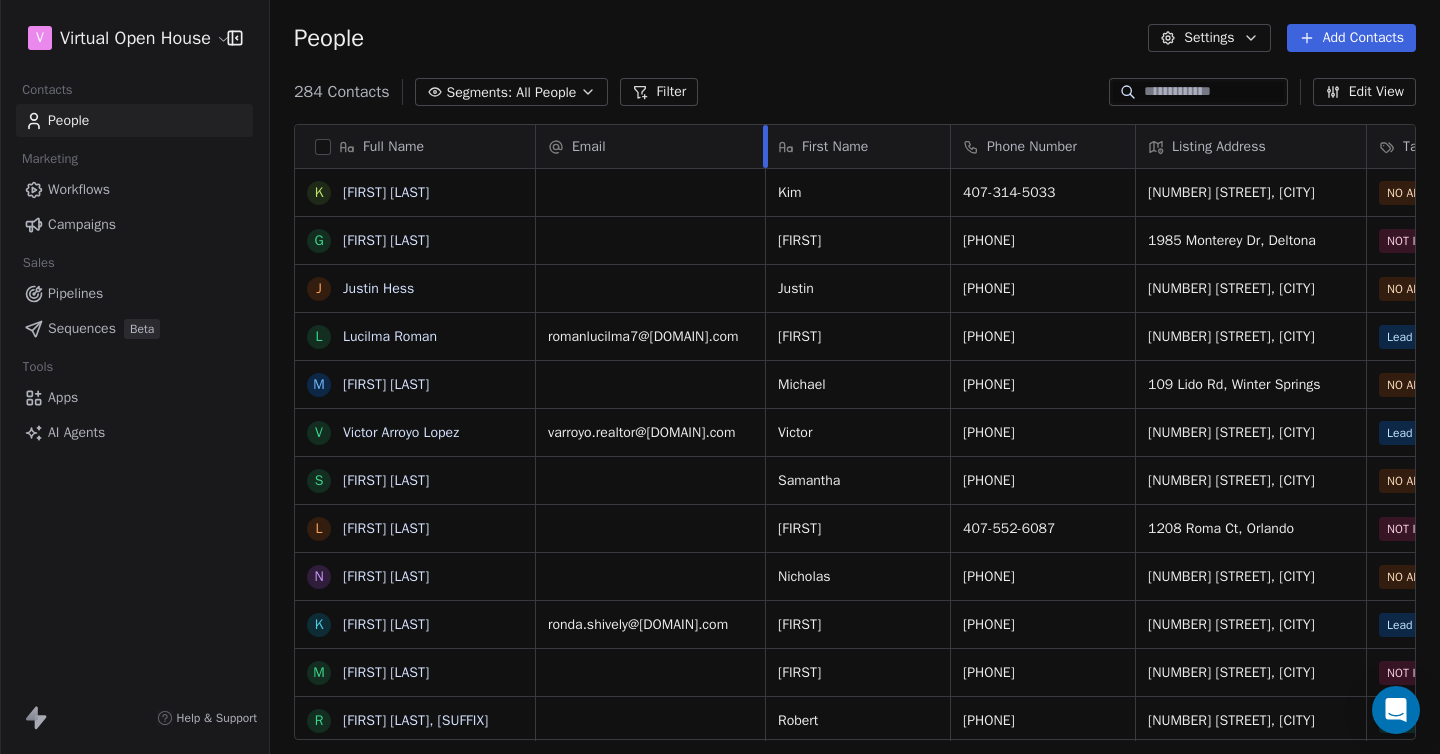 drag, startPoint x: 675, startPoint y: 148, endPoint x: 763, endPoint y: 153, distance: 88.14193 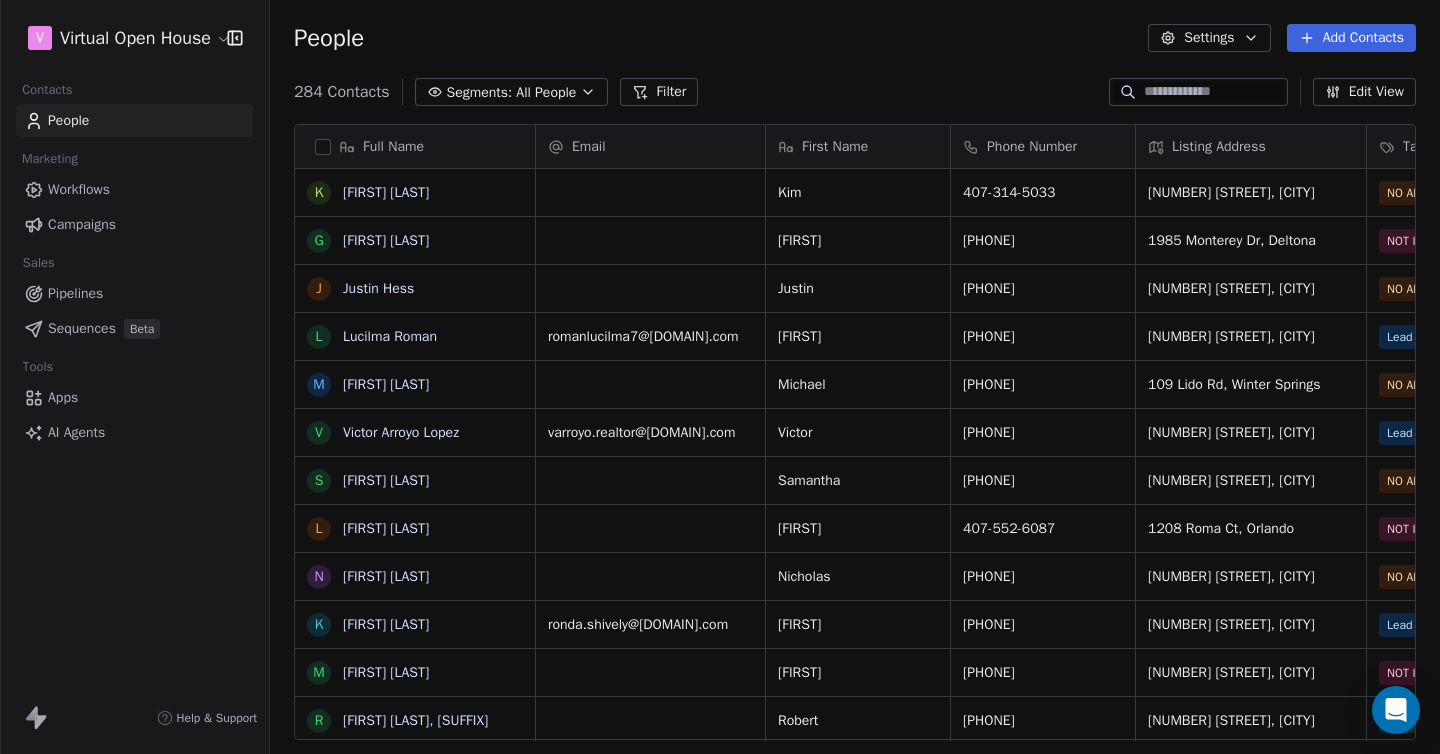 click on "Pipelines" at bounding box center (75, 293) 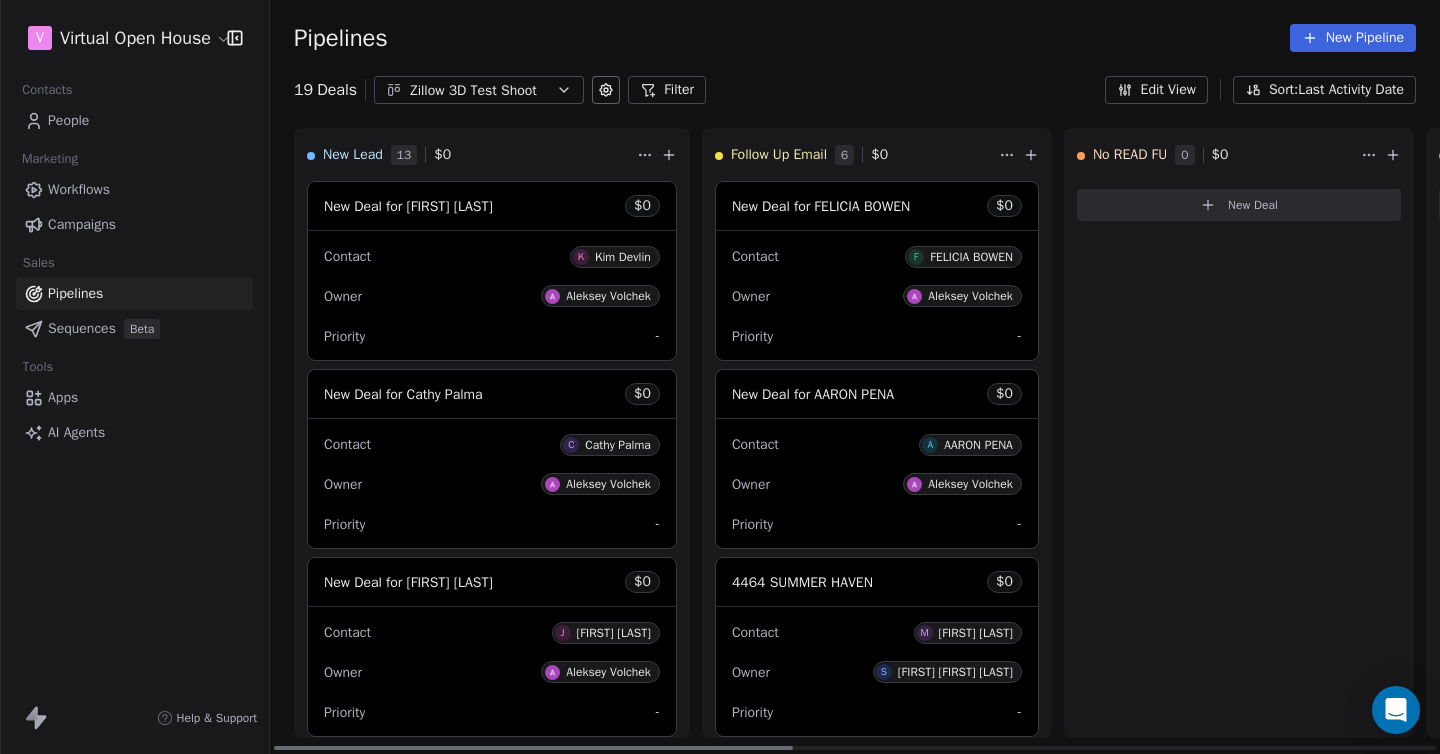 click on "Kim Devlin" at bounding box center [623, 257] 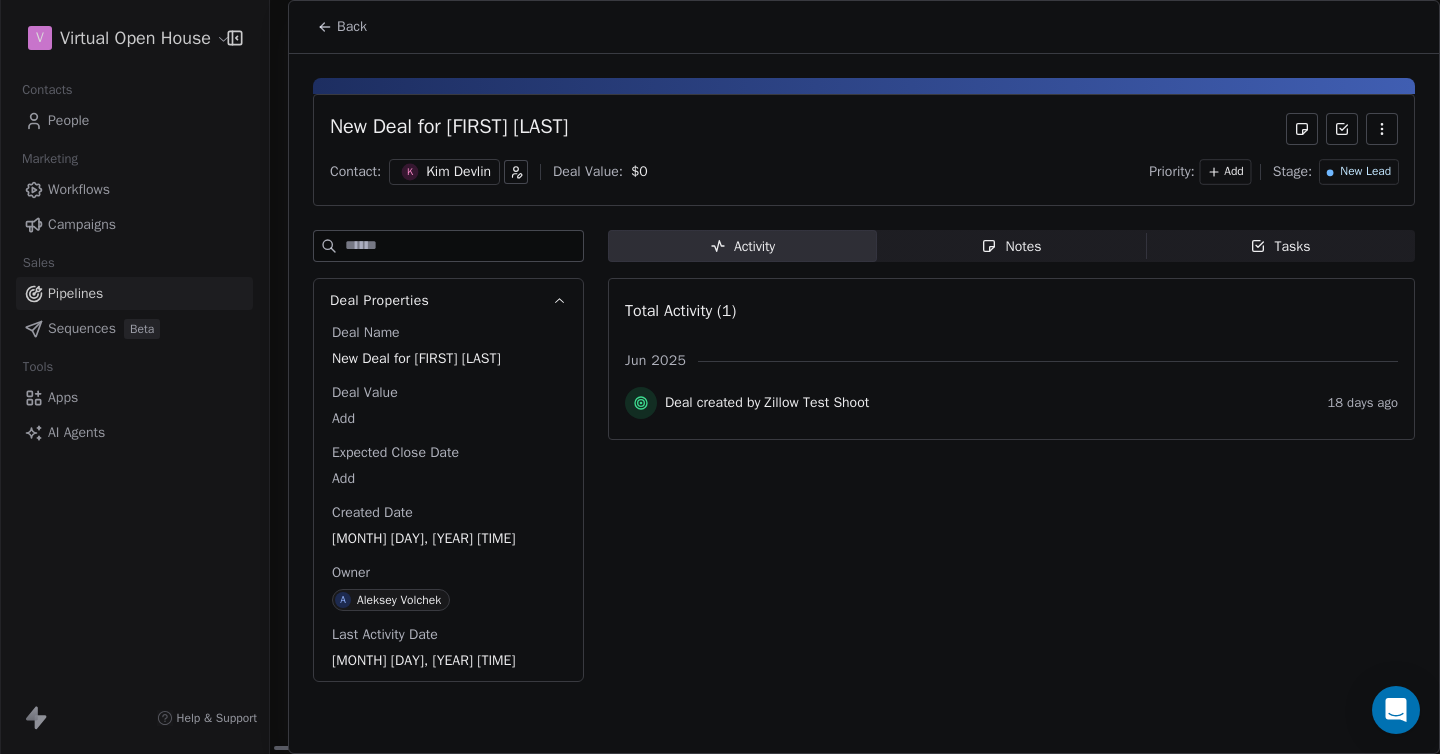click on "Back" at bounding box center (352, 27) 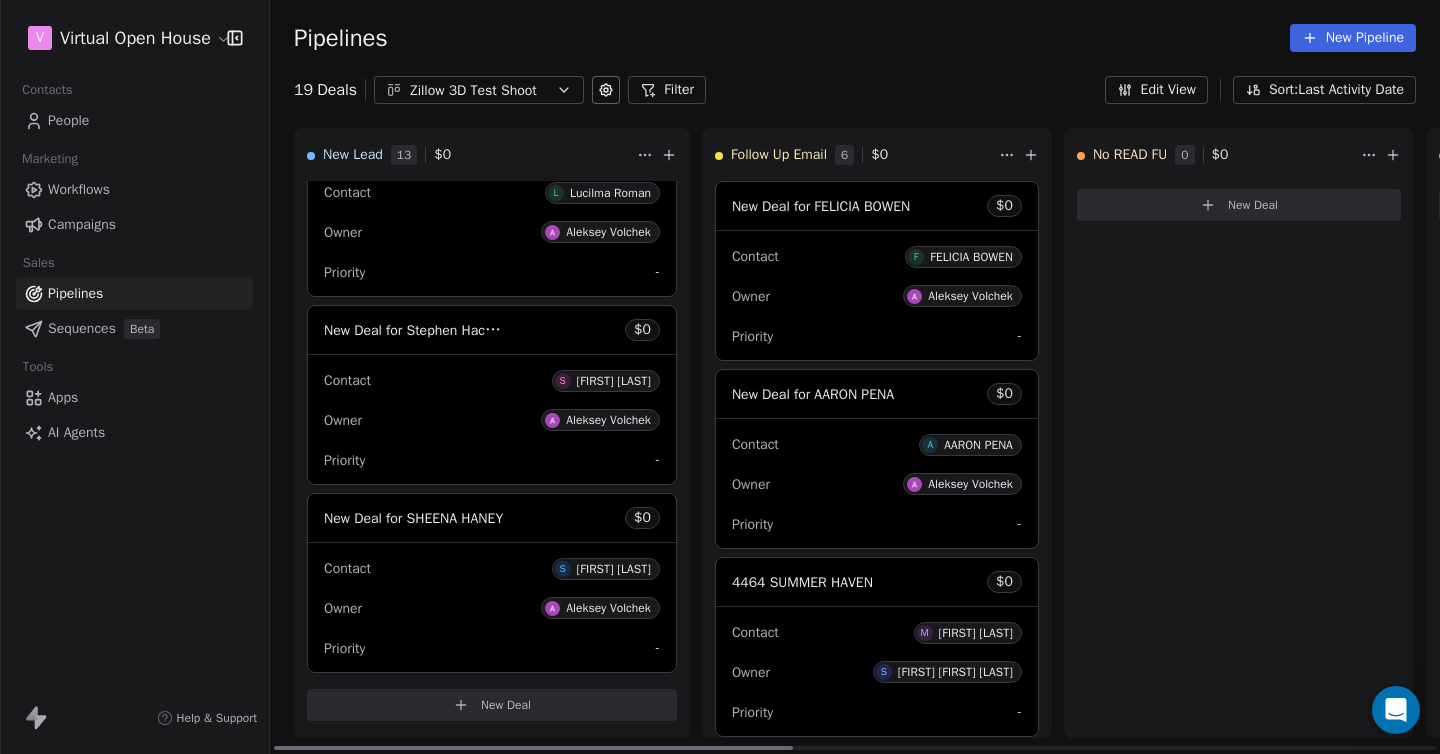 click on "SHEENA HANEY" at bounding box center (614, 569) 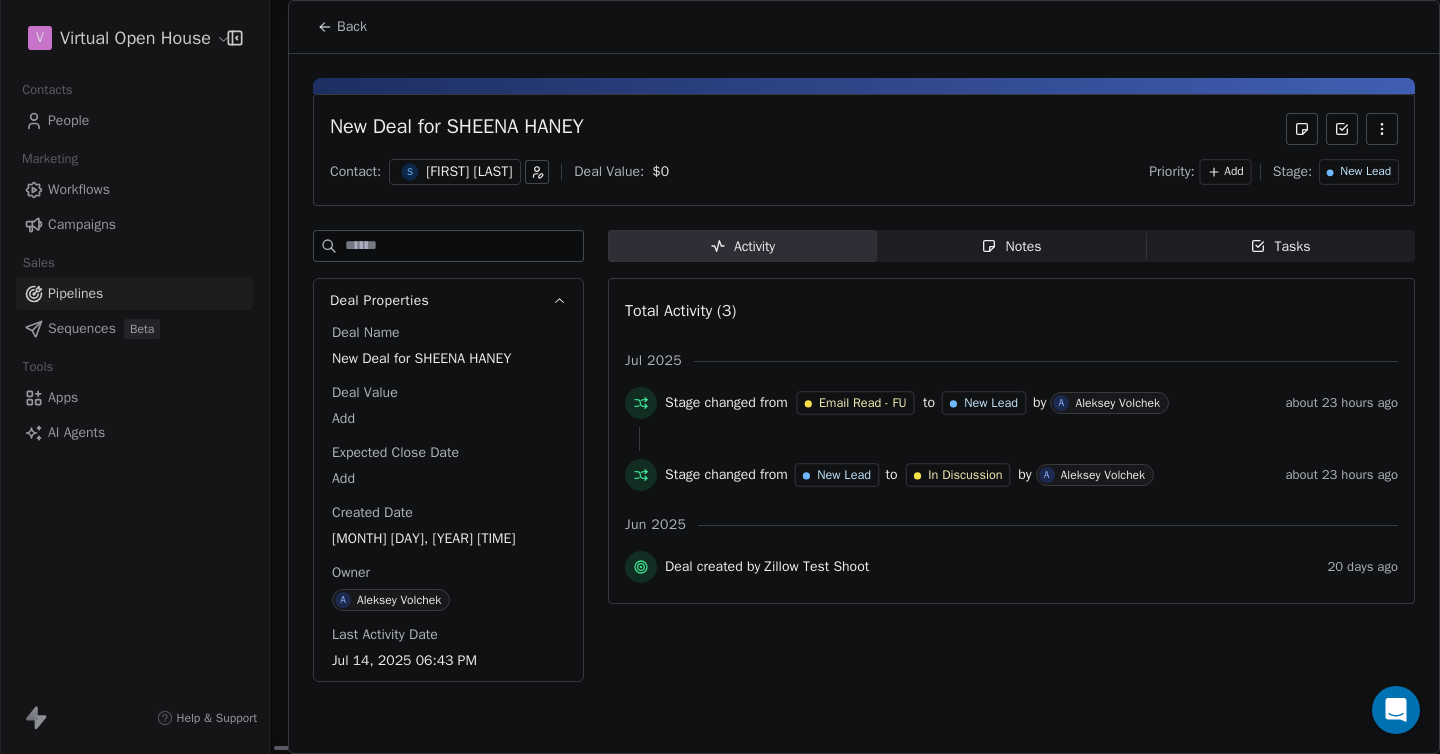 click on "Back" at bounding box center (342, 27) 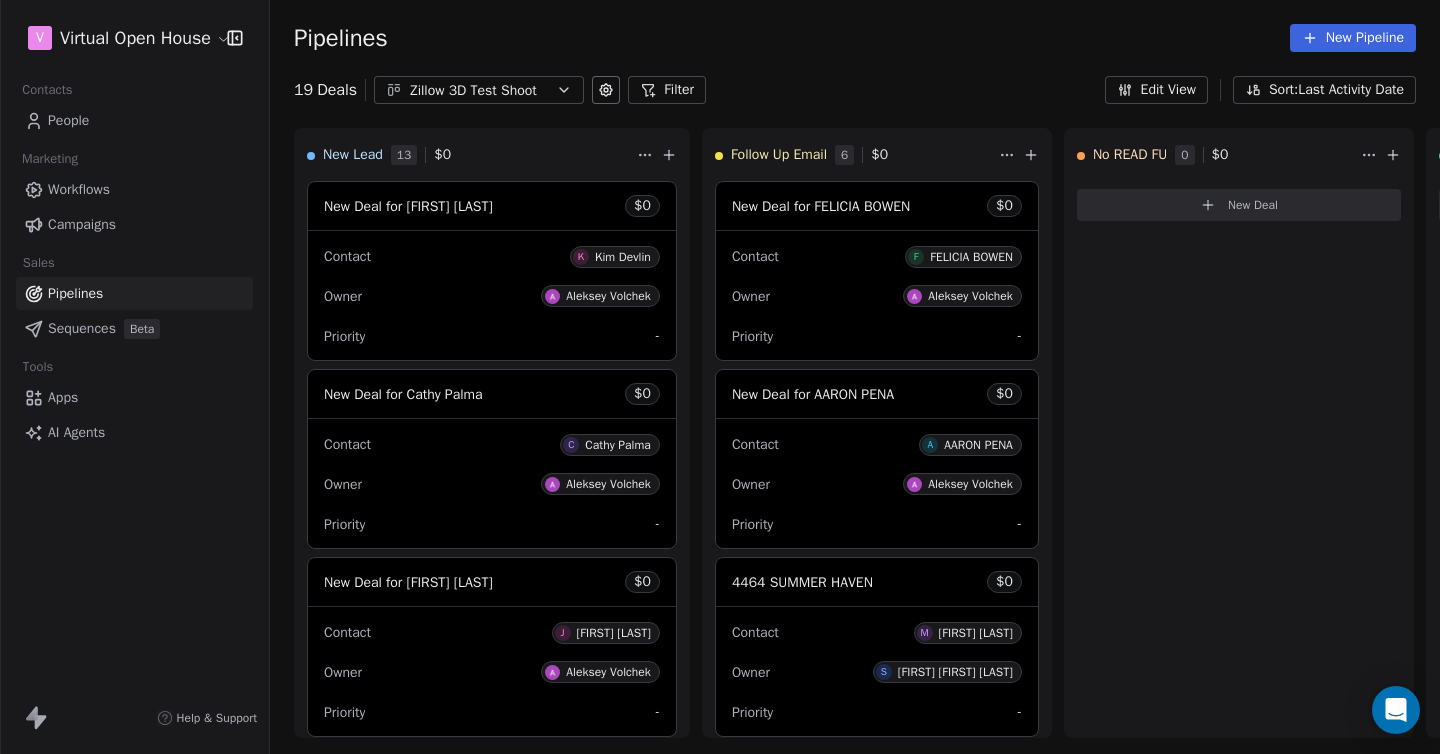 click on "People" at bounding box center [68, 120] 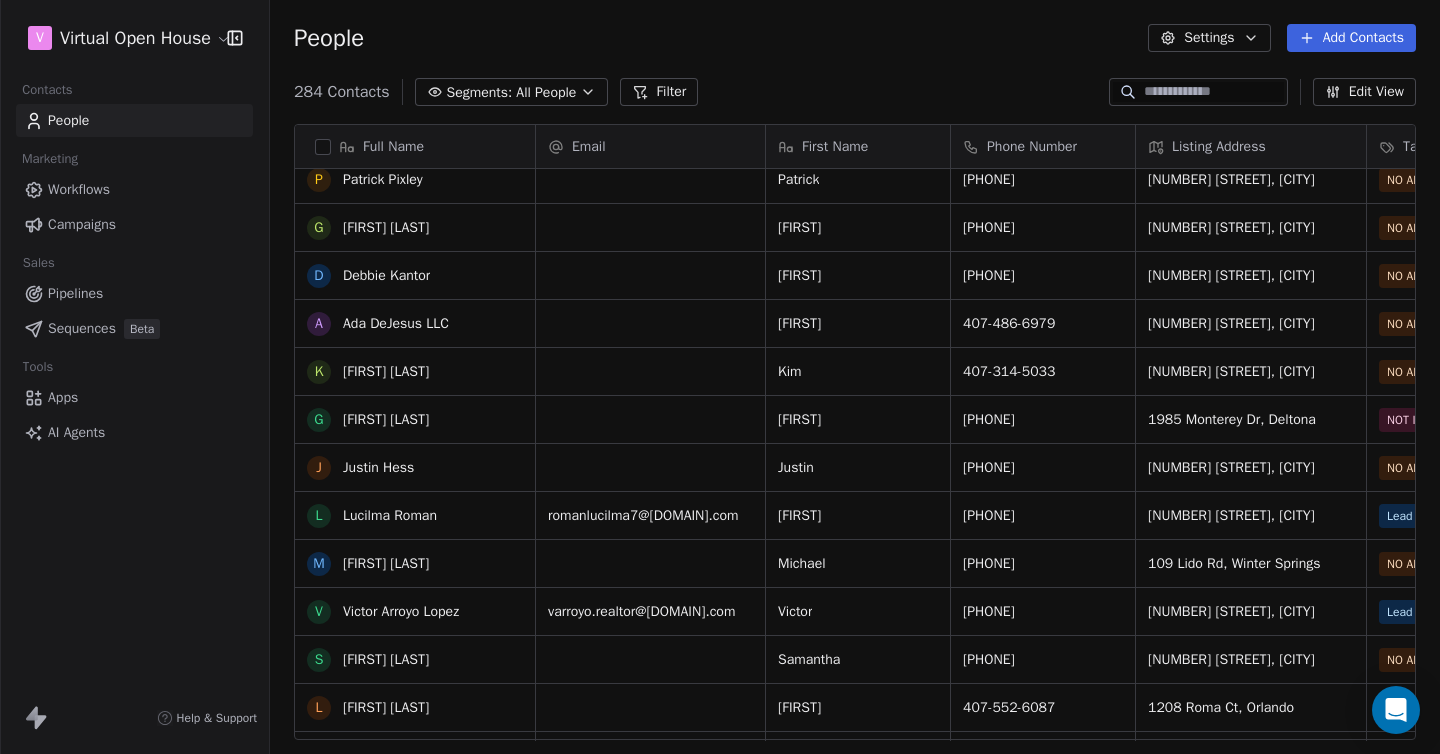scroll, scrollTop: 444, scrollLeft: 0, axis: vertical 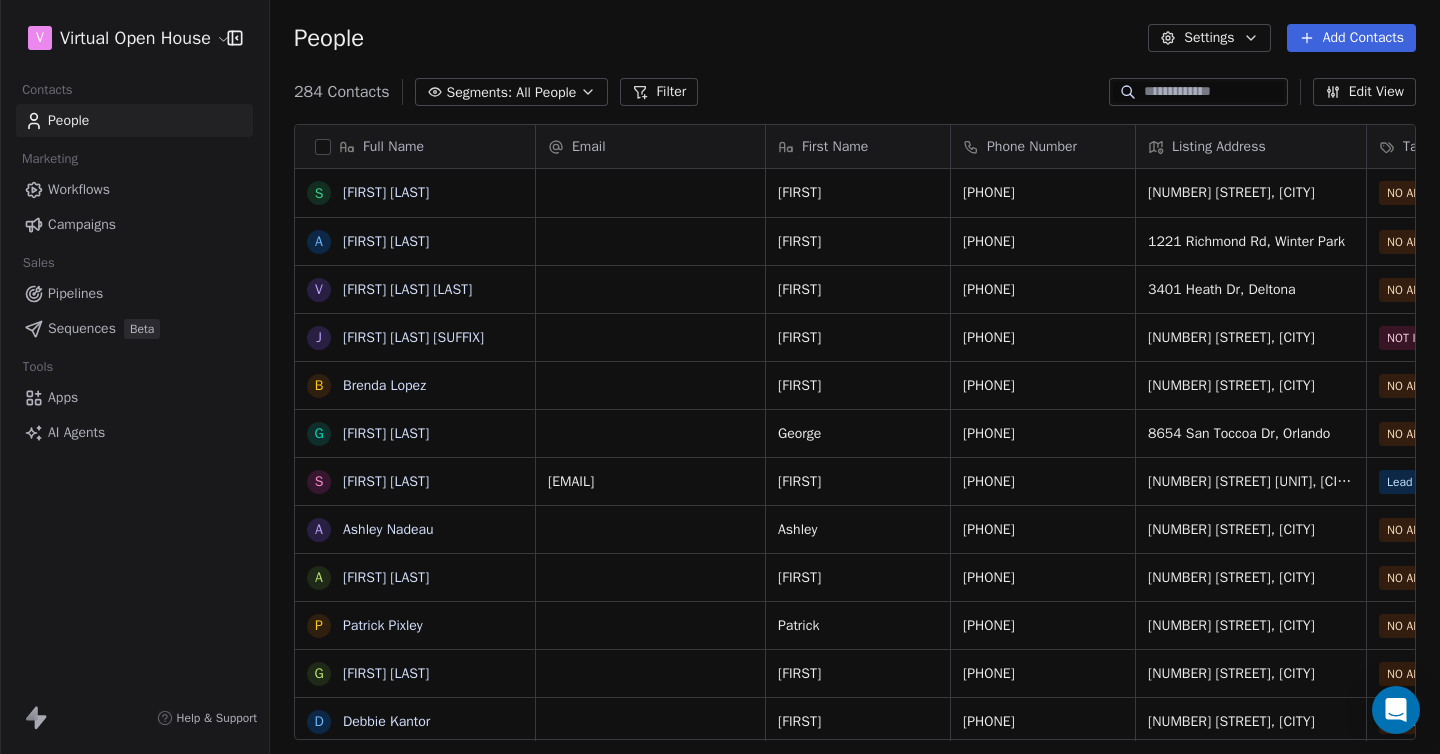 click on "Pipelines" at bounding box center (75, 293) 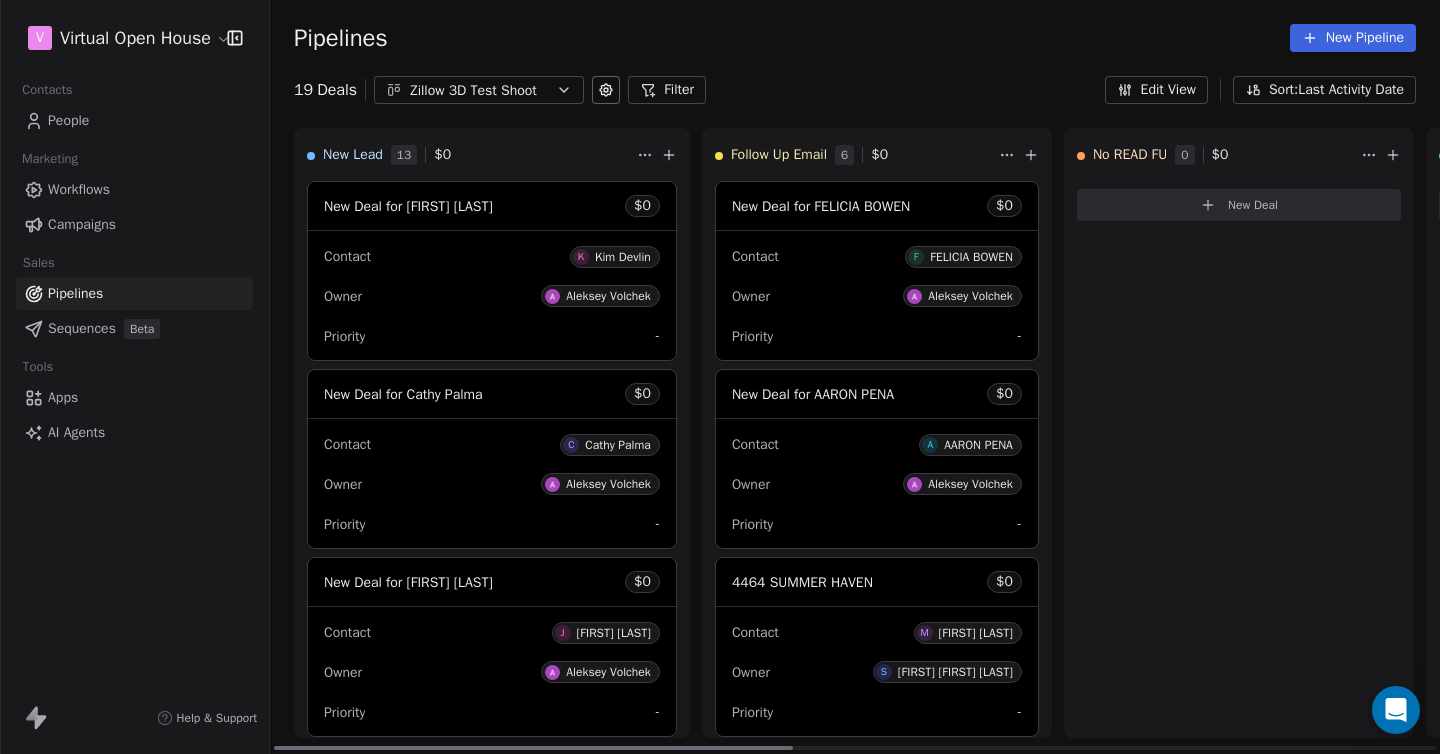 click on "FELICIA BOWEN" at bounding box center (971, 257) 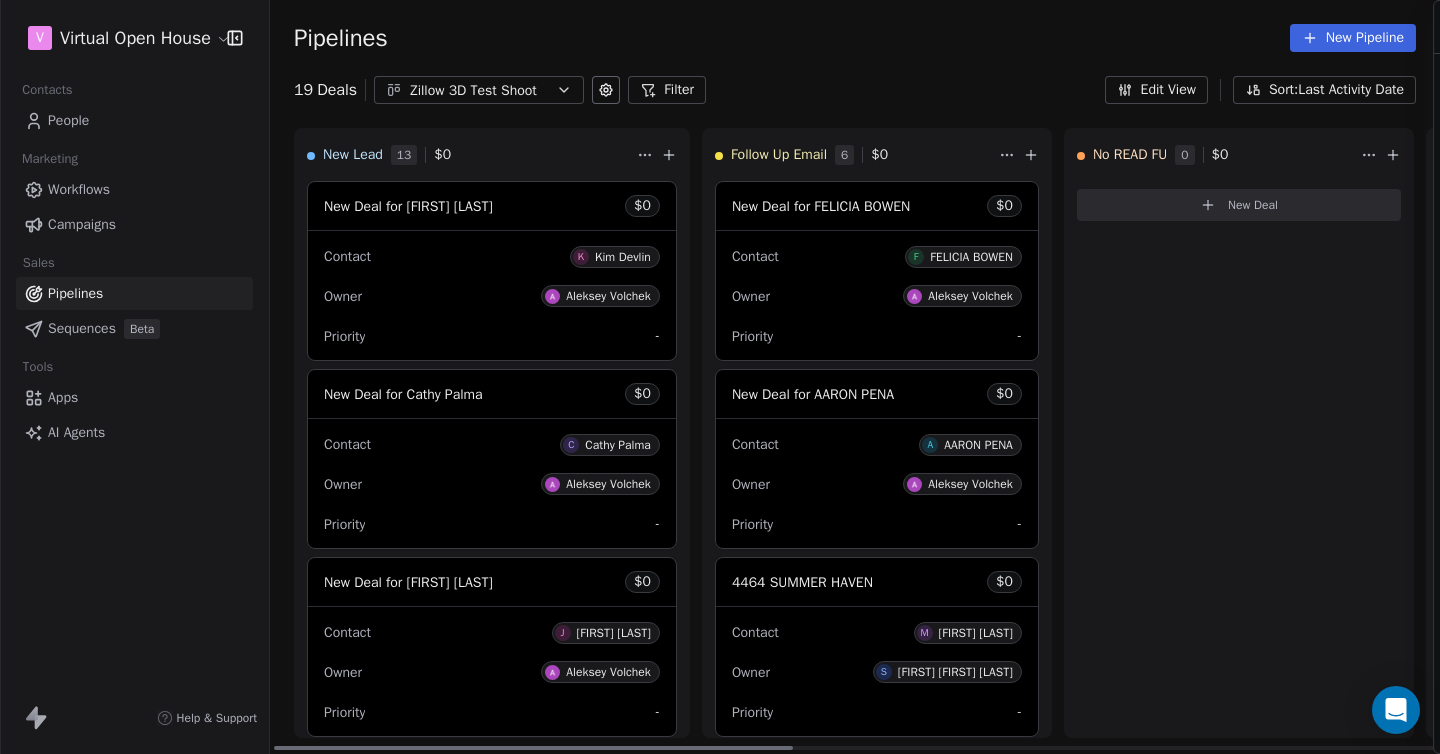 click on "Back" at bounding box center (342, 27) 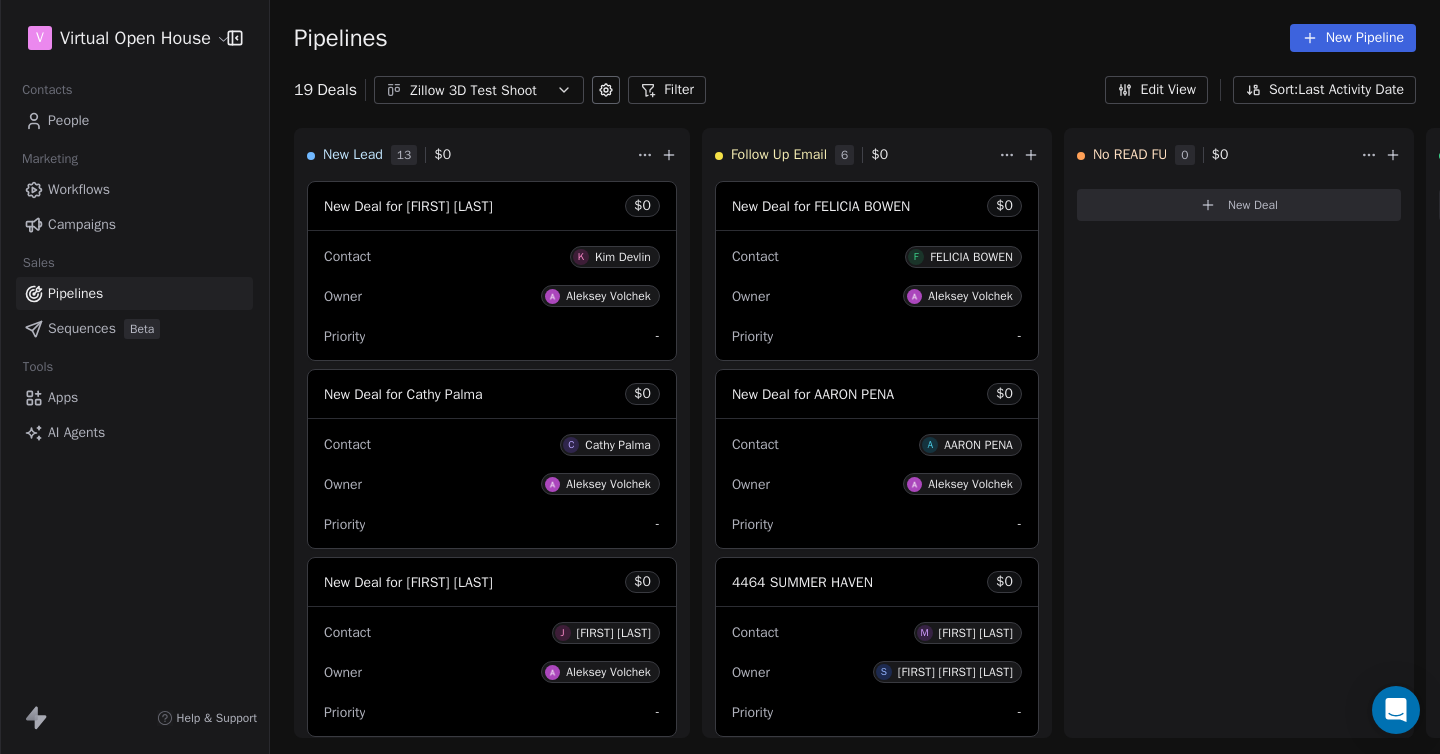 click on "Pipelines" at bounding box center [75, 293] 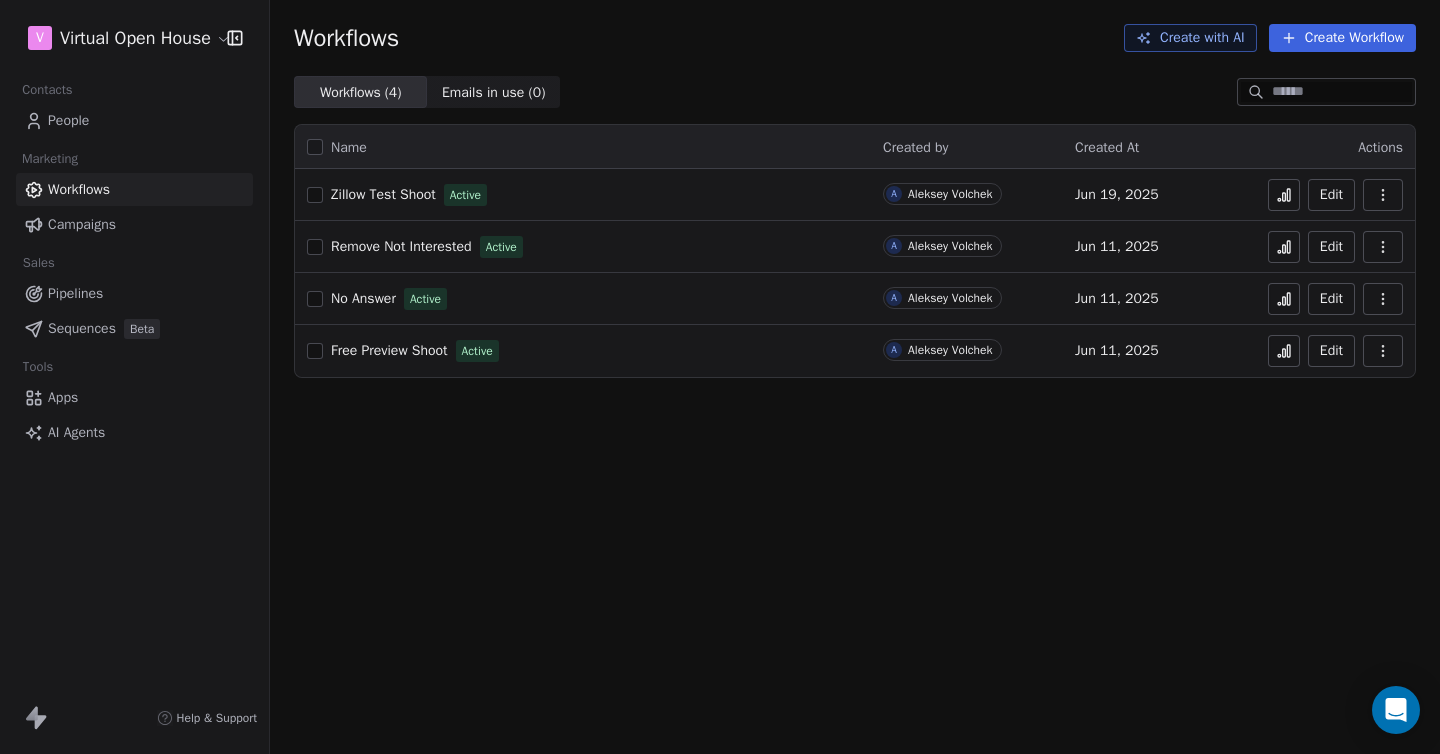 click on "Edit" at bounding box center [1331, 195] 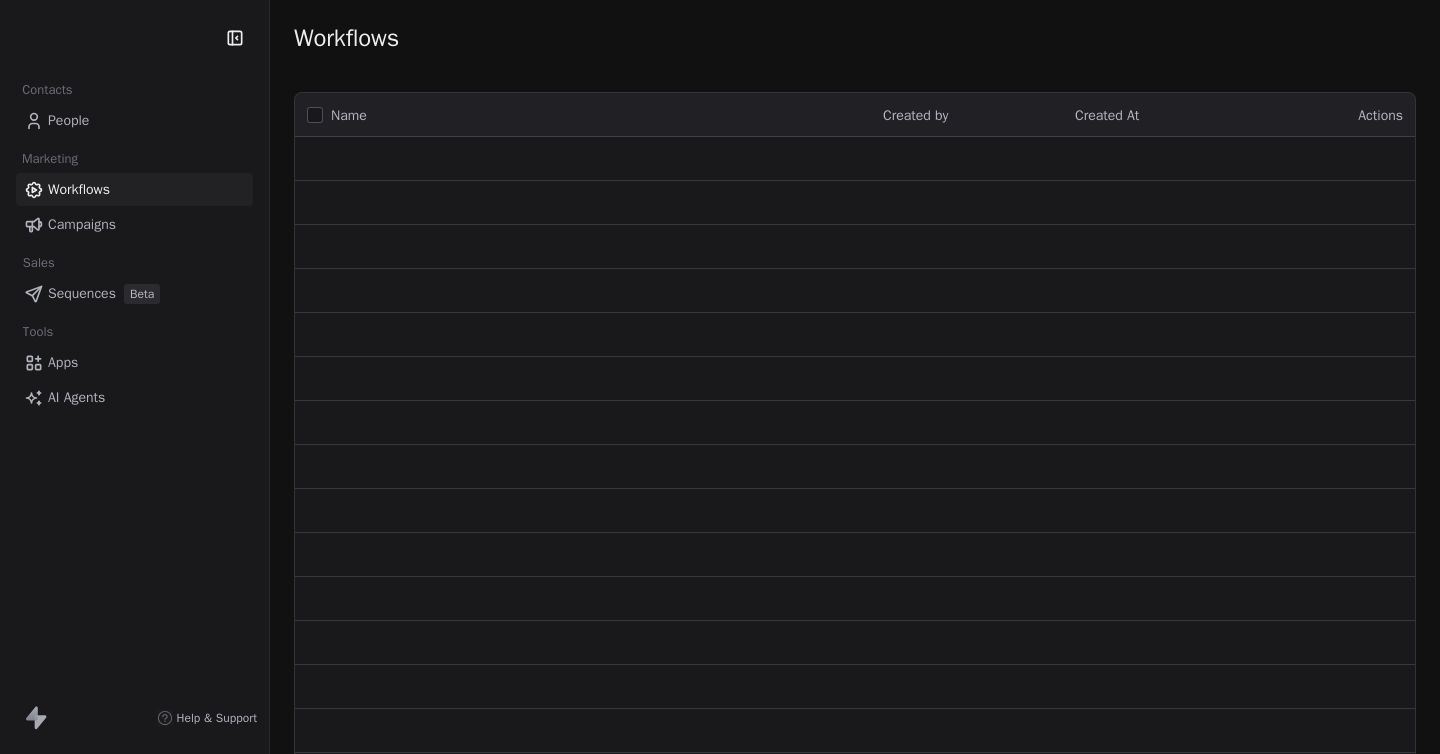 scroll, scrollTop: 0, scrollLeft: 0, axis: both 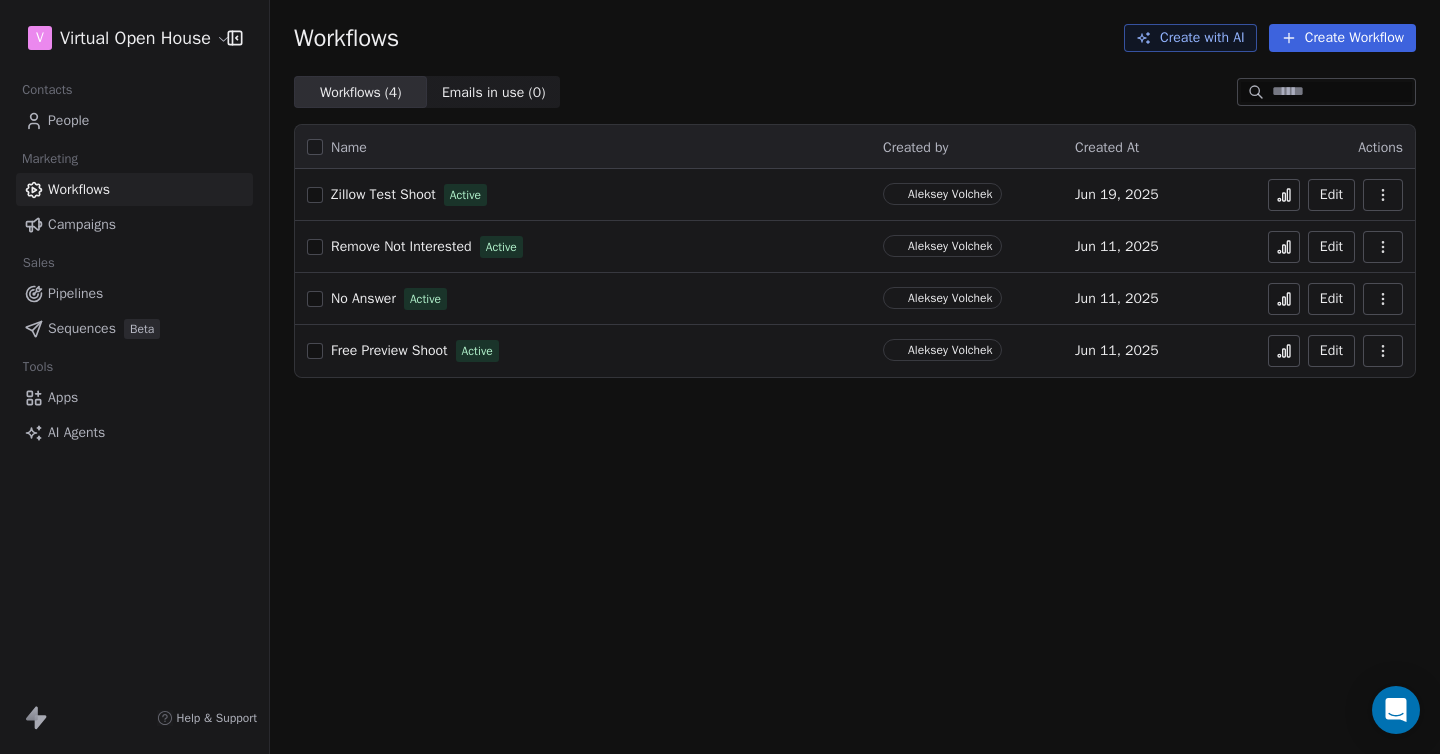 click on "Pipelines" at bounding box center (75, 293) 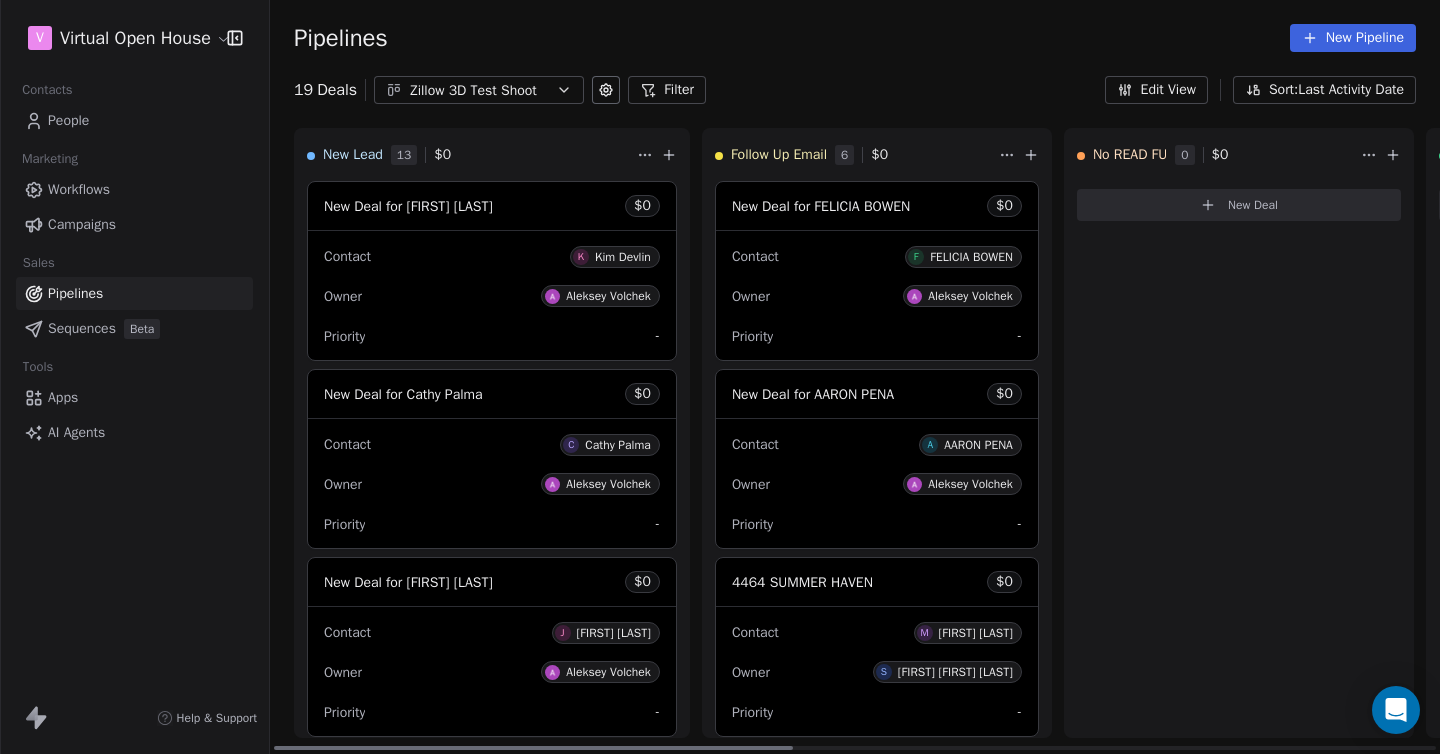click on "FELICIA BOWEN" at bounding box center [971, 257] 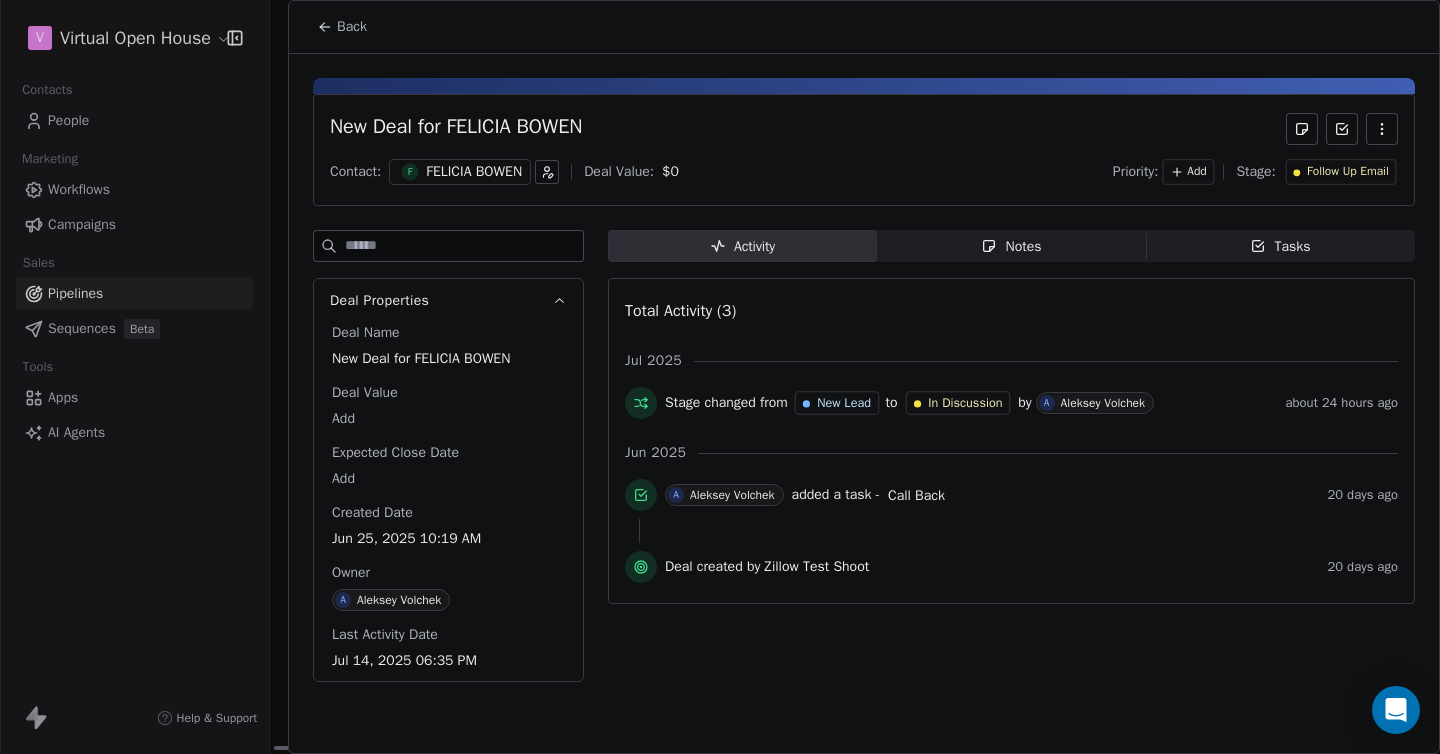 click on "FELICIA BOWEN" at bounding box center (474, 172) 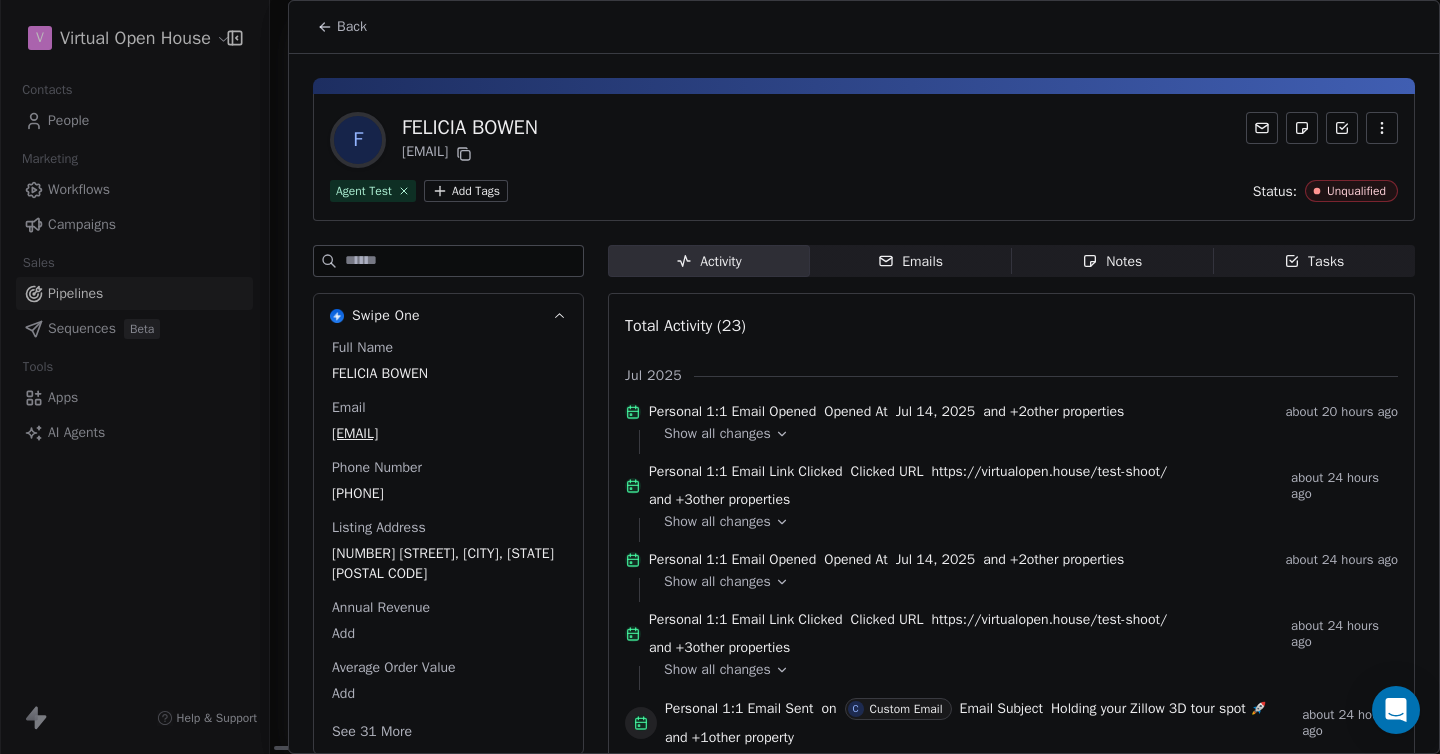 click on "Emails Emails" at bounding box center (911, 261) 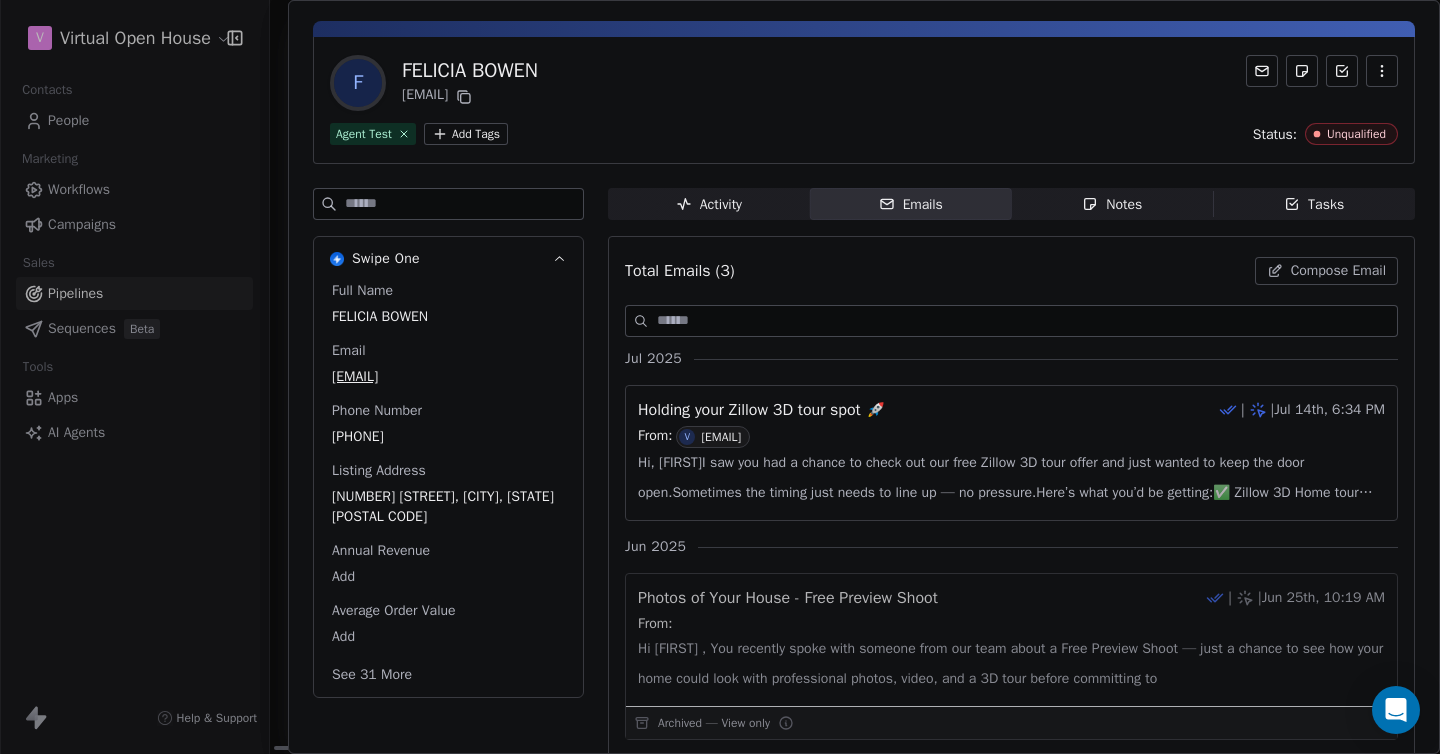 scroll, scrollTop: 58, scrollLeft: 0, axis: vertical 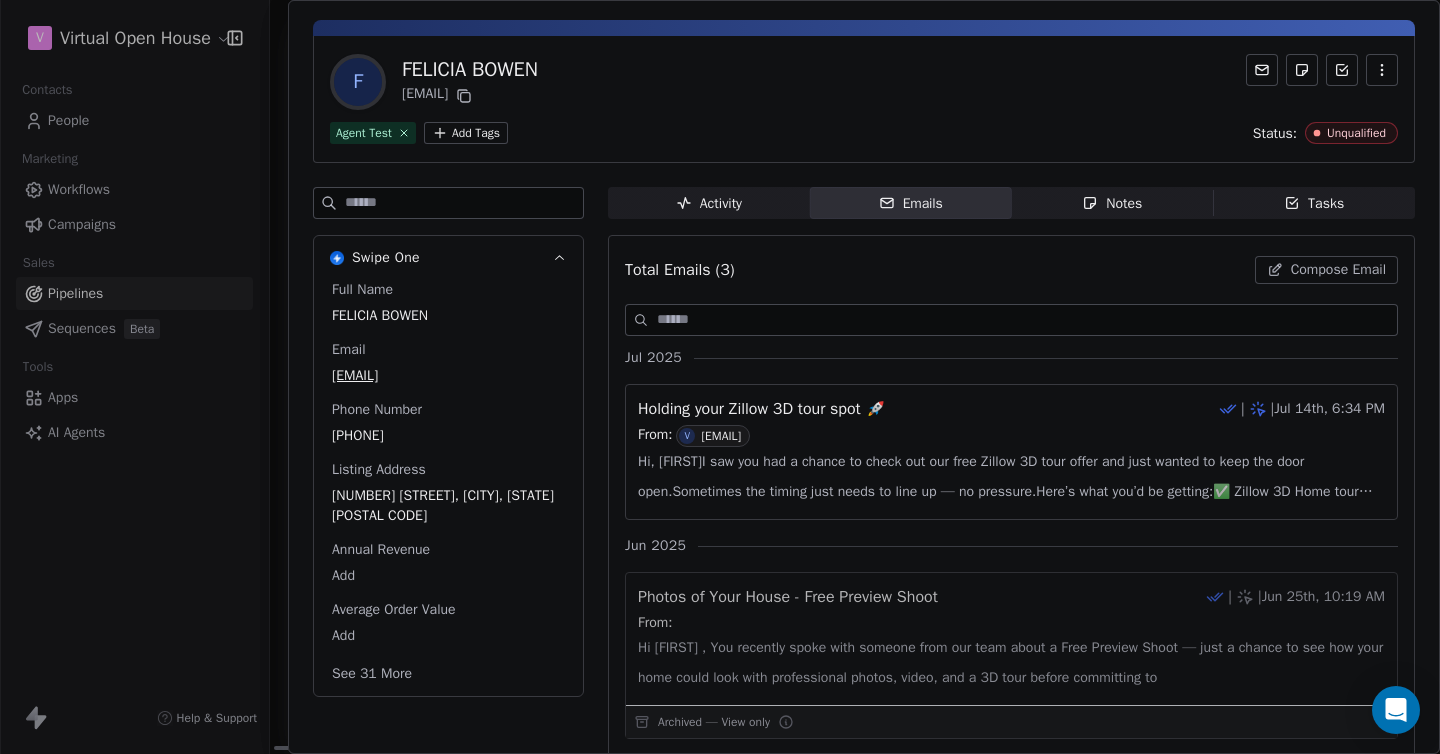 click on "Hi, [FIRST]I saw you had a chance to check out our free Zillow 3D tour offer and just wanted to keep the door open.Sometimes the timing just needs to line up — no pressure.Here’s what you’d be getting:✅ Zillow 3D Home tour (priority Zillow placement)✅ MLS-friendly link (syndication)🧭 Interactive fl" at bounding box center (1011, 477) 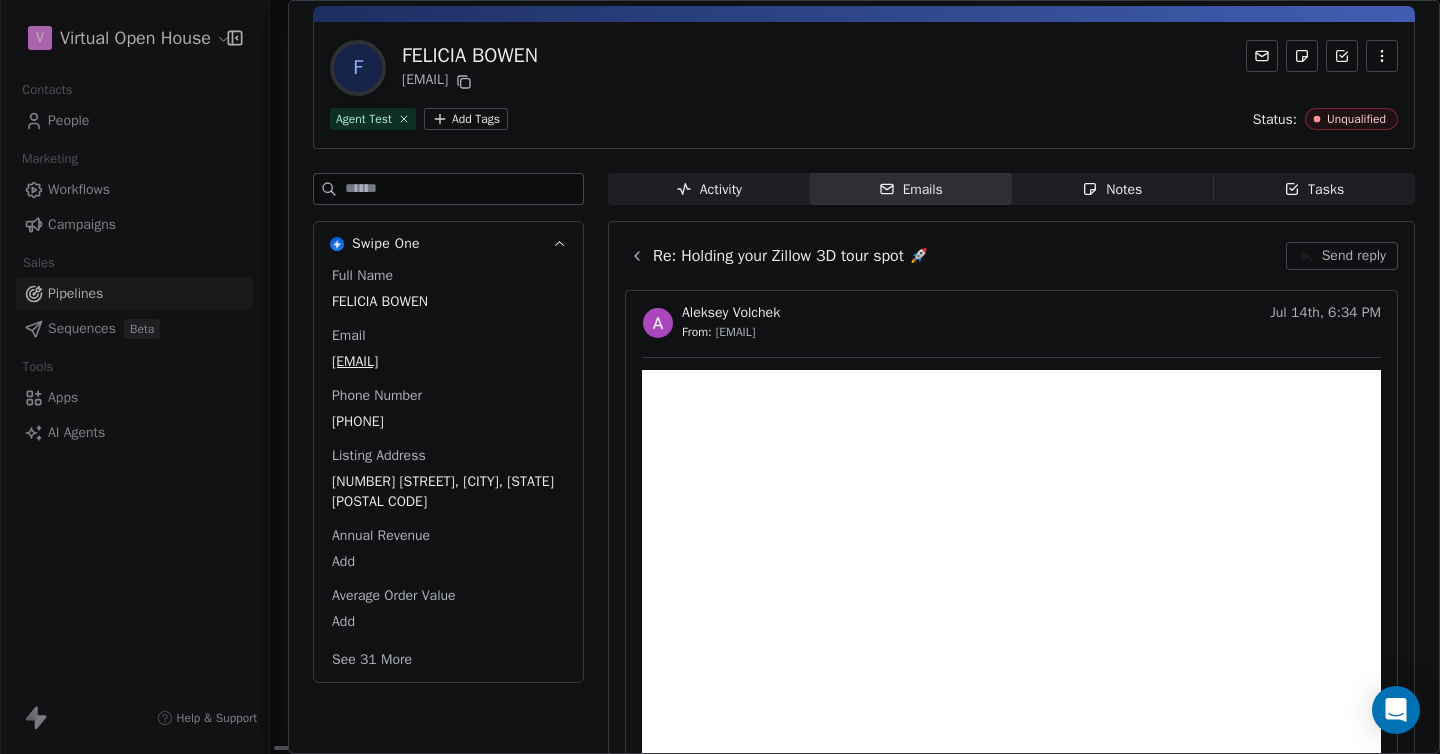 scroll, scrollTop: 55, scrollLeft: 0, axis: vertical 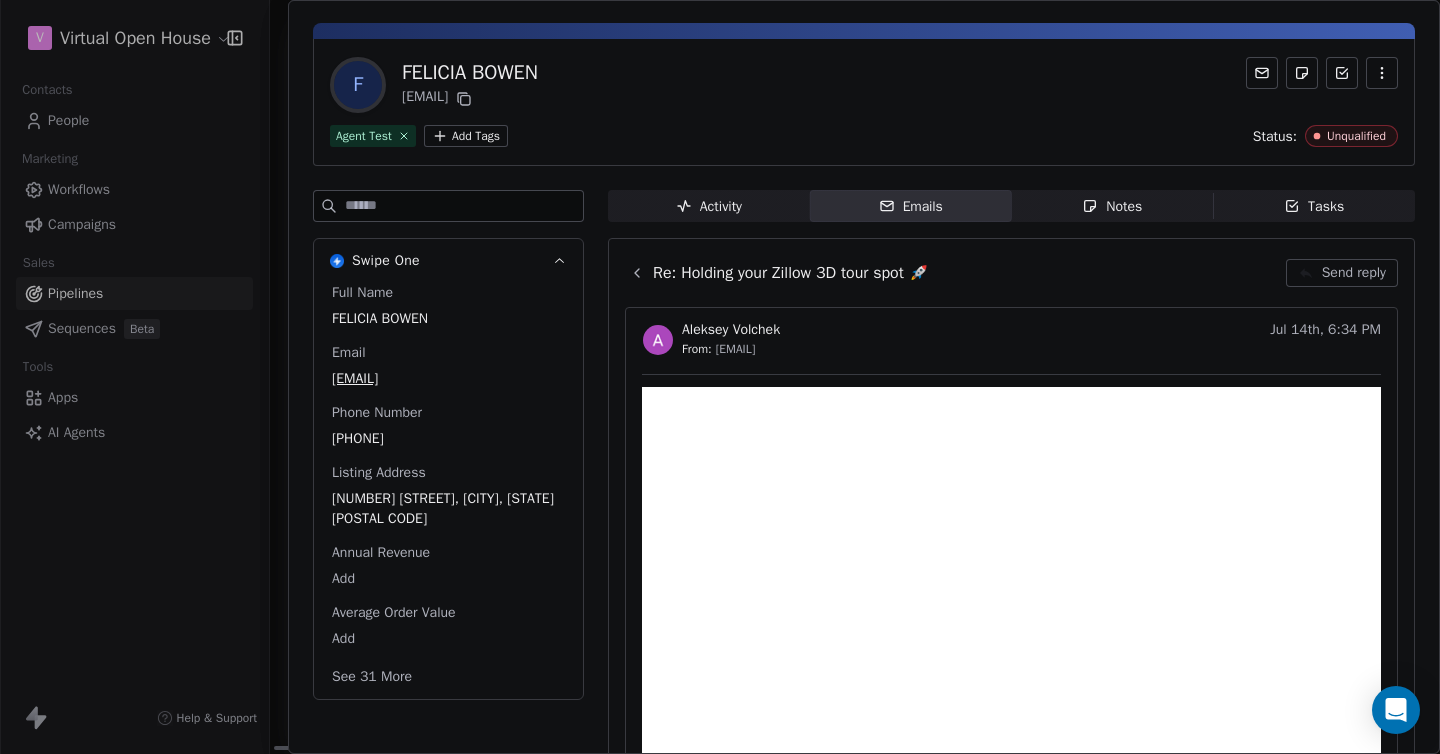 click on "FELICIA BOWEN" at bounding box center (470, 73) 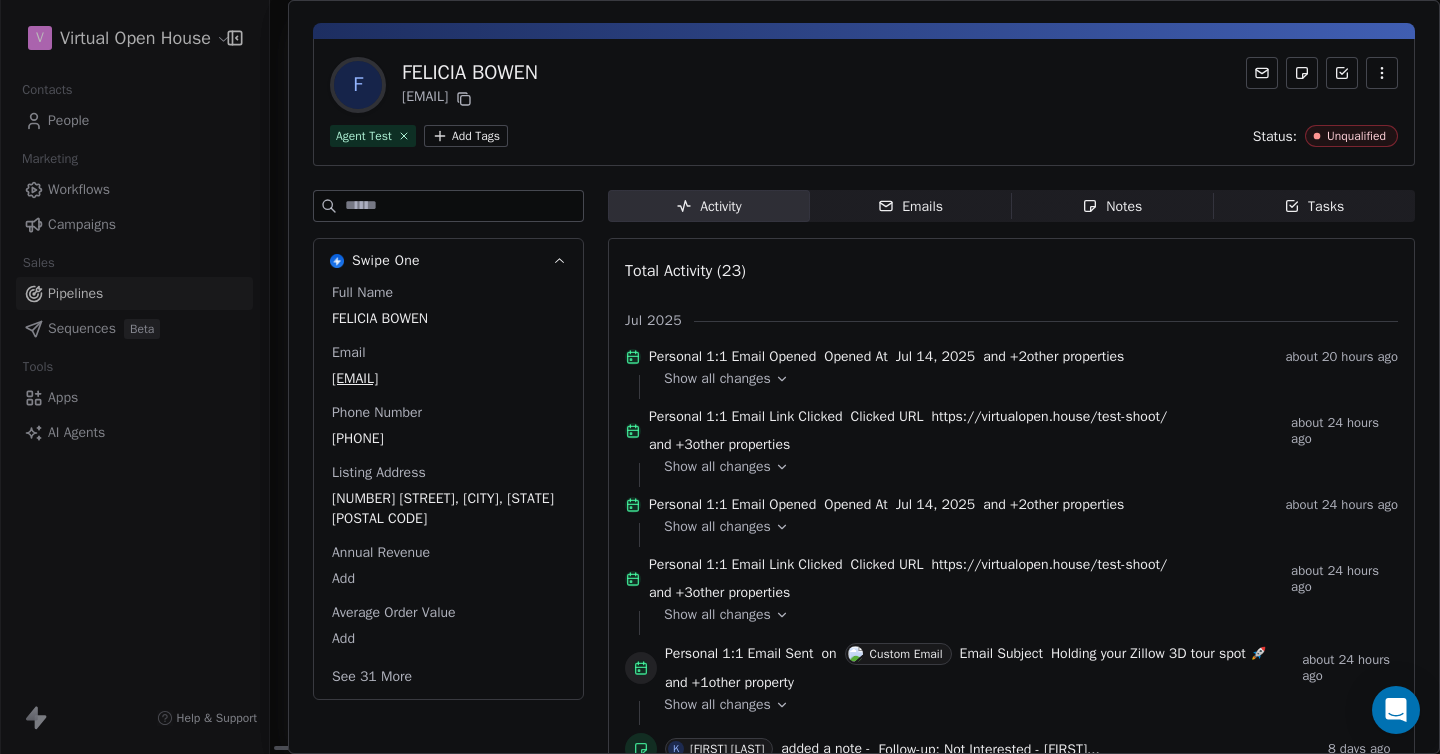 click on "Activity" at bounding box center [709, 206] 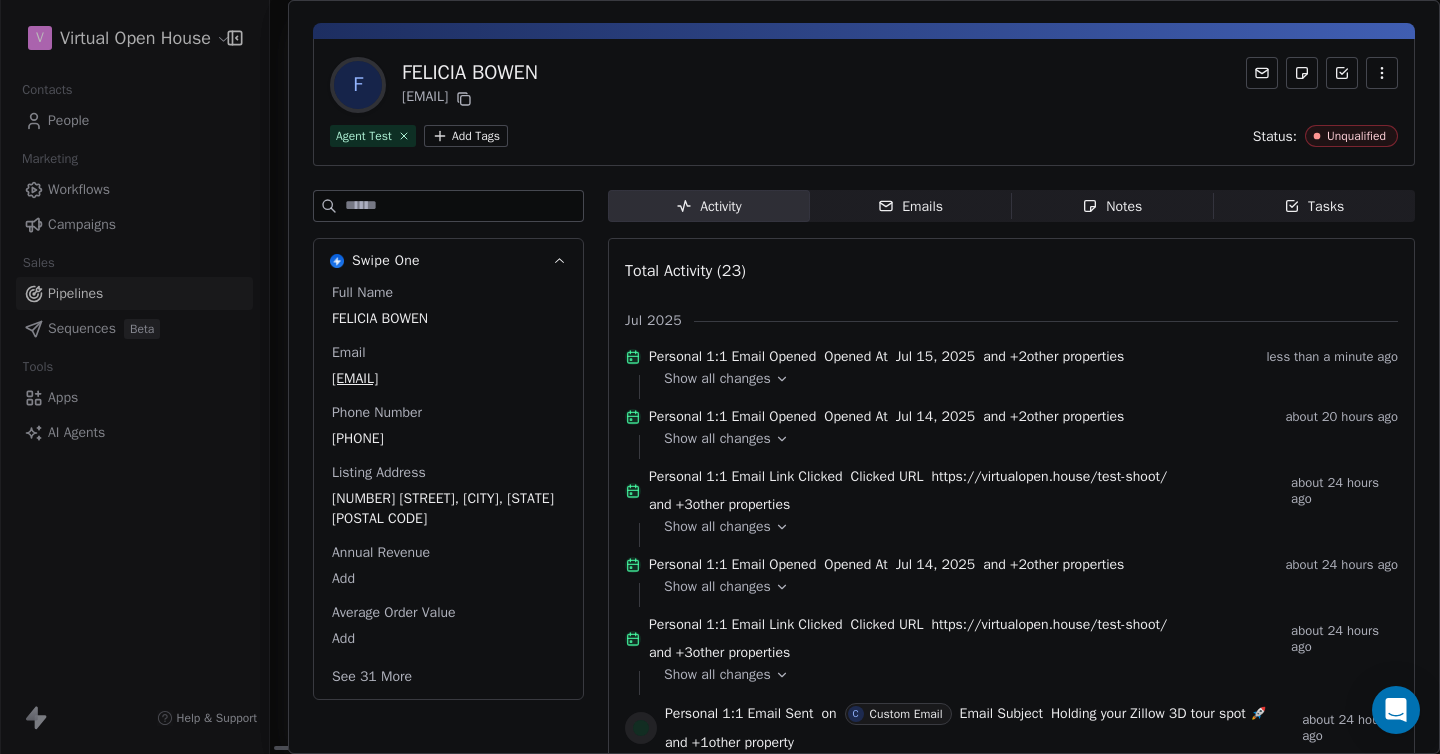 click on "[FIRST] [LAST] [FIRST][LAST]@[DOMAIN] Agent Test Add Tags Status: Unqualified Swipe One Full Name [FIRST] [LAST] Email [EMAIL] Phone Number [PHONE] Listing Address [NUMBER] [STREET], [CITY], [STATE] [POSTAL CODE] Annual Revenue Add Average Order Value Add See 31 More Activity Activity Emails Emails Notes Notes Tasks Tasks Total Activity (23) Jul 2025 Personal 1:1 Email Opened Opened At Jul 15, 2025 and + 2 other properties less than a minute ago Show all changes Personal 1:1 Email Opened Opened At Jul 14, 2025 and + 2 other properties about 20 hours ago Show all changes Personal 1:1 Email Link Clicked Clicked URL https://virtualopen.house/test-shoot/ and + 3 other properties about 24 hours ago Show all changes Personal 1:1 Email Opened Opened At Jul 14, 2025 and + 2 other properties about 24 hours ago Show all changes Personal 1:1 Email Link Clicked Clicked URL https://virtualopen.house/test-shoot/ and + 3" at bounding box center (864, 1037) 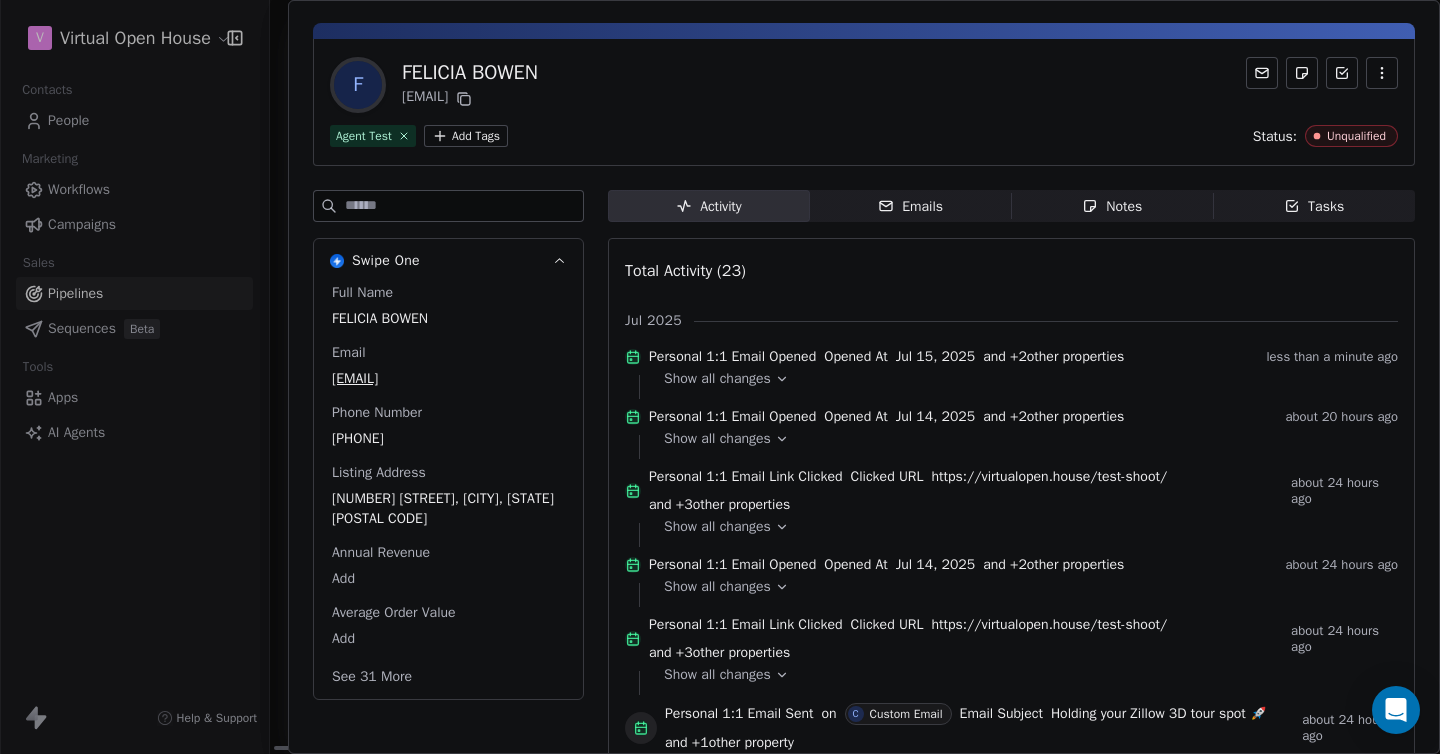 click on "[FIRST] [LAST] [FIRST][LAST]@[DOMAIN] Agent Test Add Tags Status: Unqualified Swipe One Full Name [FIRST] [LAST] Email [EMAIL] Phone Number [PHONE] Listing Address [NUMBER] [STREET], [CITY], [STATE] [POSTAL CODE] Annual Revenue Add Average Order Value Add See 31 More Activity Activity Emails Emails Notes Notes Tasks Tasks Total Activity (23) Jul 2025 Personal 1:1 Email Opened Opened At Jul 15, 2025 and + 2 other properties less than a minute ago Show all changes Personal 1:1 Email Opened Opened At Jul 14, 2025 and + 2 other properties about 20 hours ago Show all changes Personal 1:1 Email Link Clicked Clicked URL https://virtualopen.house/test-shoot/ and + 3 other properties about 24 hours ago Show all changes Personal 1:1 Email Opened Opened At Jul 14, 2025 and + 2 other properties about 24 hours ago Show all changes Personal 1:1 Email Link Clicked Clicked URL https://virtualopen.house/test-shoot/ and + 3" at bounding box center (864, 1037) 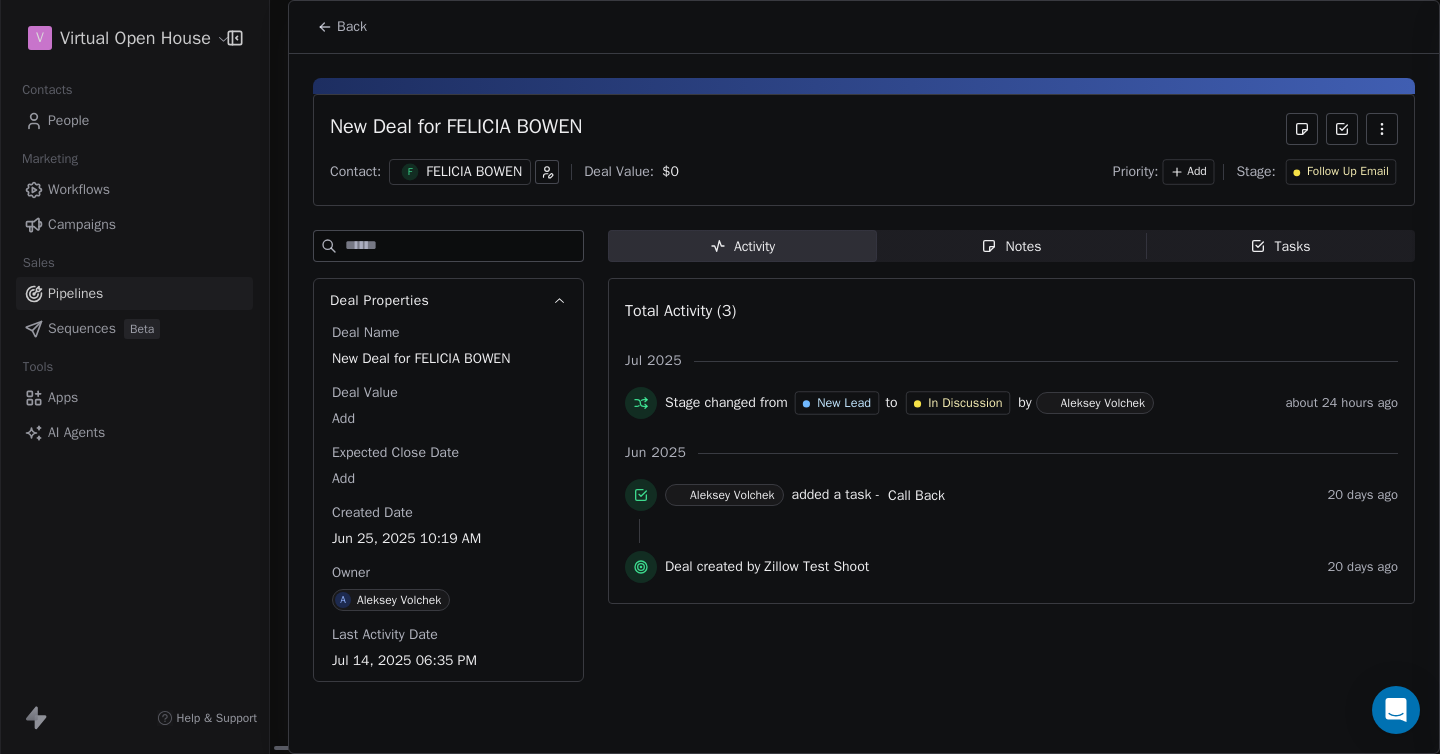 scroll, scrollTop: 34, scrollLeft: 0, axis: vertical 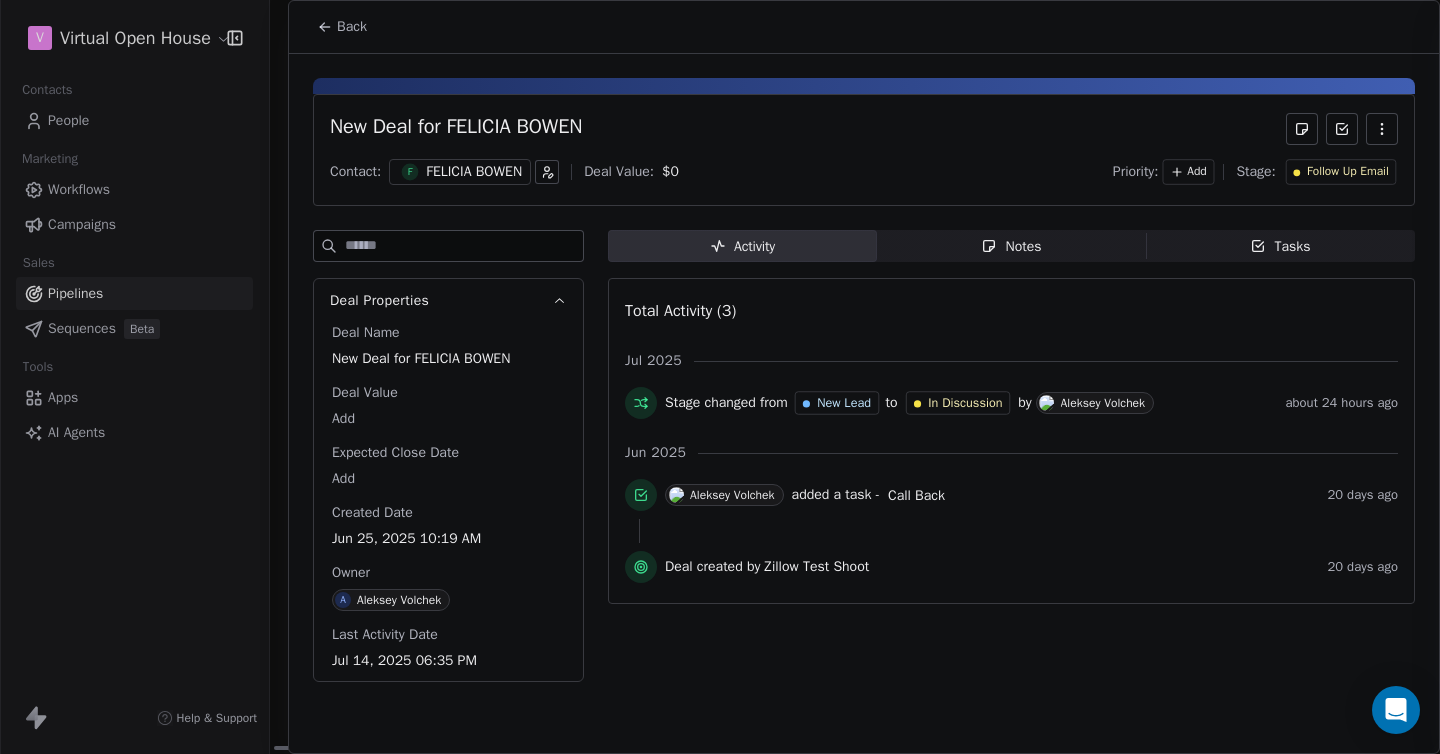 click at bounding box center [720, 377] 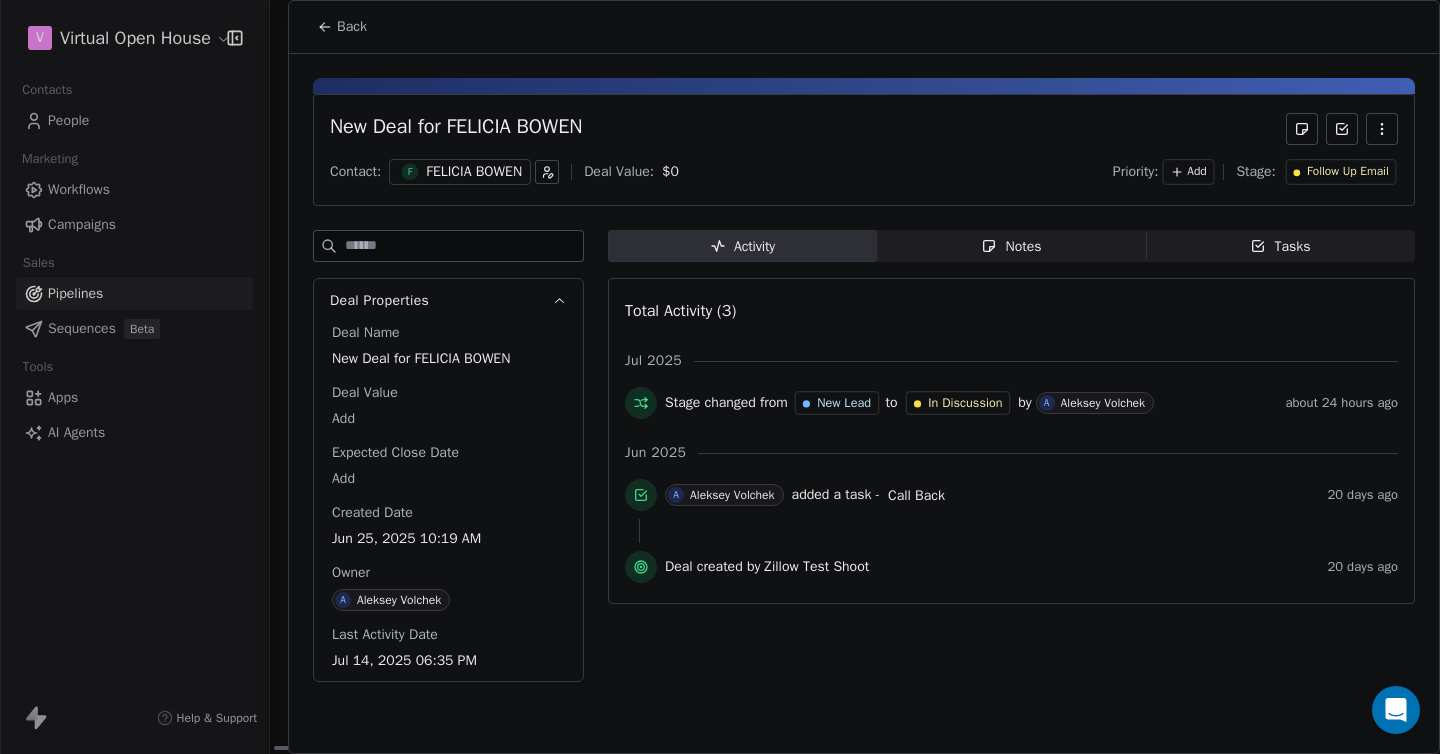 click on "Notes   Notes" at bounding box center (1011, 246) 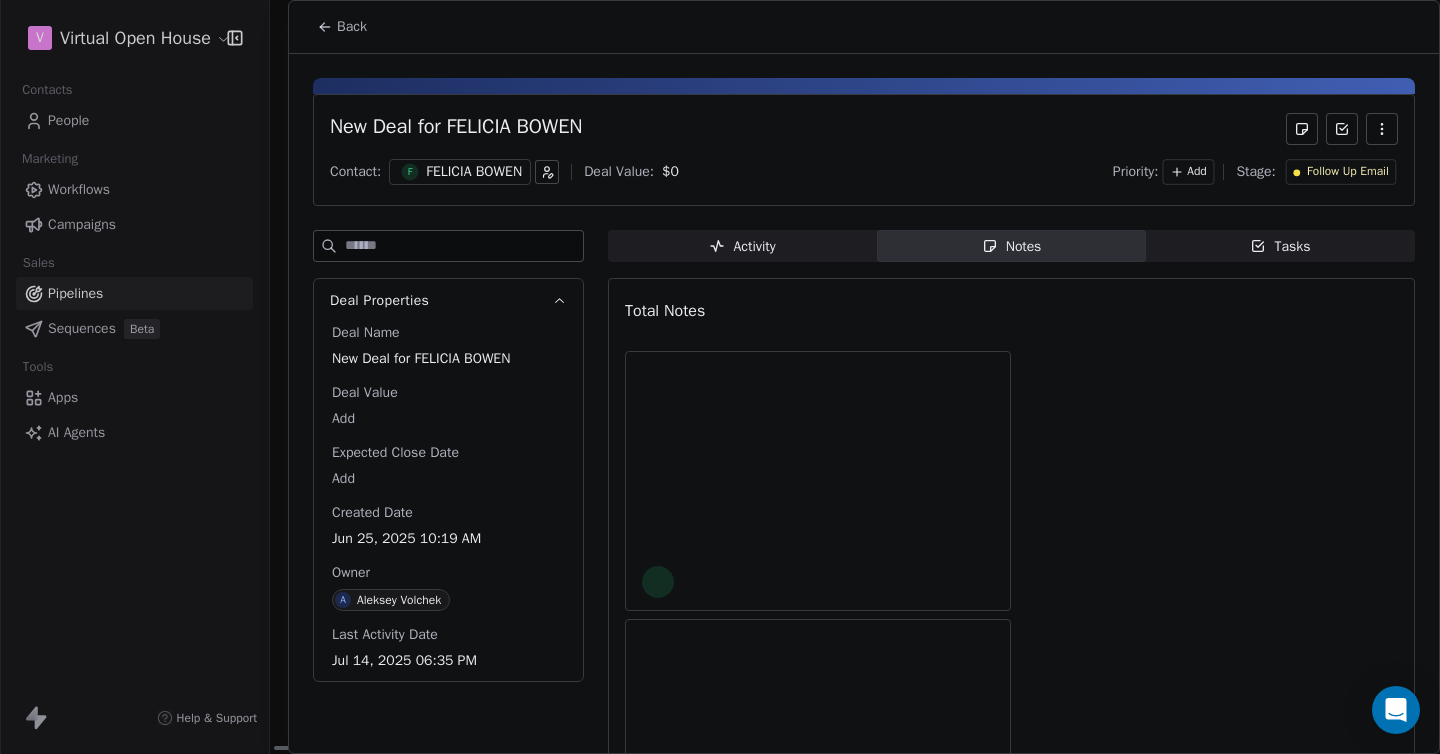 click on "Tasks" at bounding box center (1280, 246) 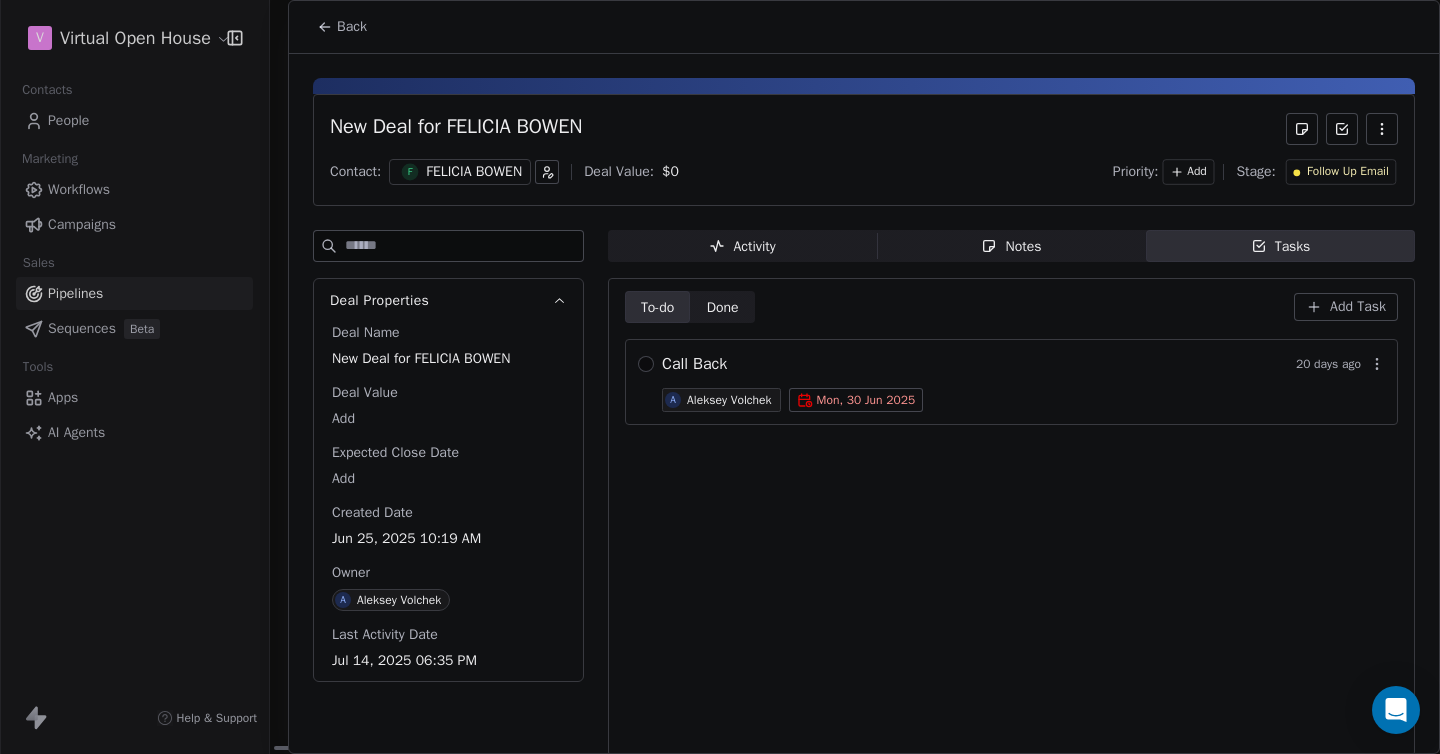 click on "Activity" at bounding box center (742, 246) 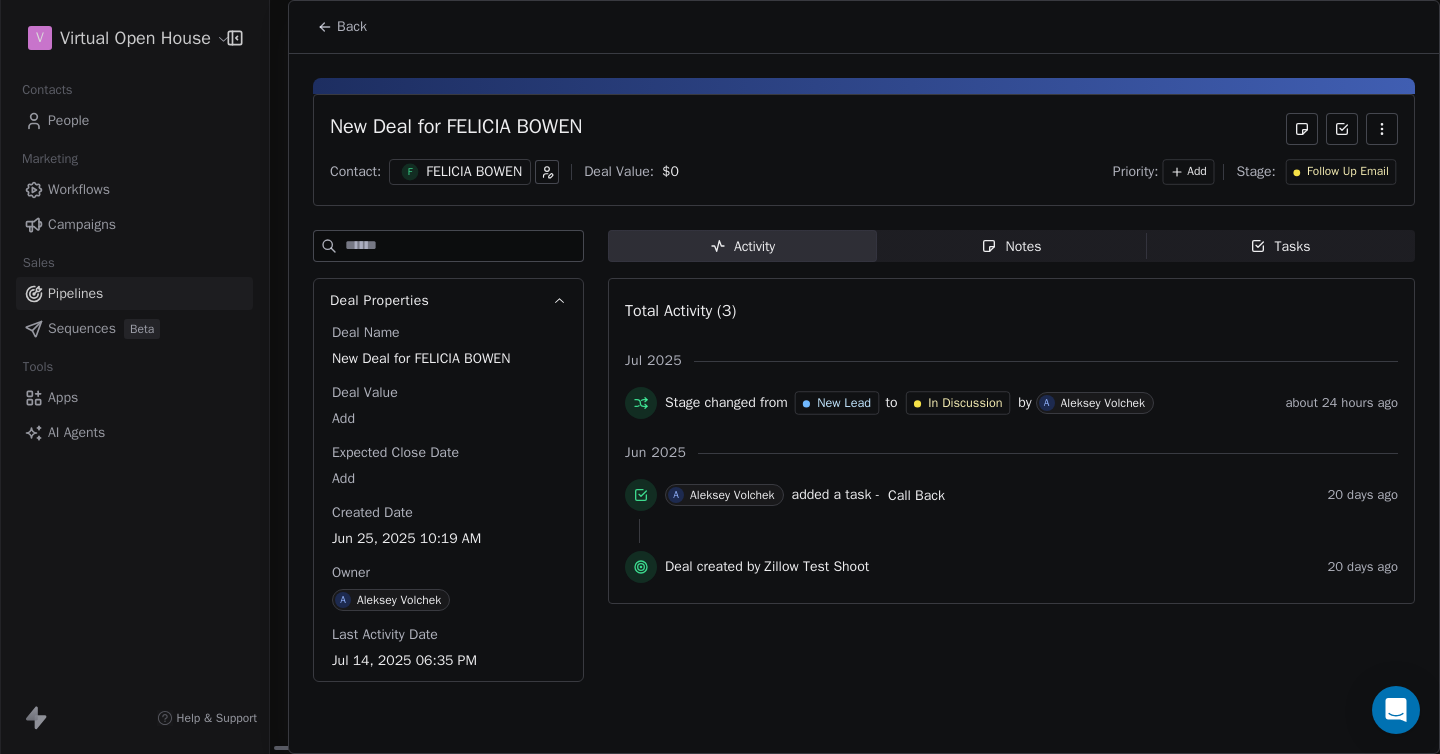 click on "FELICIA BOWEN" at bounding box center (474, 172) 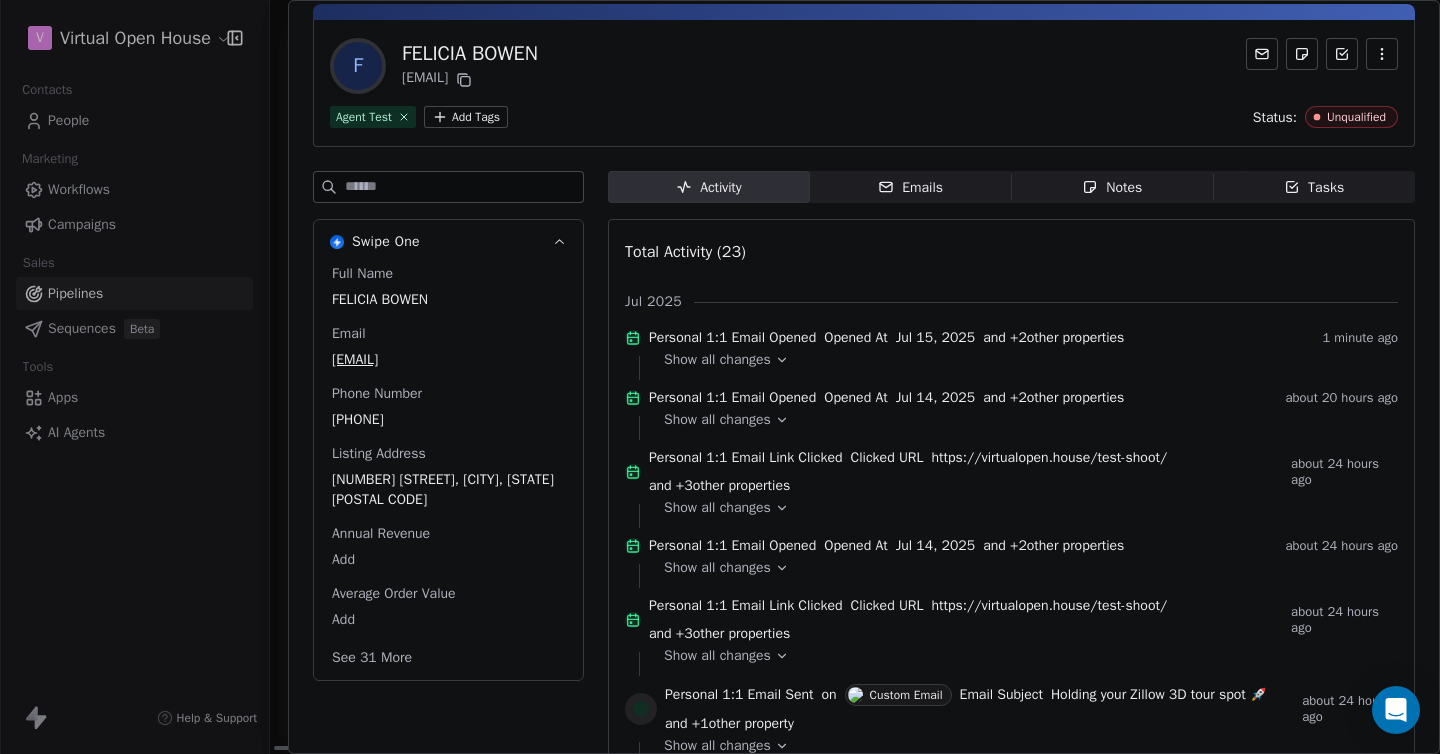 scroll, scrollTop: 150, scrollLeft: 0, axis: vertical 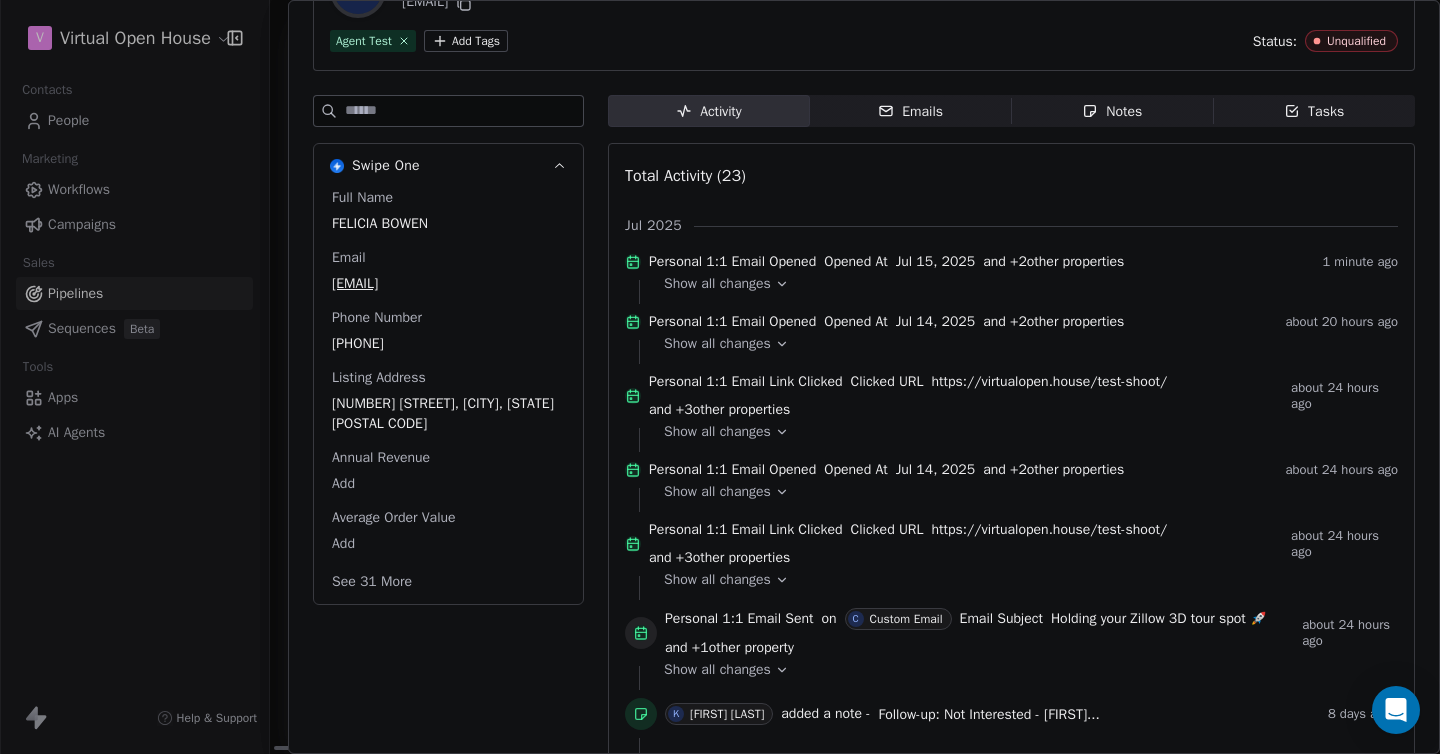 click on "Personal 1:1 Email Opened Opened At Jul 14, 2025 and + 2 other properties" at bounding box center (963, 322) 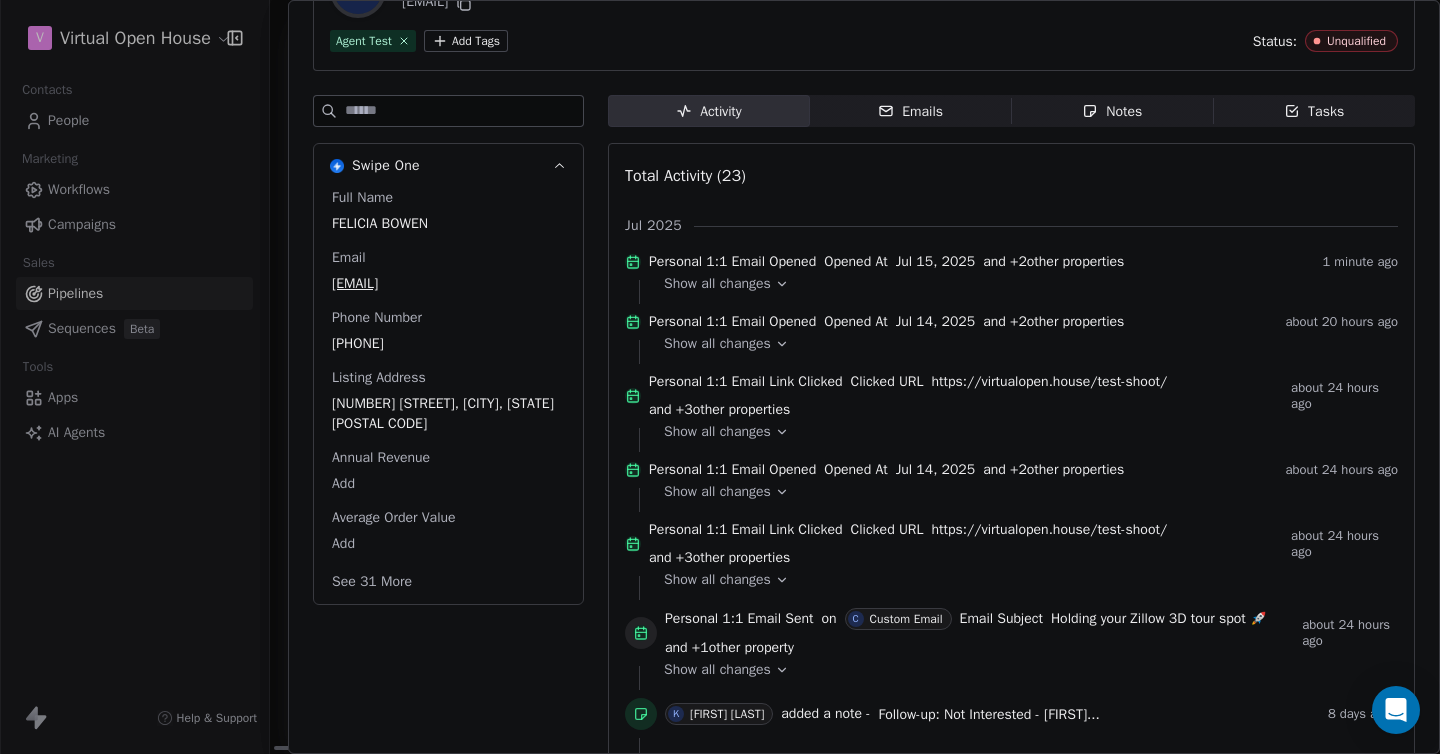 click 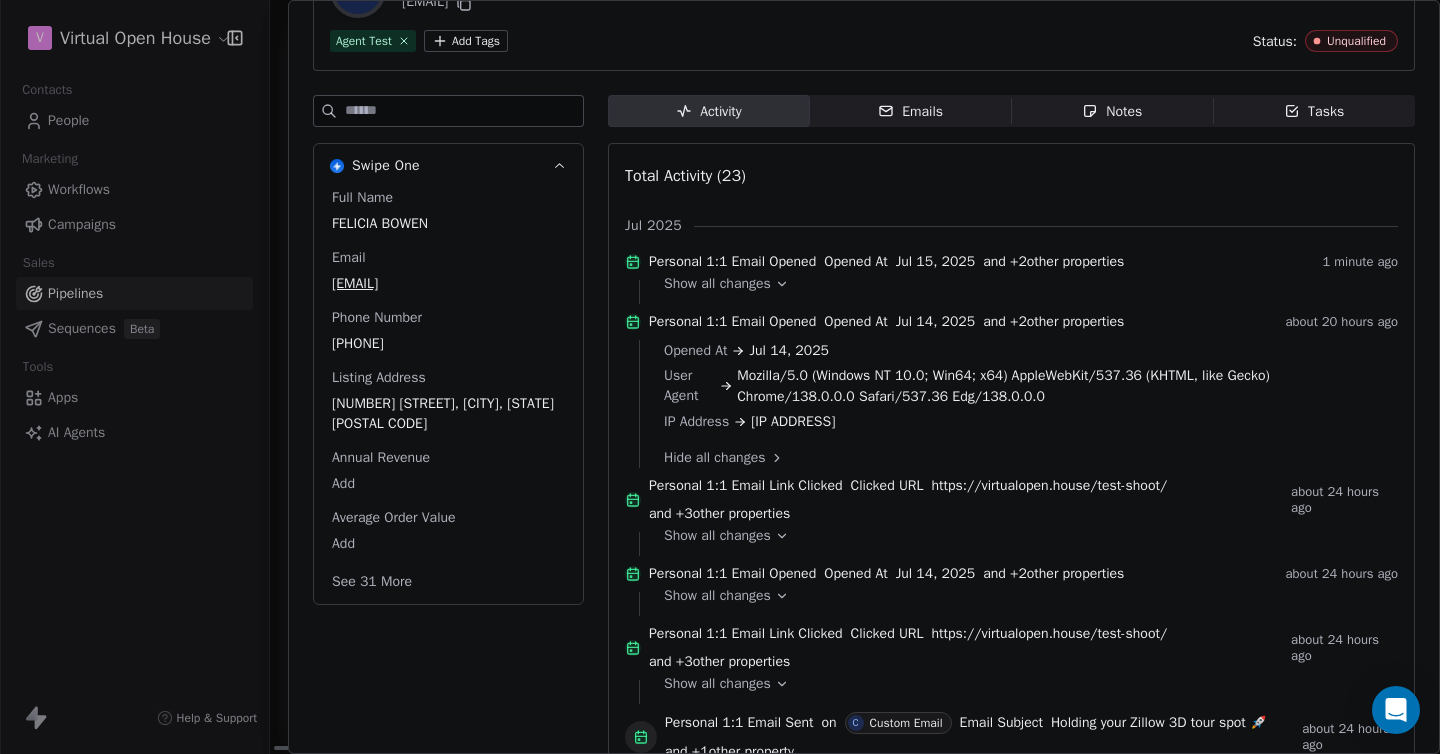 click 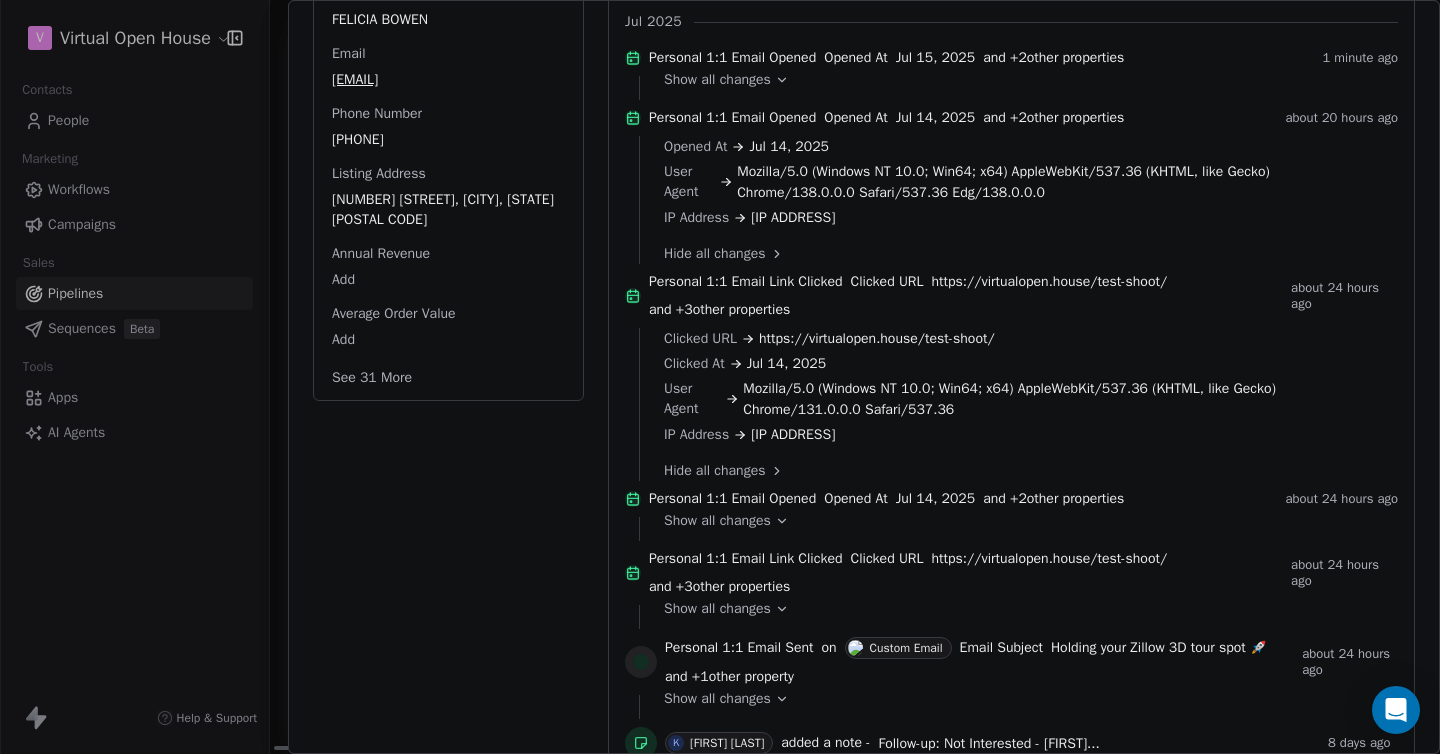 scroll, scrollTop: 361, scrollLeft: 0, axis: vertical 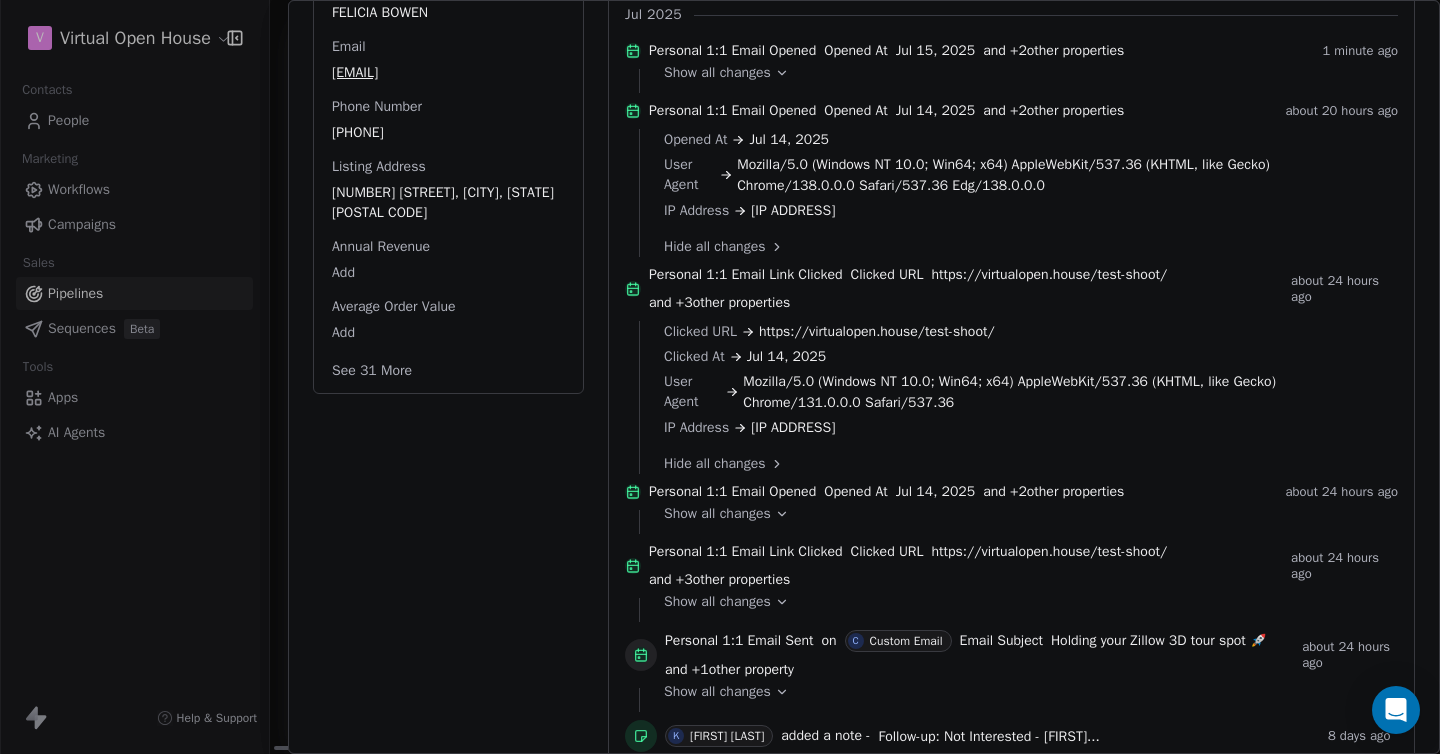 click on "Show all changes" at bounding box center [717, 514] 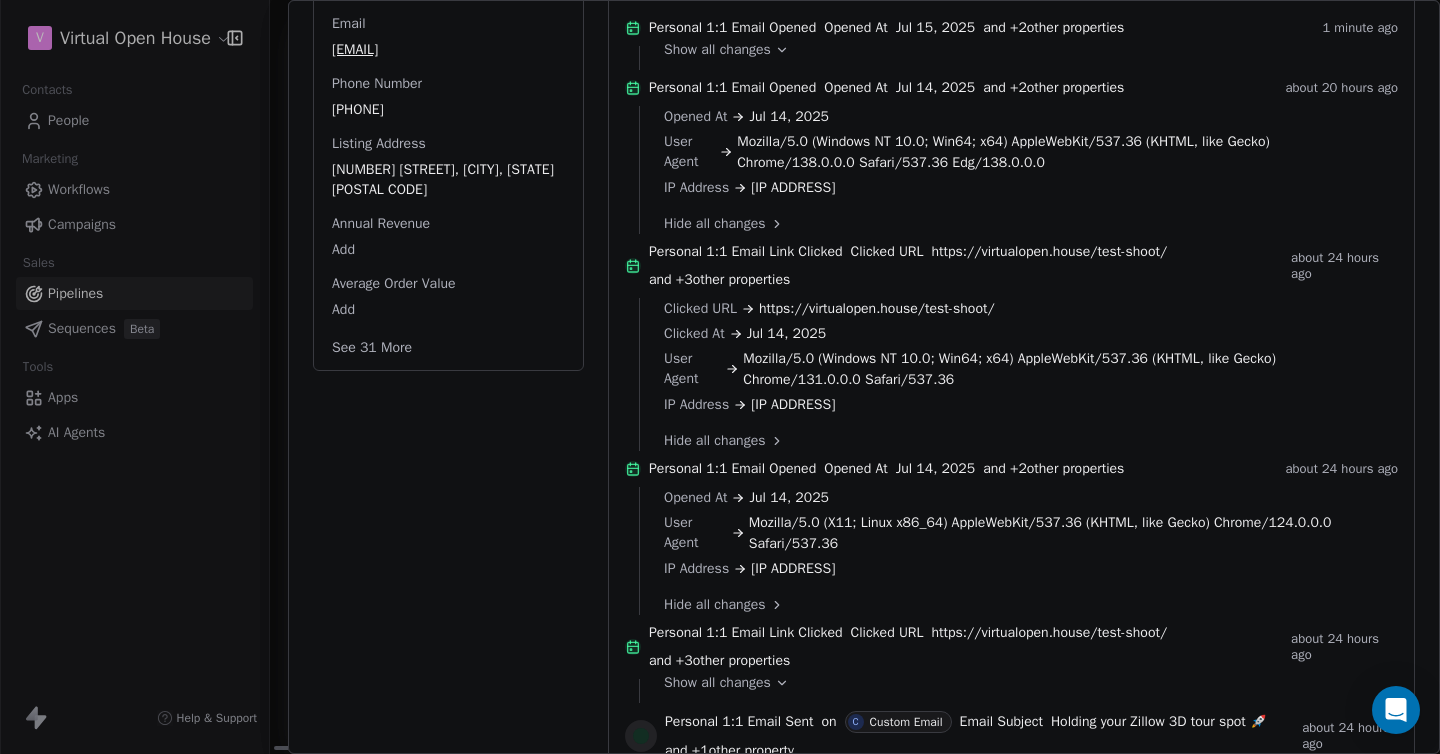 scroll, scrollTop: 15, scrollLeft: 0, axis: vertical 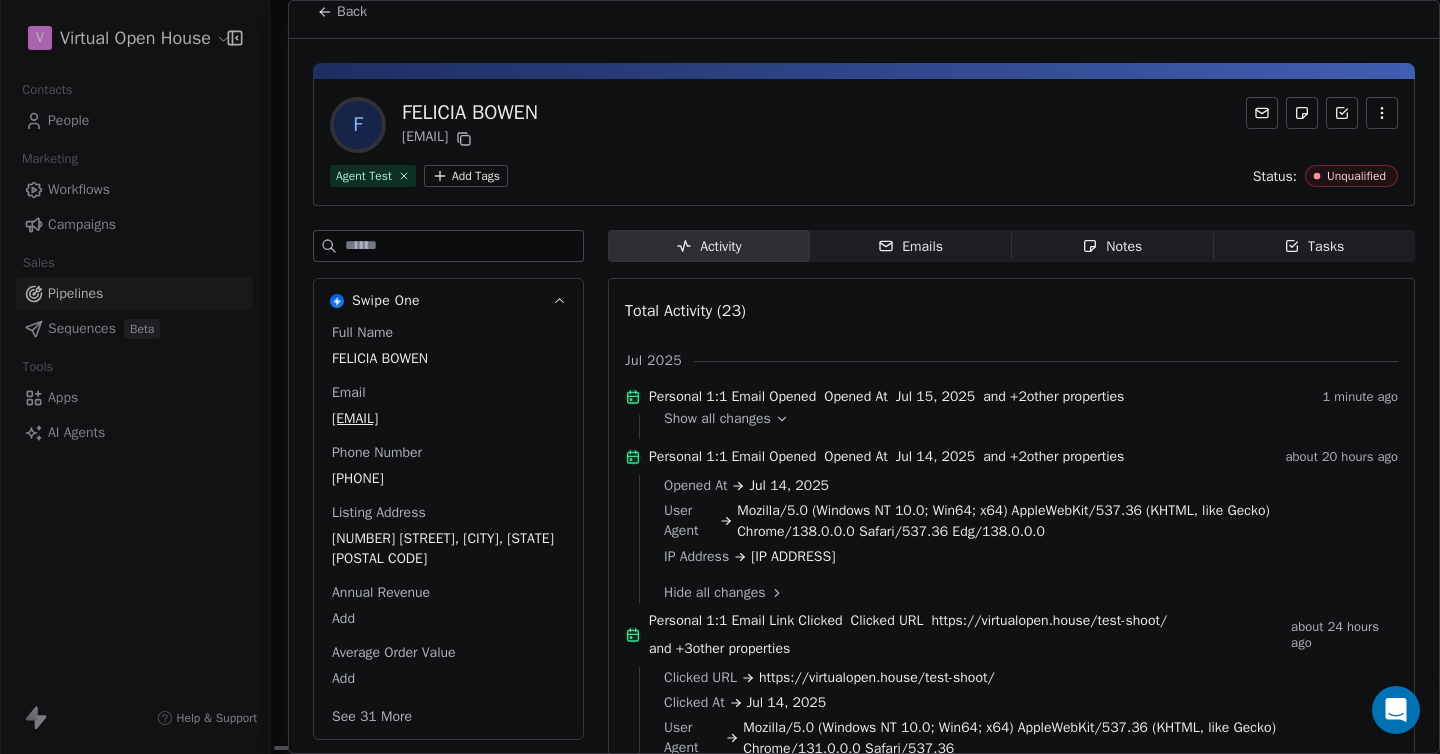 click on "Show all changes" at bounding box center (717, 419) 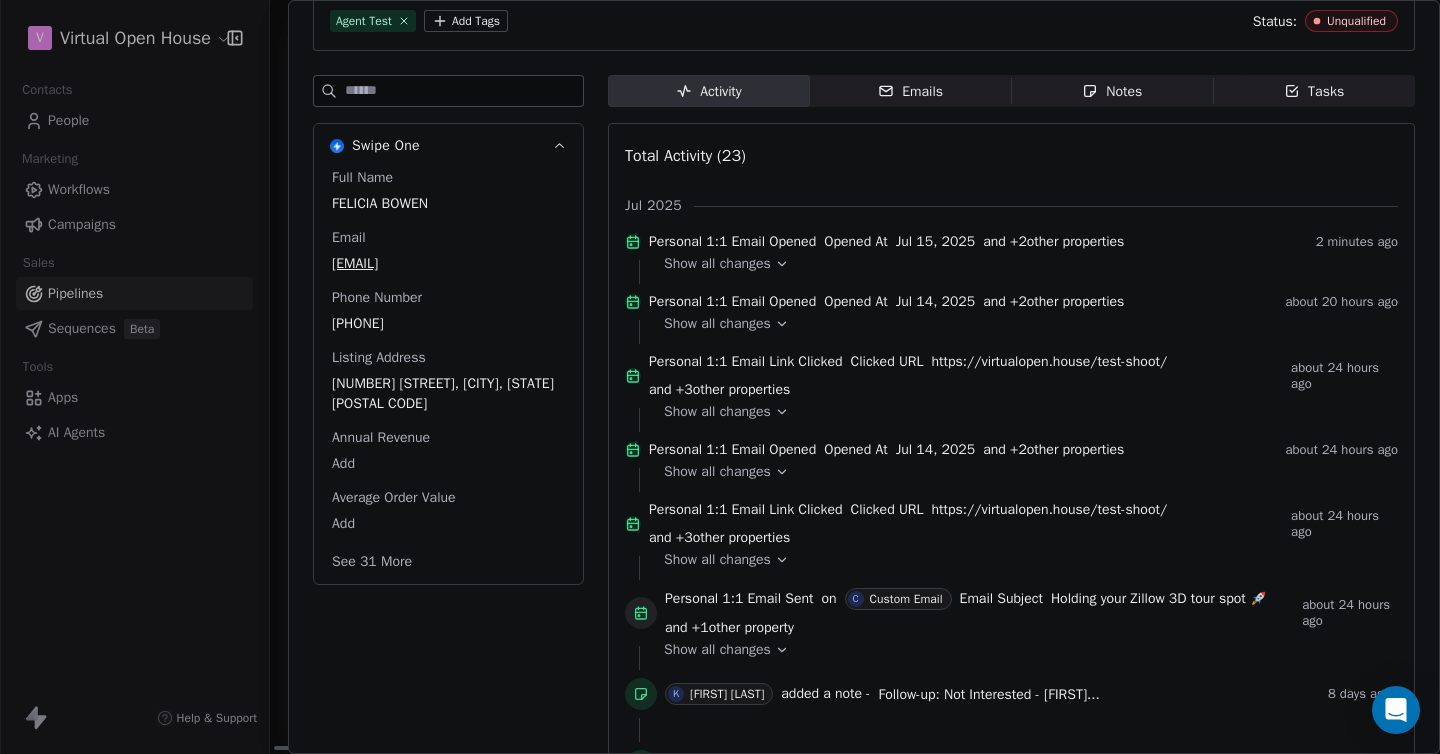 scroll, scrollTop: 0, scrollLeft: 0, axis: both 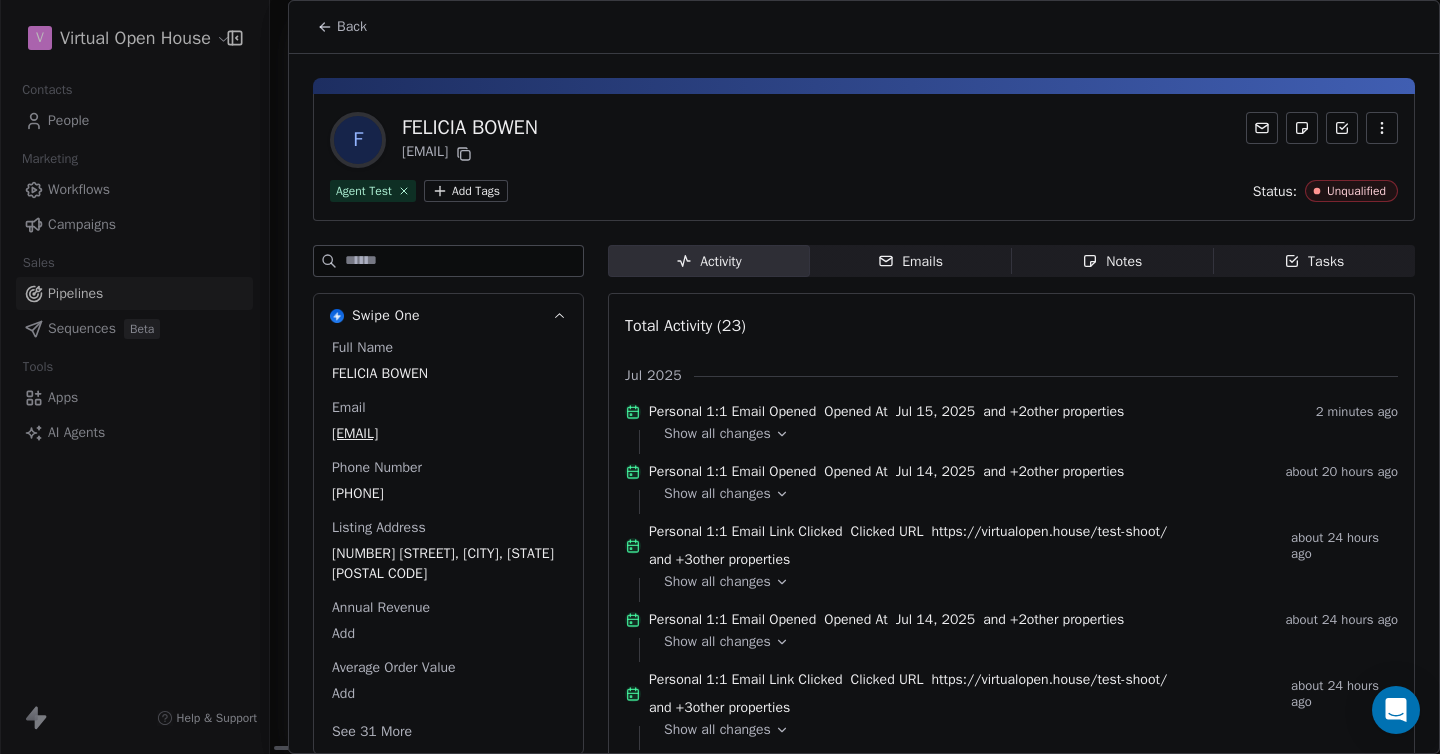 click on "Back" at bounding box center (352, 27) 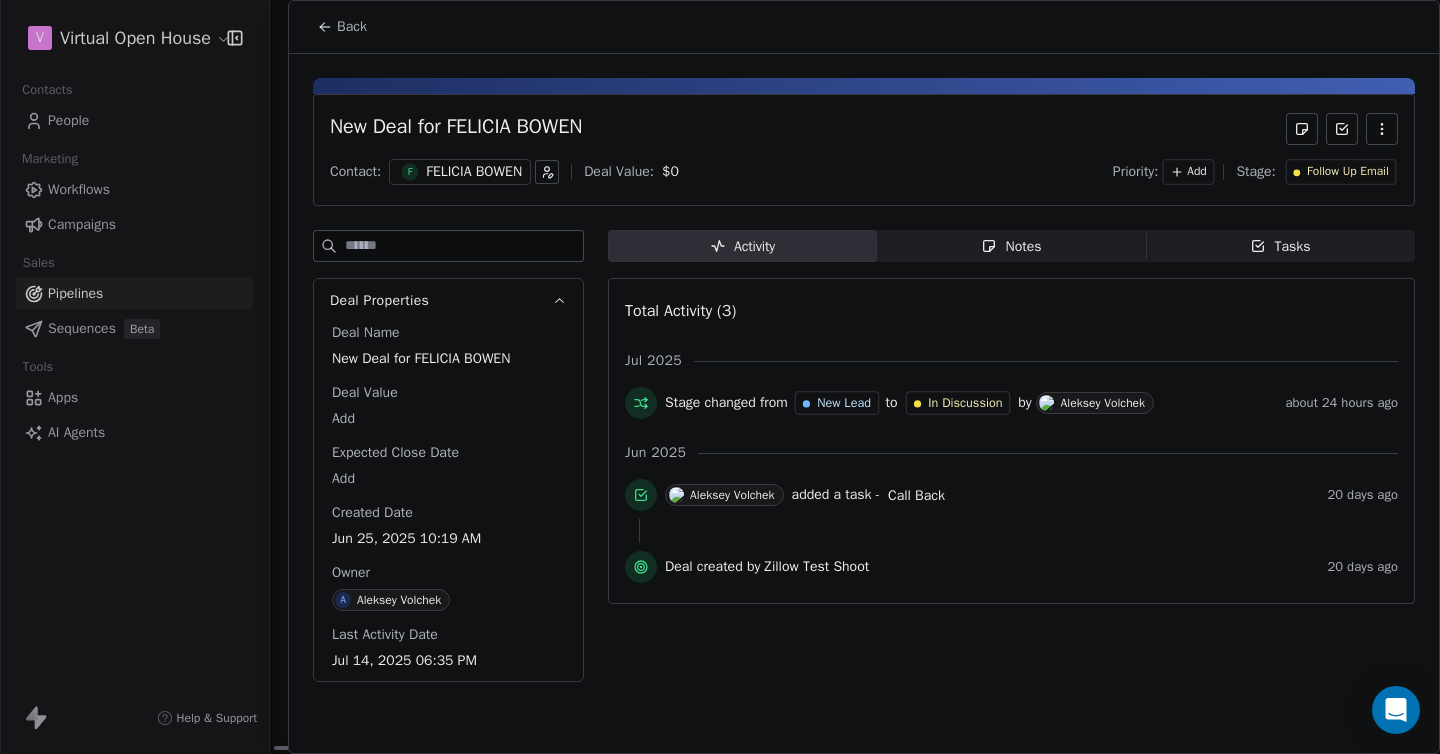 click on "Back" at bounding box center (352, 27) 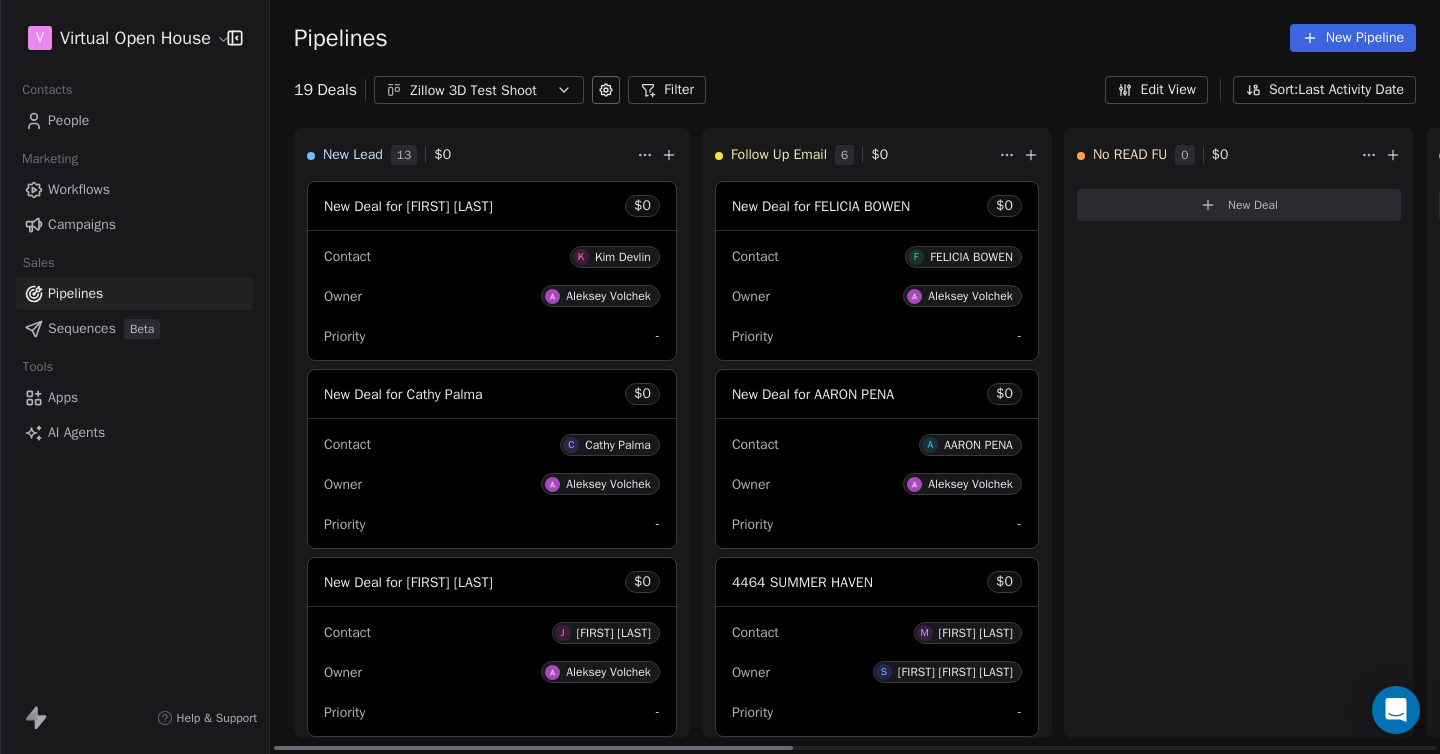 click on "Kim Devlin" at bounding box center [623, 257] 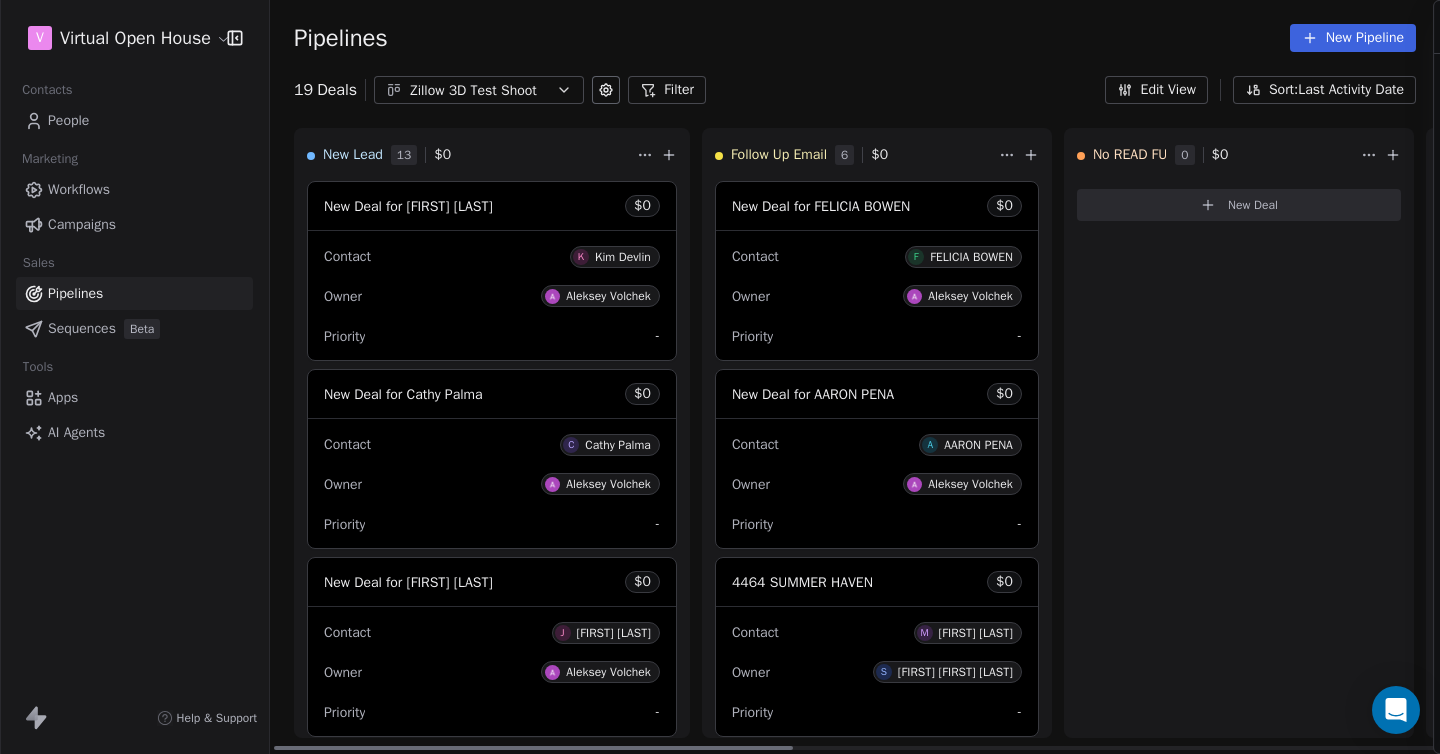 click on "Kim Devlin" at bounding box center [458, 172] 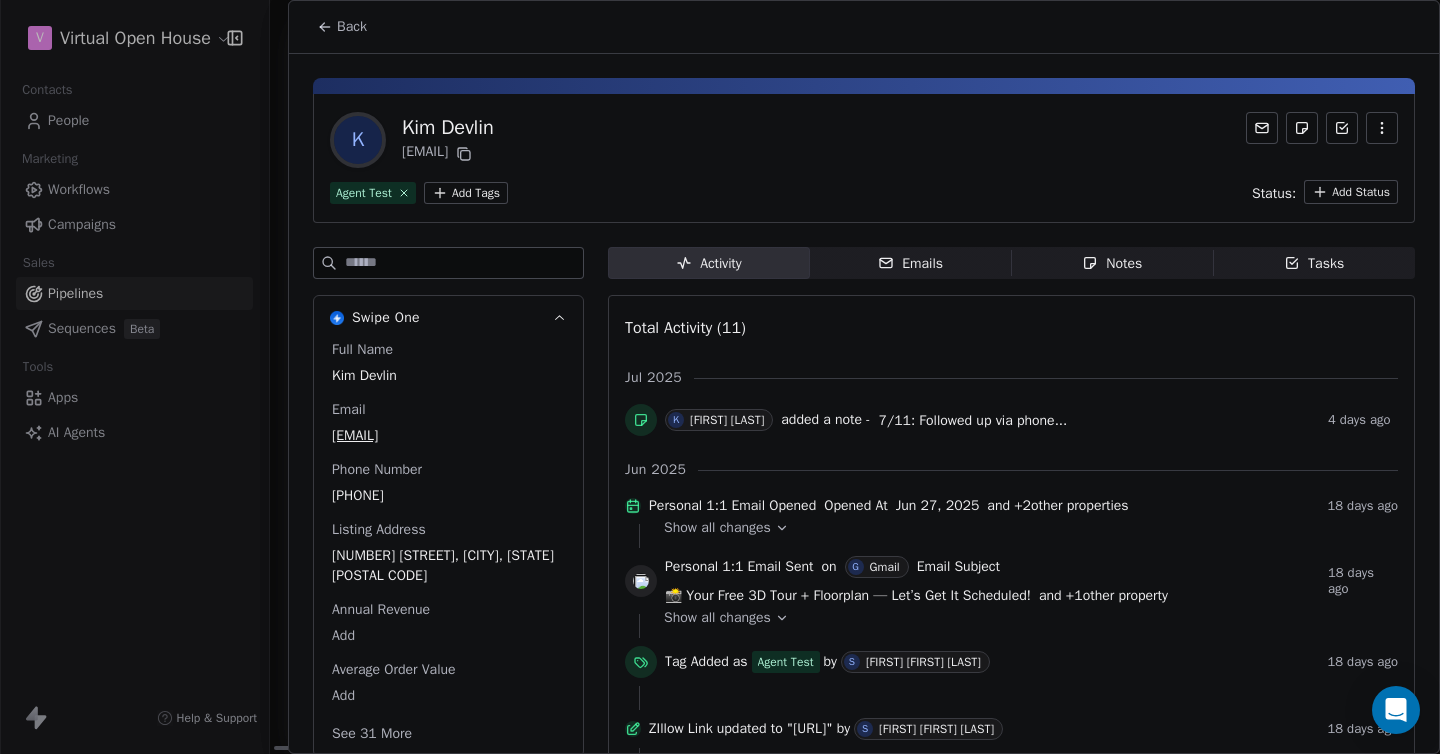 click on "7/11: Followed up via phone..." at bounding box center (972, 420) 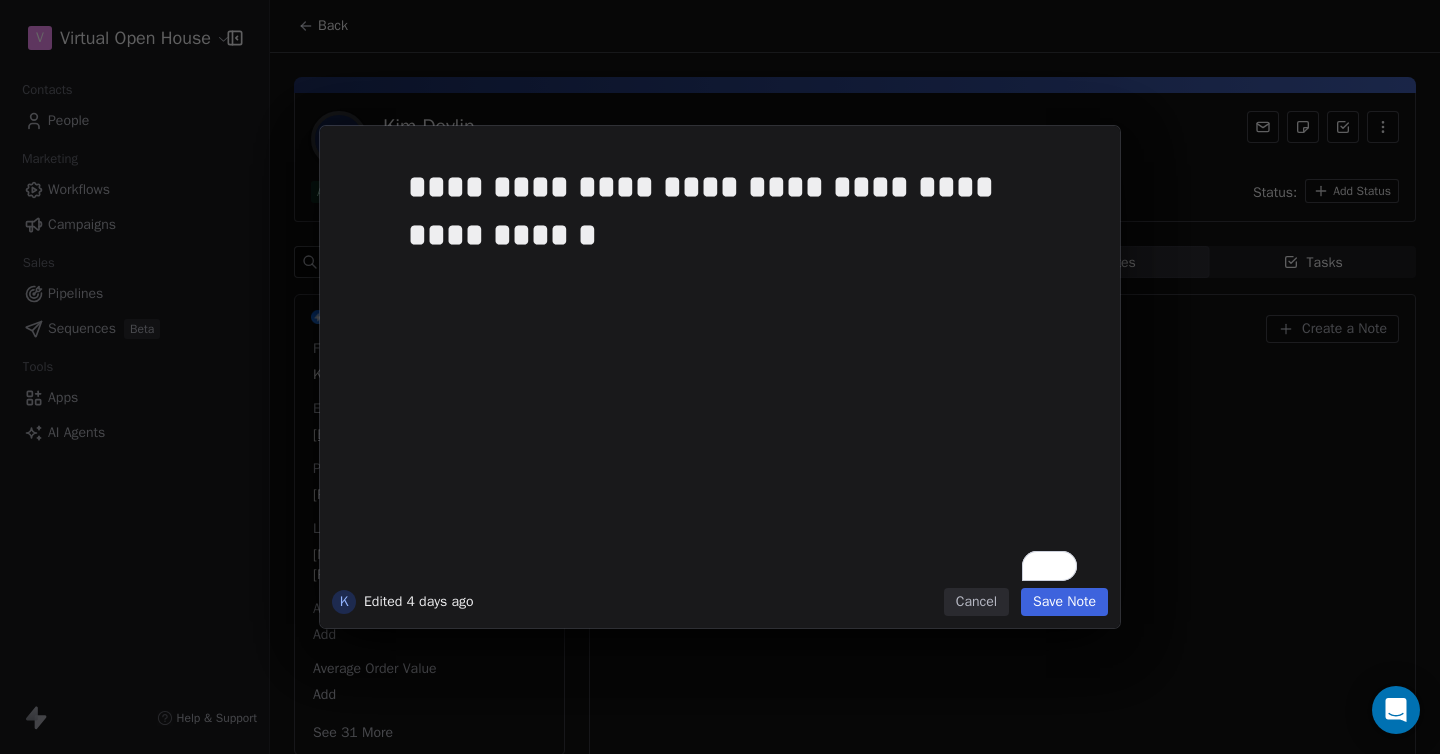 click on "Cancel" at bounding box center [976, 602] 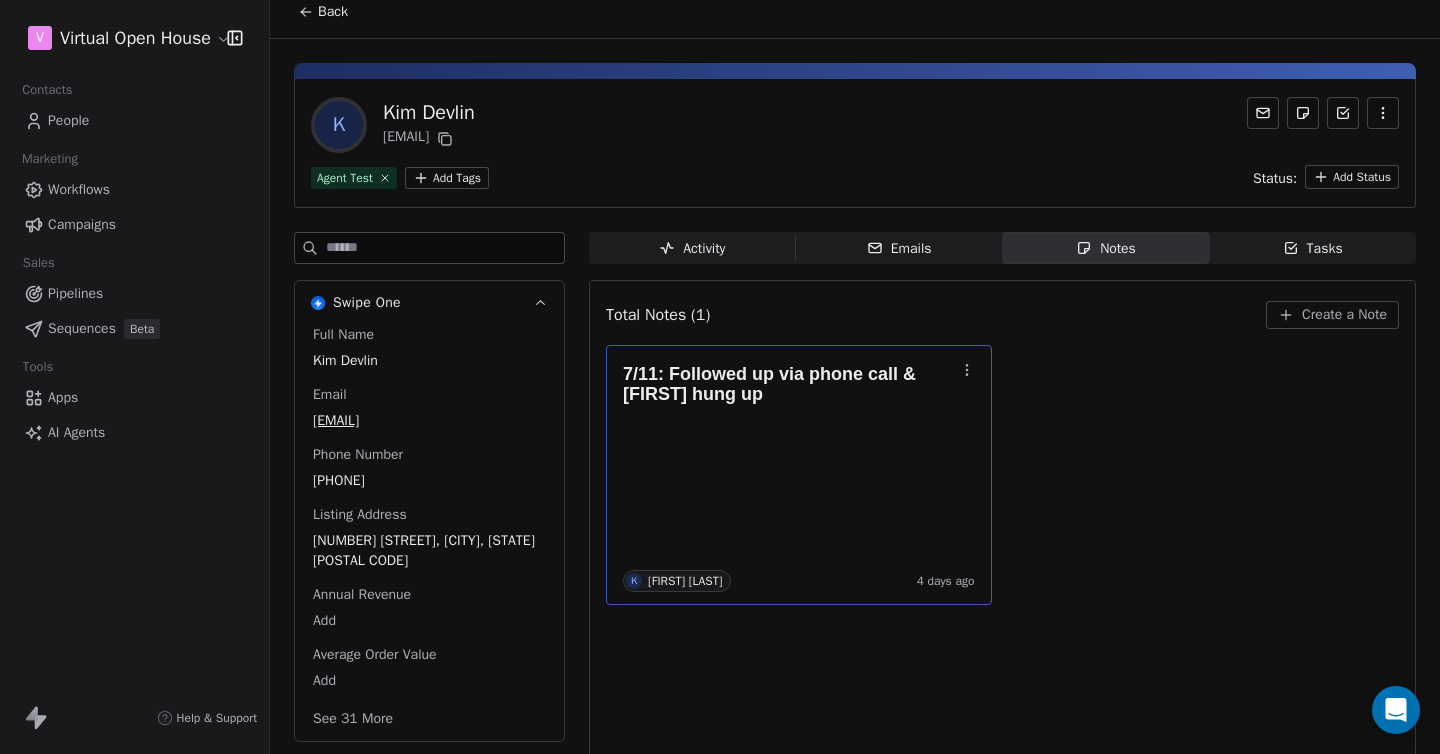 scroll, scrollTop: 0, scrollLeft: 0, axis: both 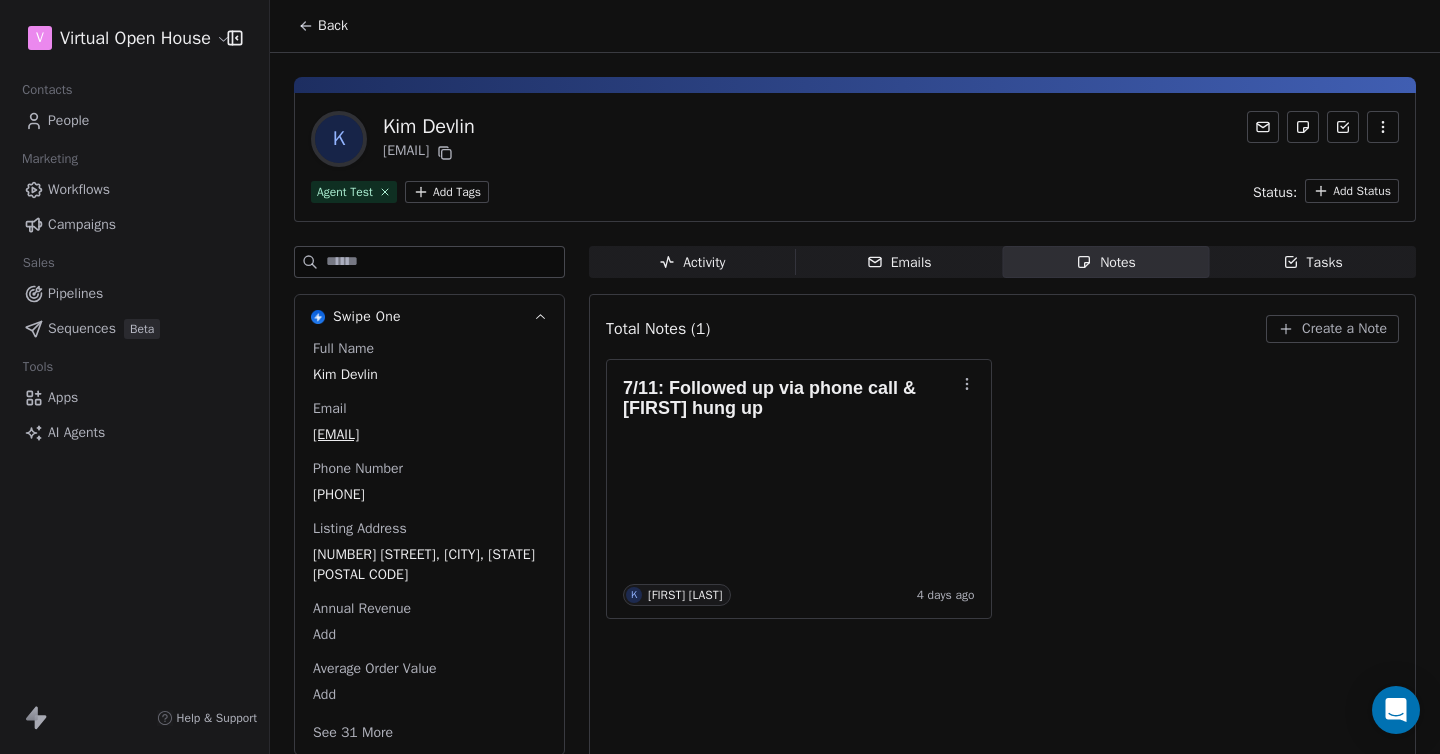 click on "Back" at bounding box center [333, 26] 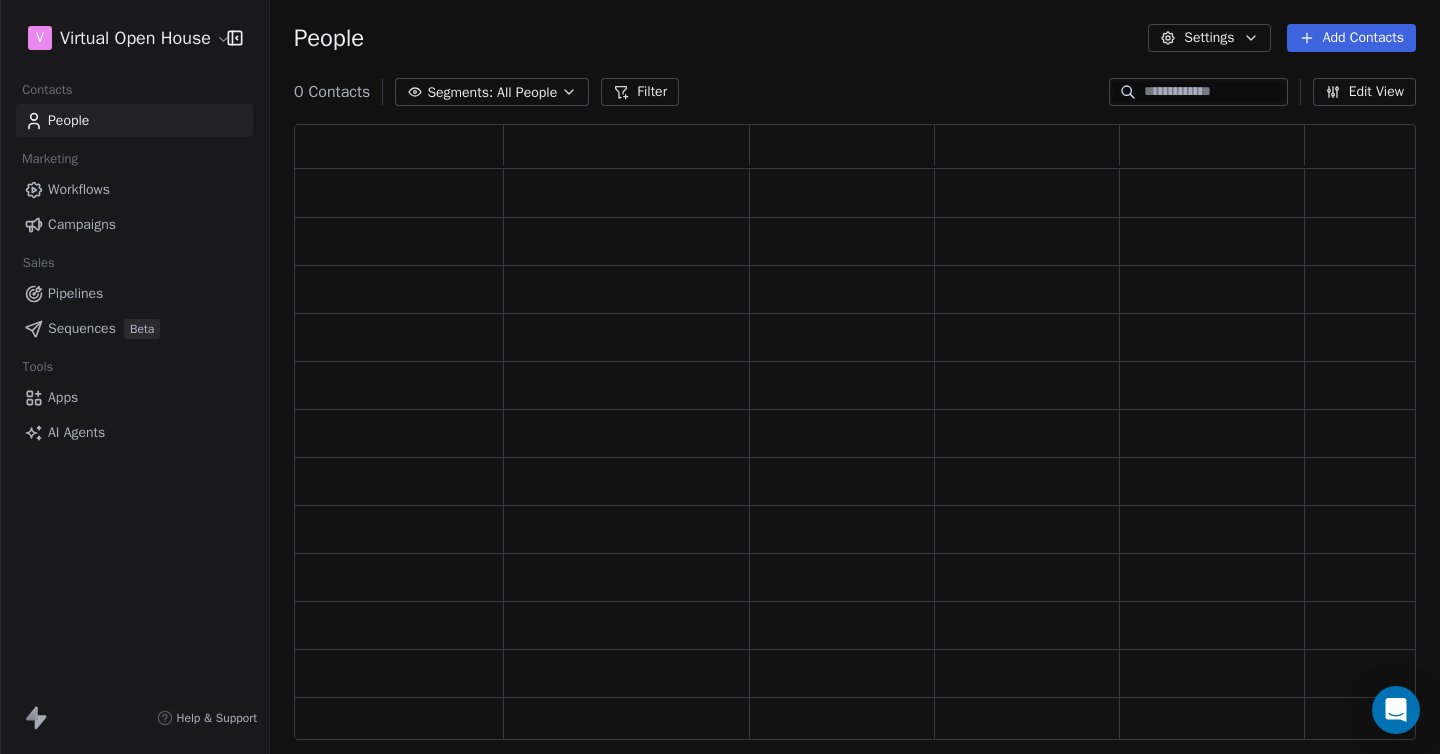 scroll, scrollTop: 16, scrollLeft: 16, axis: both 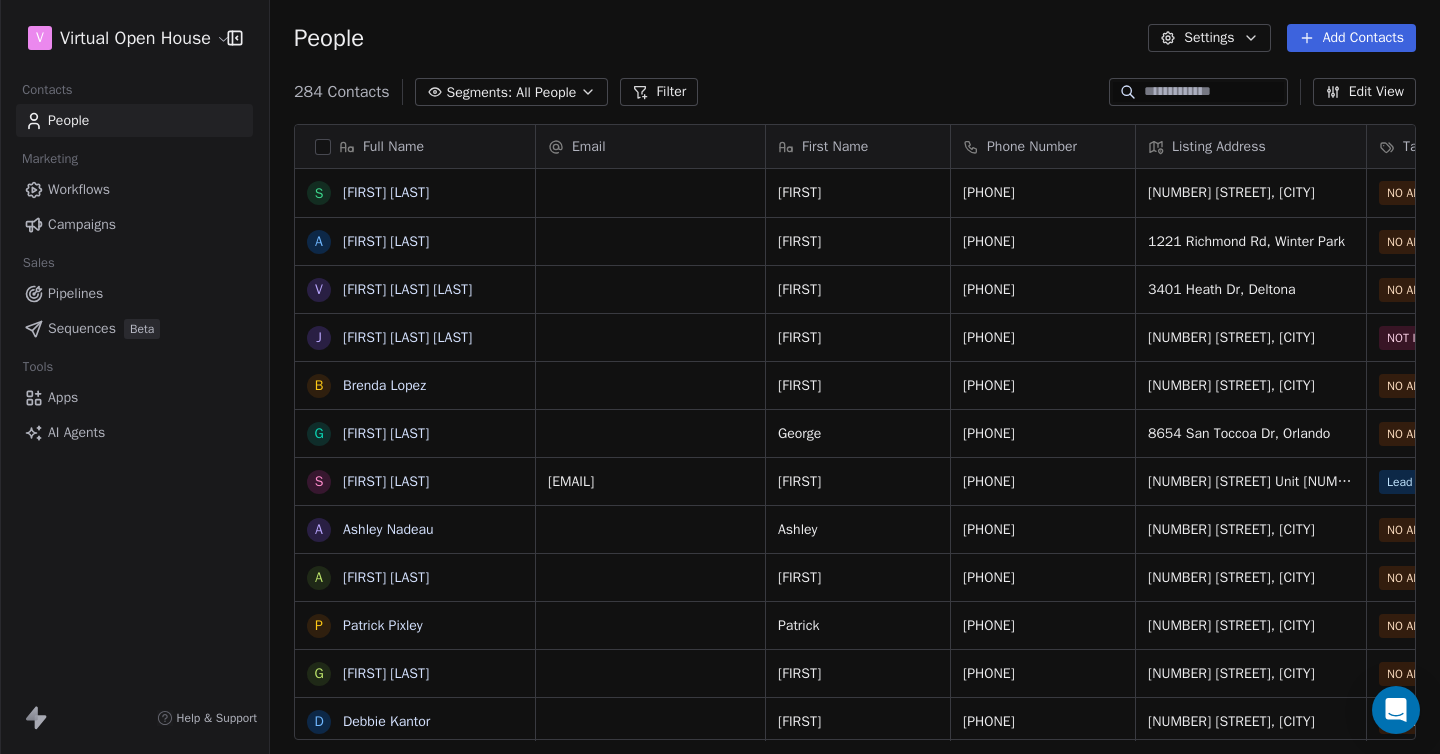 click on "Pipelines" at bounding box center (75, 293) 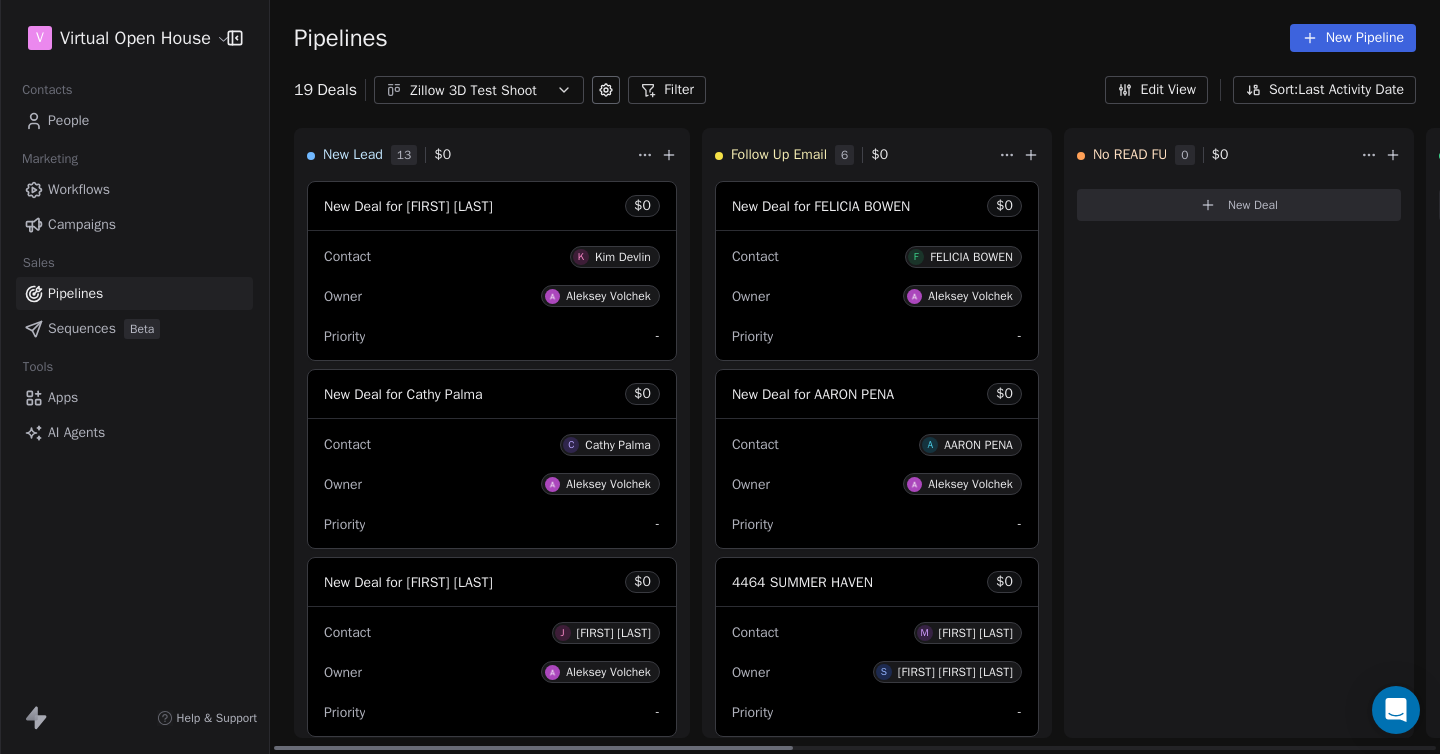 click on "Kim Devlin" at bounding box center [623, 257] 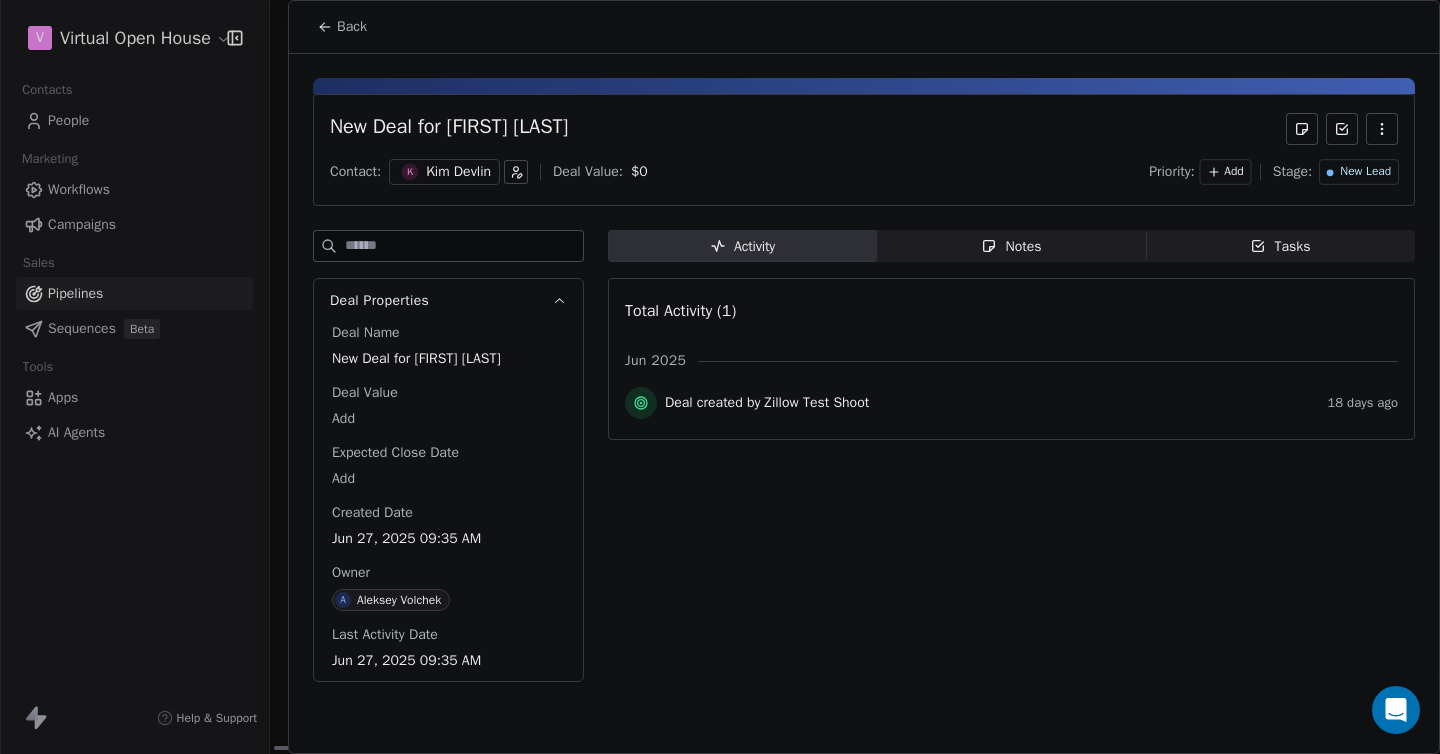 click on "Kim Devlin" at bounding box center [458, 172] 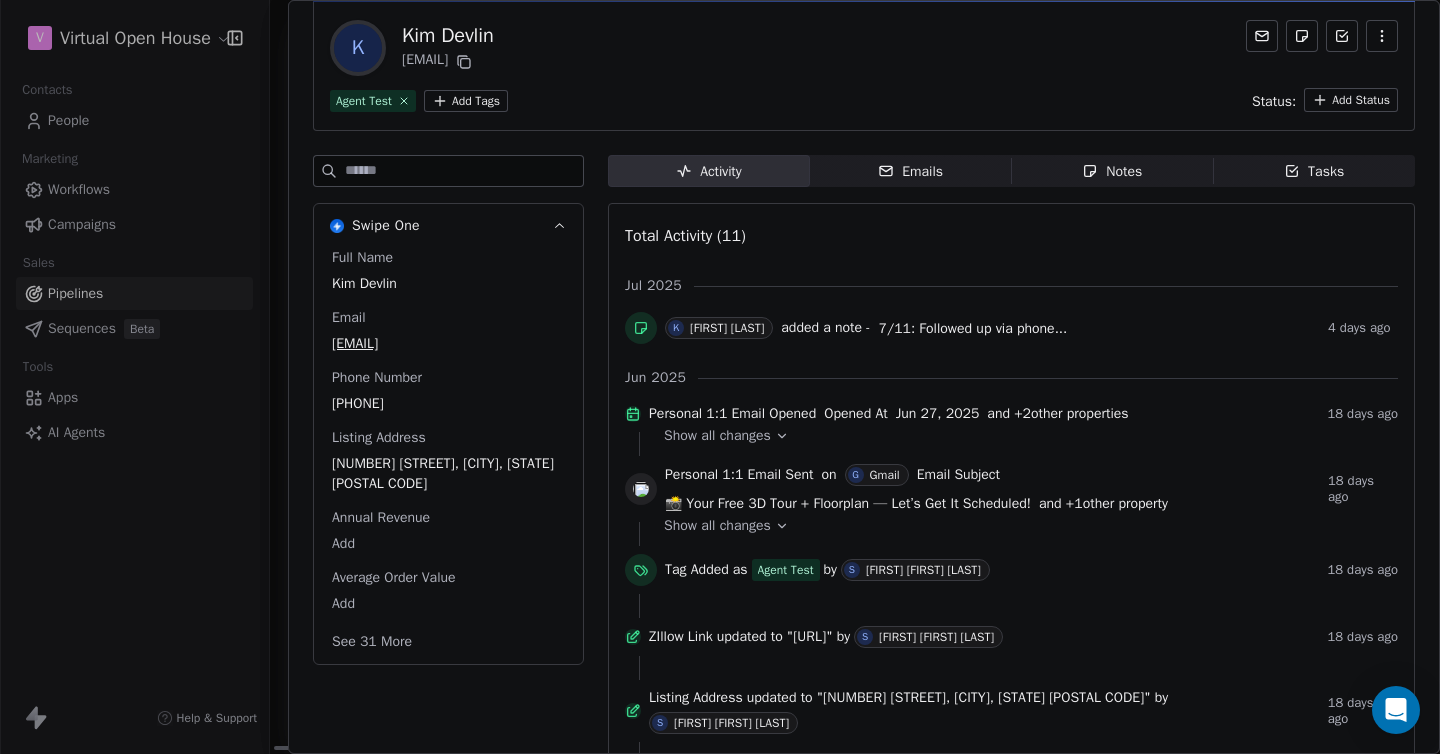 scroll, scrollTop: 0, scrollLeft: 0, axis: both 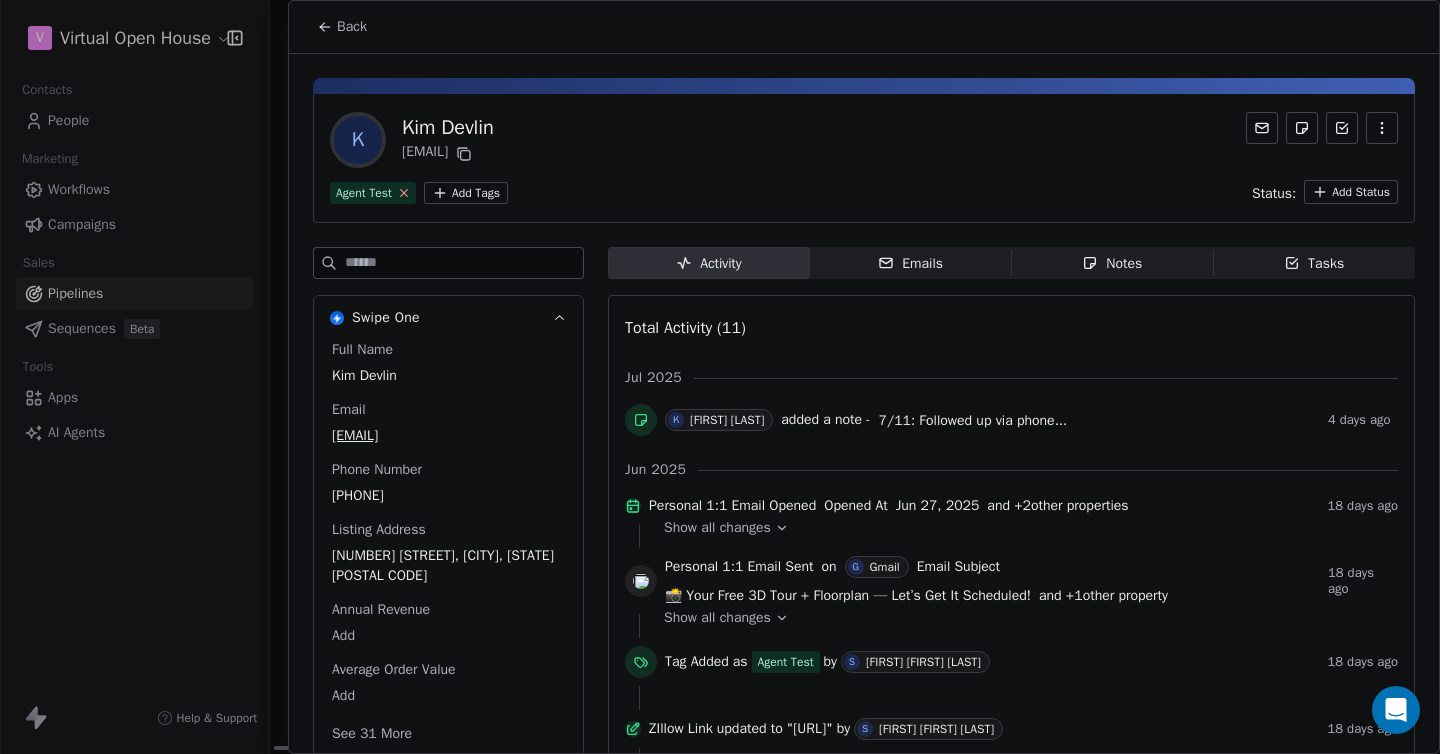click 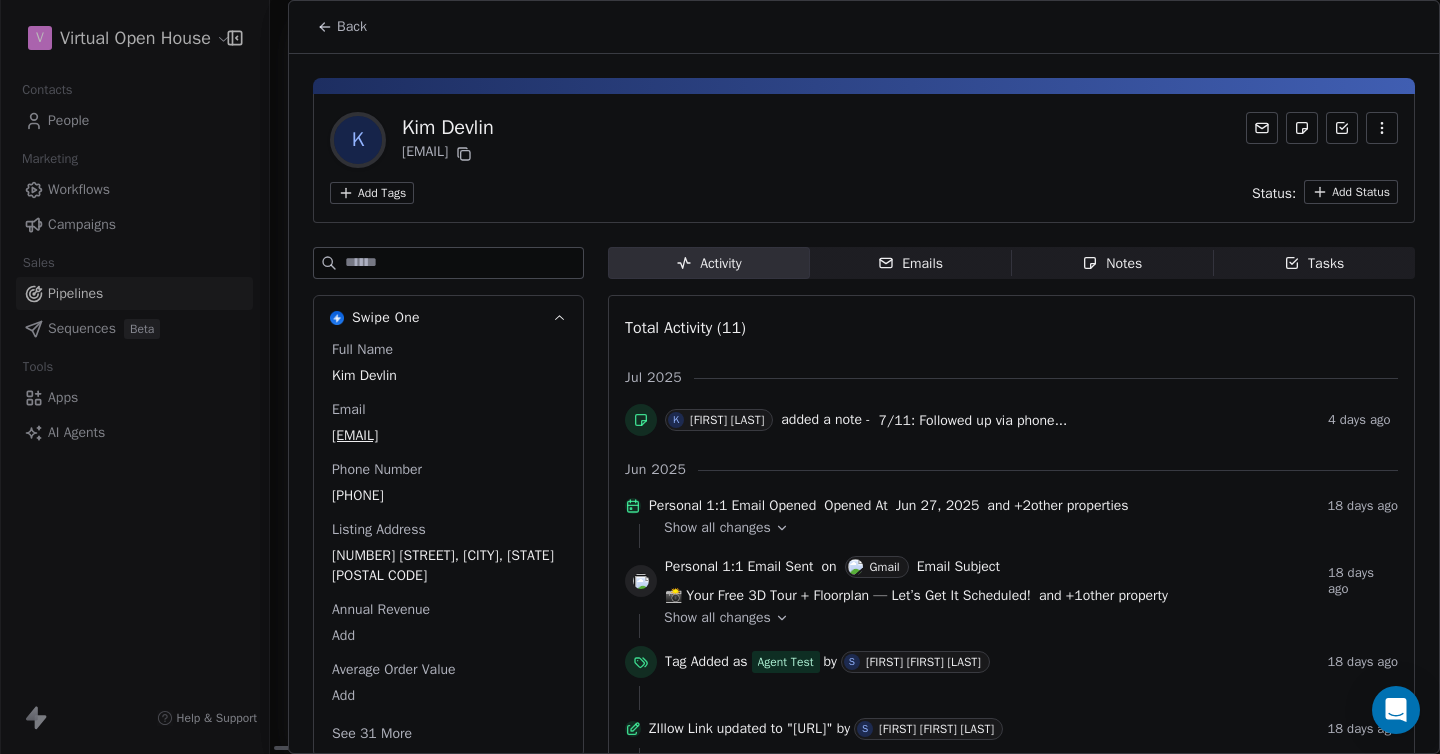 click on "New Pipeline 19 Deals Zillow 3D Test Shoot Filter Edit View Sort: Last Activity Date New Lead 13 $ 0 New Deal for [FIRST] [LAST] $ 0 Contact K [FIRST] [LAST] Owner [FIRST] [LAST] Priority - New Deal for [FIRST] [LAST] $ 0 Contact C [FIRST] [LAST] Owner [FIRST] [LAST] Priority - New Deal for [FIRST] [LAST] $ 0 Contact J [FIRST] [LAST] Owner [FIRST] [LAST] Priority - New Deal for [FIRST] [LAST] $ 0 Contact K [FIRST] [LAST] Owner [FIRST] [LAST] Priority - New Deal for [FIRST] [LAST] $ 0 Contact L [FIRST] [LAST] Owner [FIRST] [LAST] Priority - New Deal for [FIRST] [LAST] (Broker) - Marketing Dept E-mail $ 0 Contact P [FIRST] [LAST] (Broker) - Marketing Dept E-mail Owner [FIRST] [LAST] Priority - New Deal for [FIRST] [LAST]; [FIRST] $ 0 Contact N [FIRST] [LAST]; [FIRST] Owner [FIRST] [LAST] Priority - New Deal for [FIRST] [LAST] $ 0 Contact K [FIRST] [LAST] Owner [FIRST] [LAST] - $" at bounding box center (720, 377) 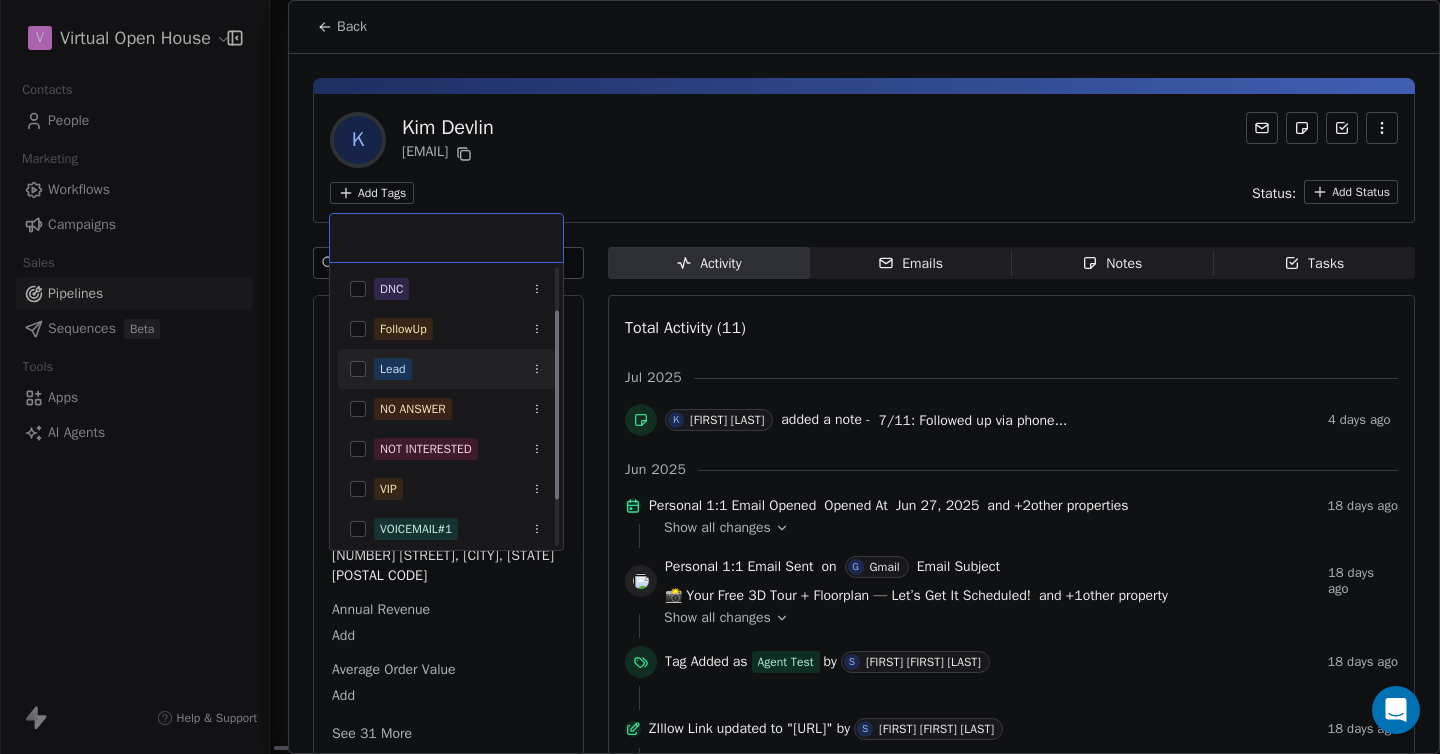 scroll, scrollTop: 129, scrollLeft: 0, axis: vertical 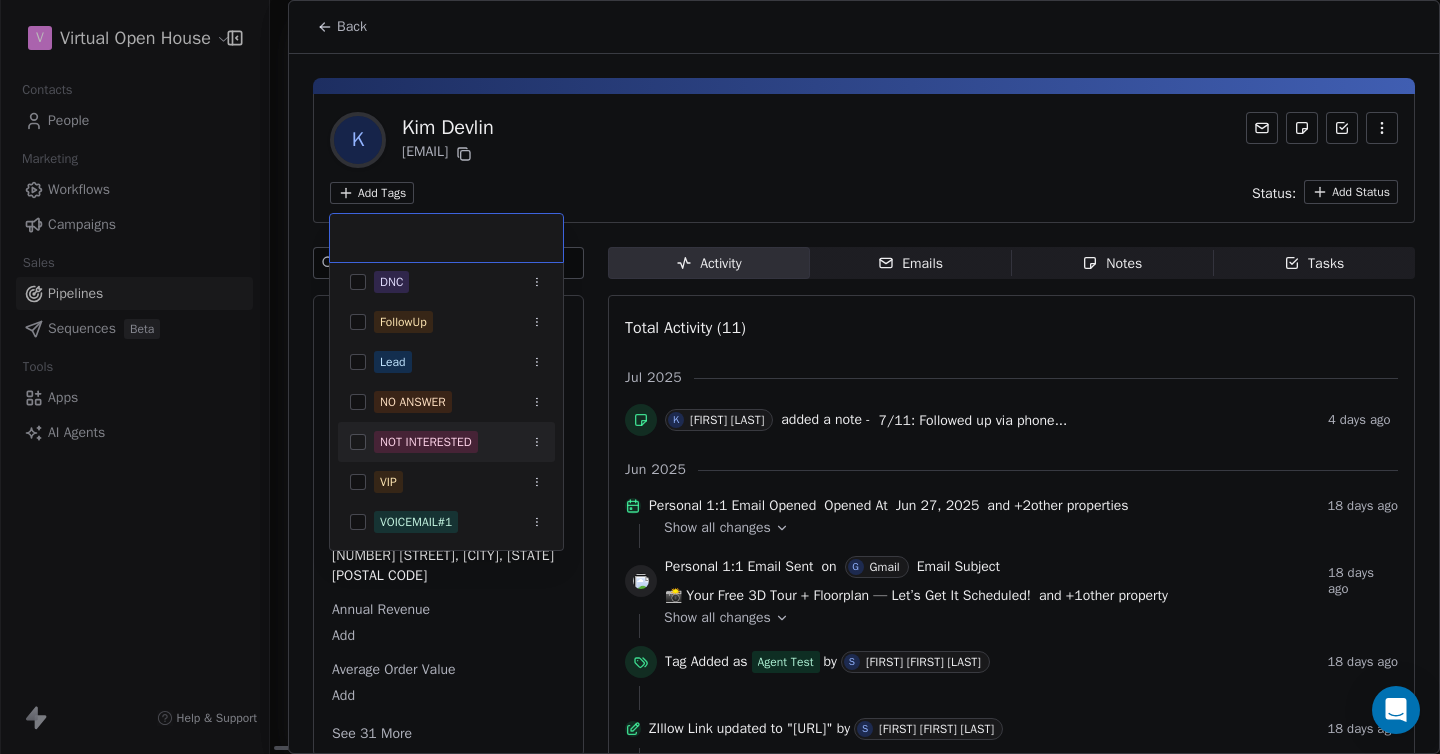 click on "NOT INTERESTED" at bounding box center (426, 442) 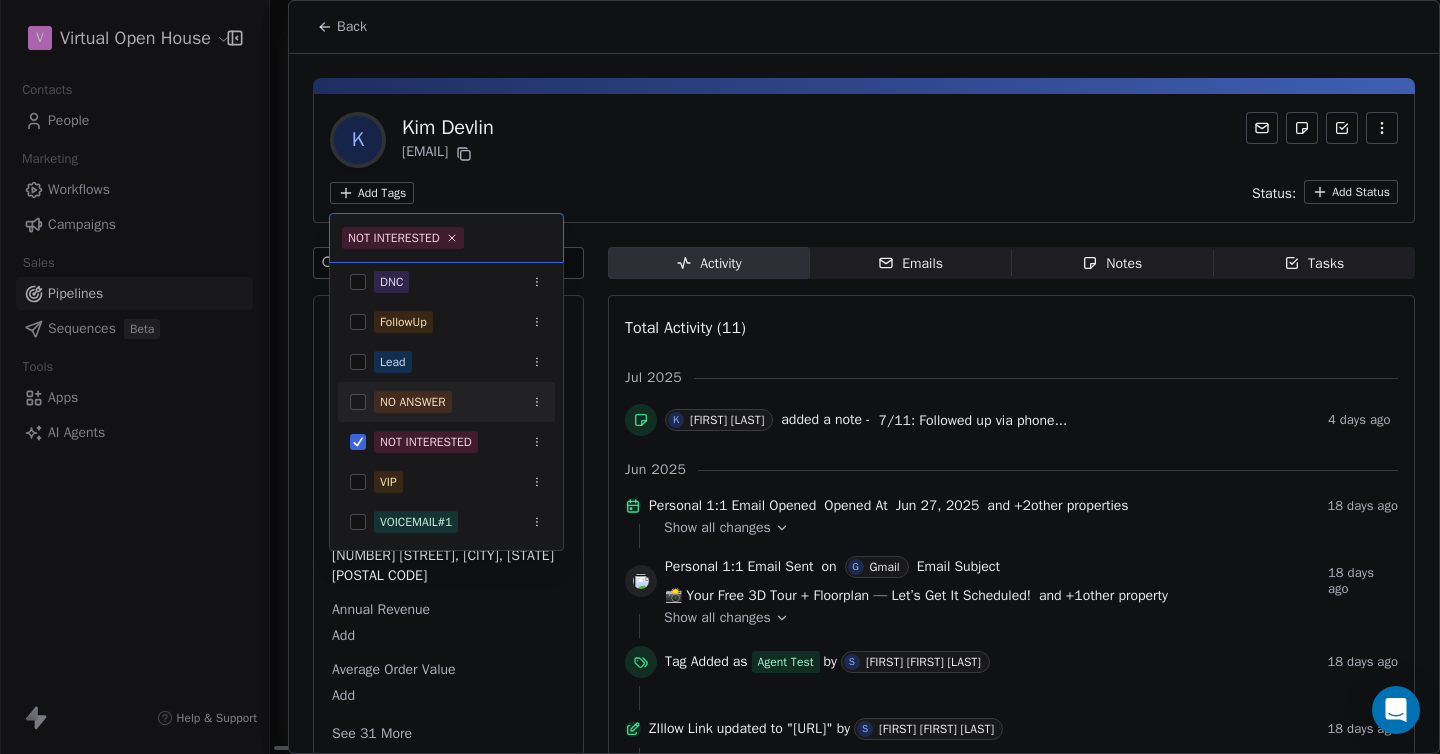 click on "New Pipeline 19 Deals Zillow 3D Test Shoot Filter Edit View Sort: Last Activity Date New Lead 13 $ 0 New Deal for [FIRST] [LAST] $ 0 Contact K [FIRST] [LAST] Owner [FIRST] [LAST] Priority - New Deal for [FIRST] [LAST] $ 0 Contact C [FIRST] [LAST] Owner [FIRST] [LAST] Priority - New Deal for [FIRST] [LAST] $ 0 Contact J [FIRST] [LAST] Owner [FIRST] [LAST] Priority - New Deal for [FIRST] [LAST] $ 0 Contact K [FIRST] [LAST] Owner [FIRST] [LAST] Priority - New Deal for [FIRST] [LAST] $ 0 Contact L [FIRST] [LAST] Owner [FIRST] [LAST] Priority - New Deal for [FIRST] [LAST] (Broker) - Marketing Dept E-mail $ 0 Contact P [FIRST] [LAST] (Broker) - Marketing Dept E-mail Owner [FIRST] [LAST] Priority - New Deal for [FIRST] [LAST]; [FIRST] $ 0 Contact N [FIRST] [LAST]; [FIRST] Owner [FIRST] [LAST] Priority - New Deal for [FIRST] [LAST] $ 0 Contact K [FIRST] [LAST] Owner [FIRST] [LAST] - $" at bounding box center (720, 377) 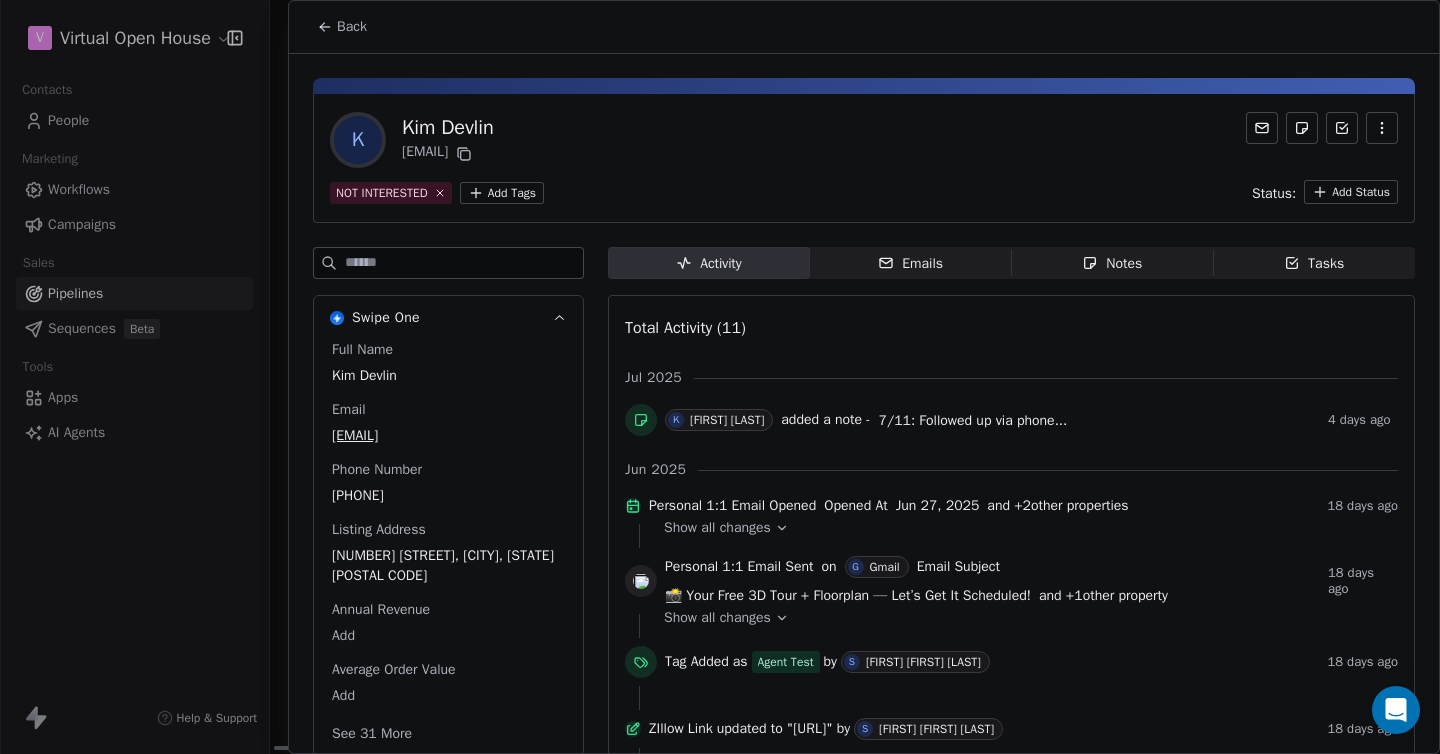 click 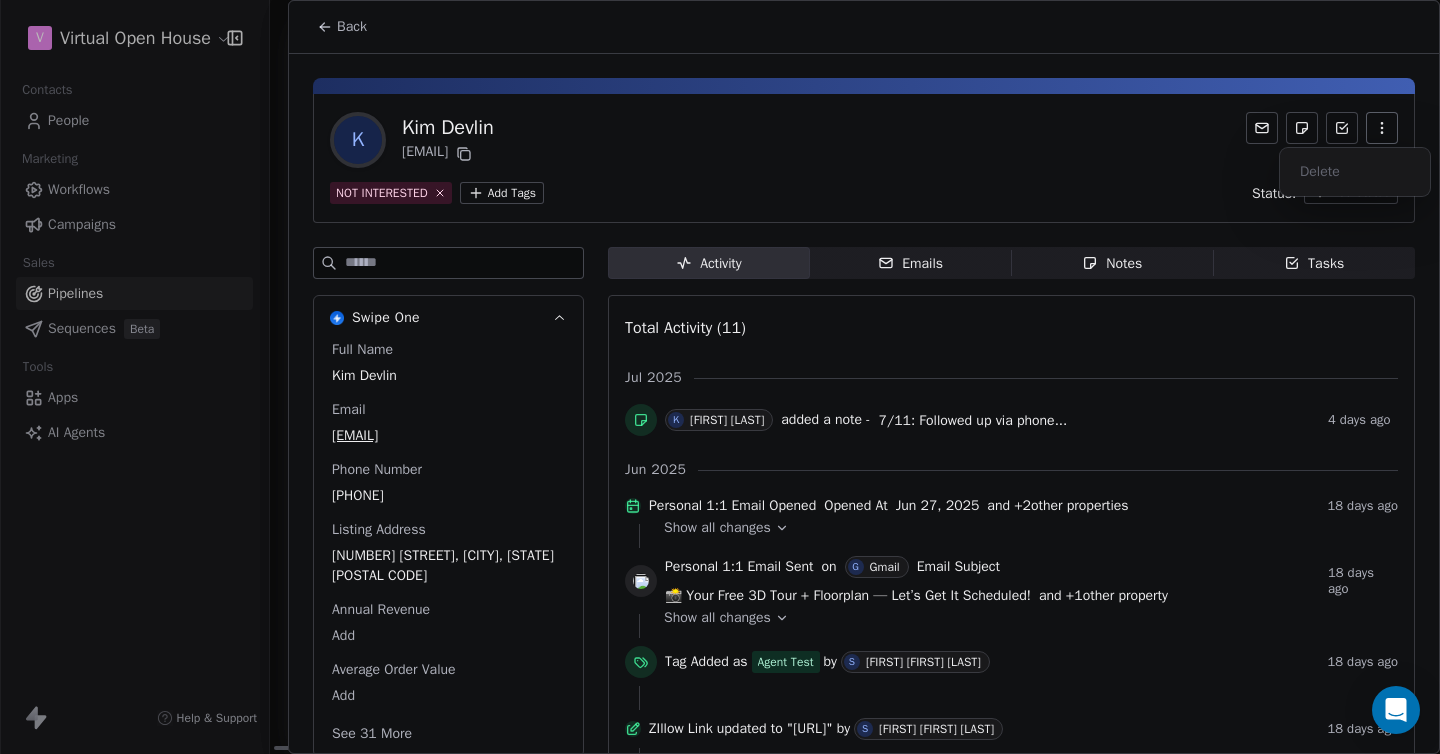 click on "K [FIRST] [LAST] [EMAIL]" at bounding box center [864, 140] 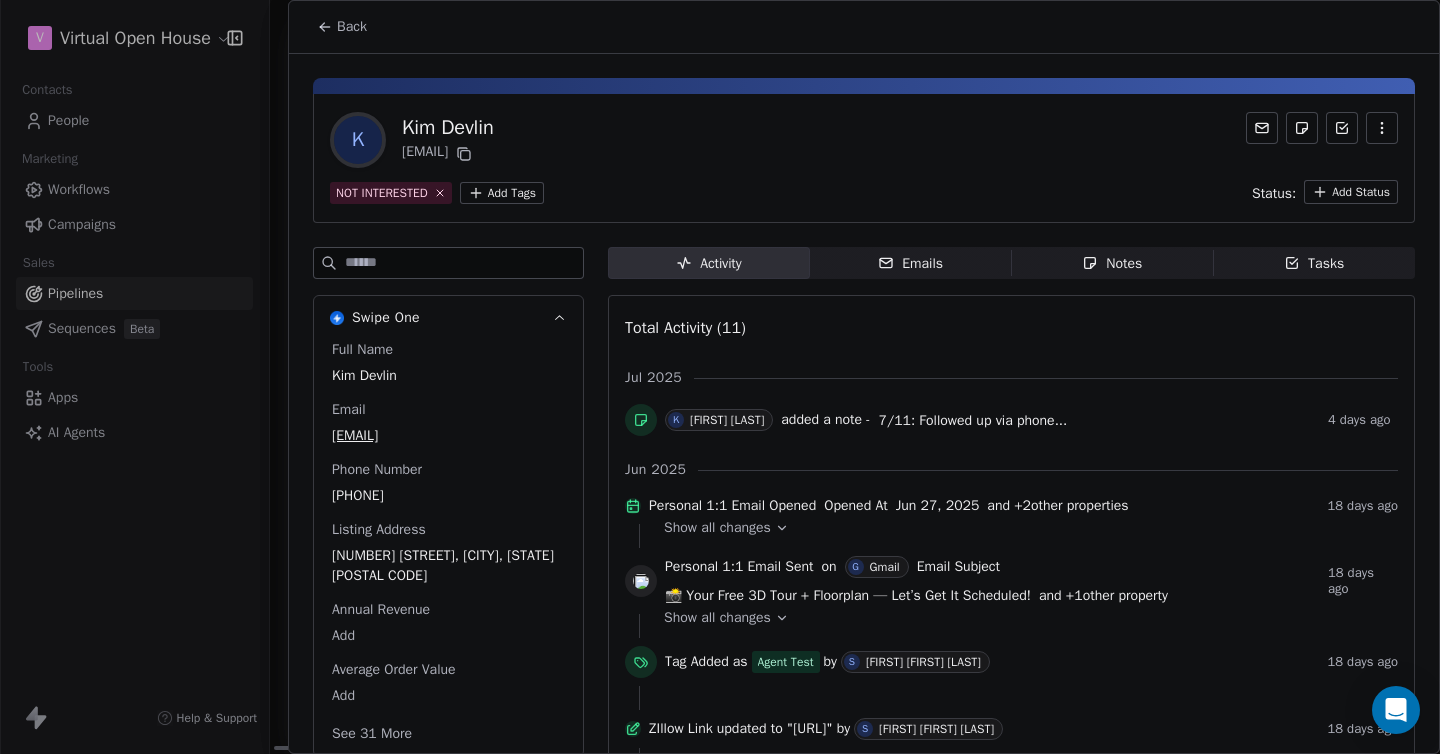 click on "Back" at bounding box center (352, 27) 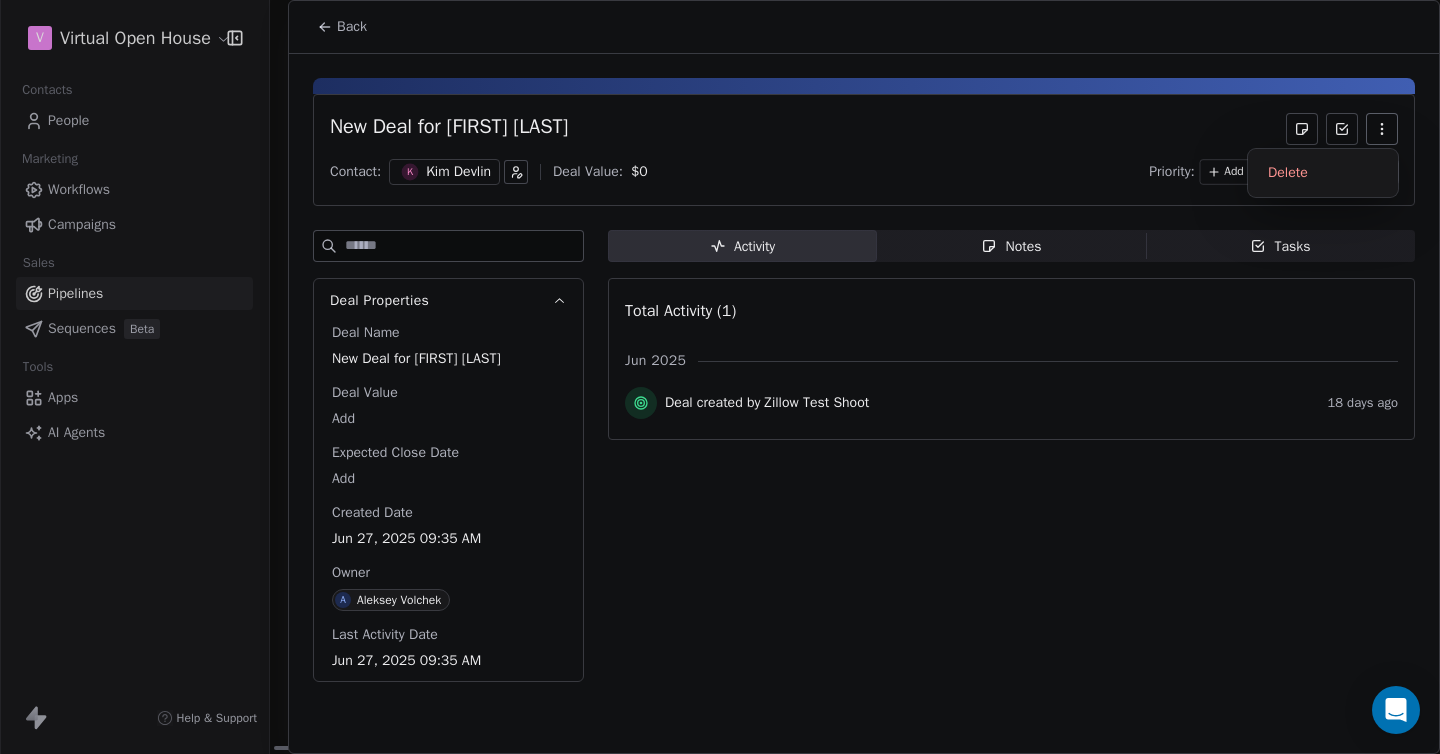 click at bounding box center [1382, 129] 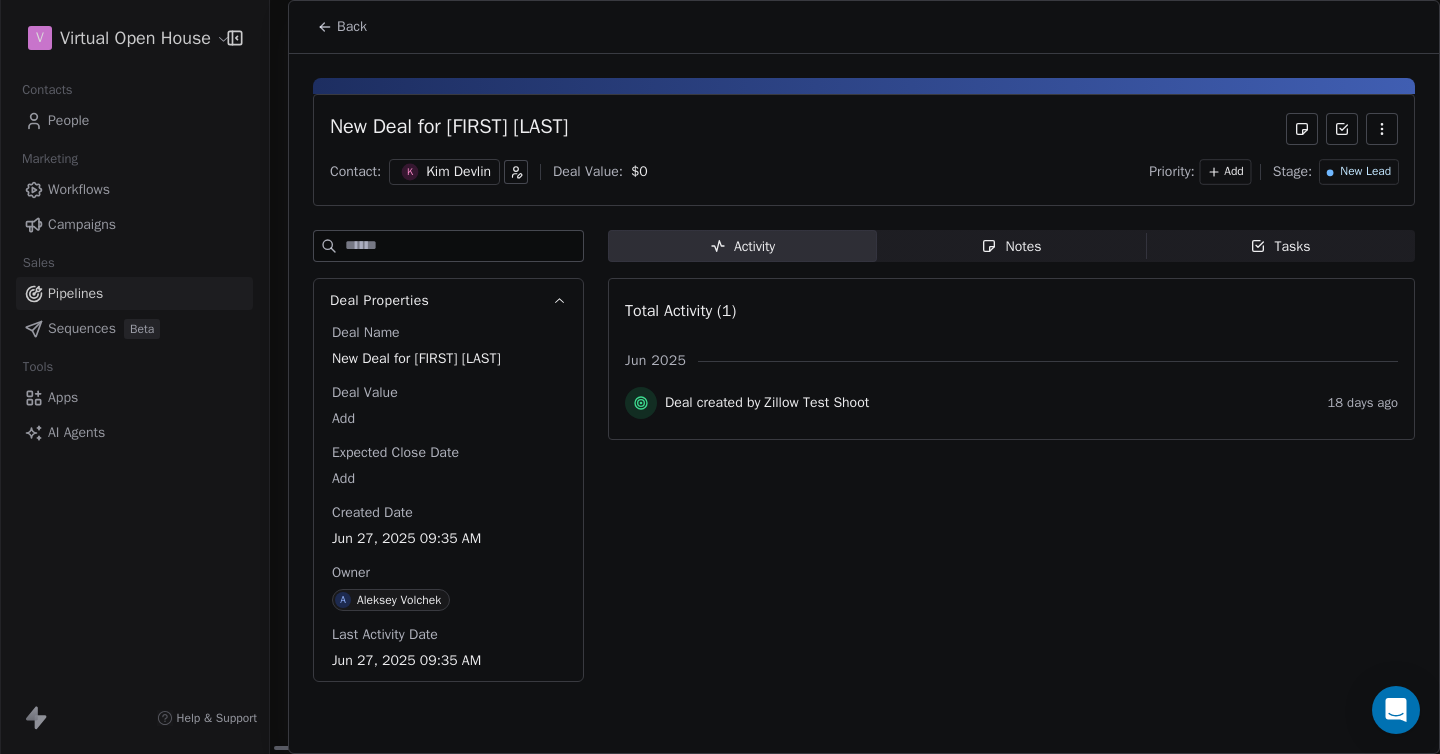 click on "New Lead" at bounding box center [1365, 172] 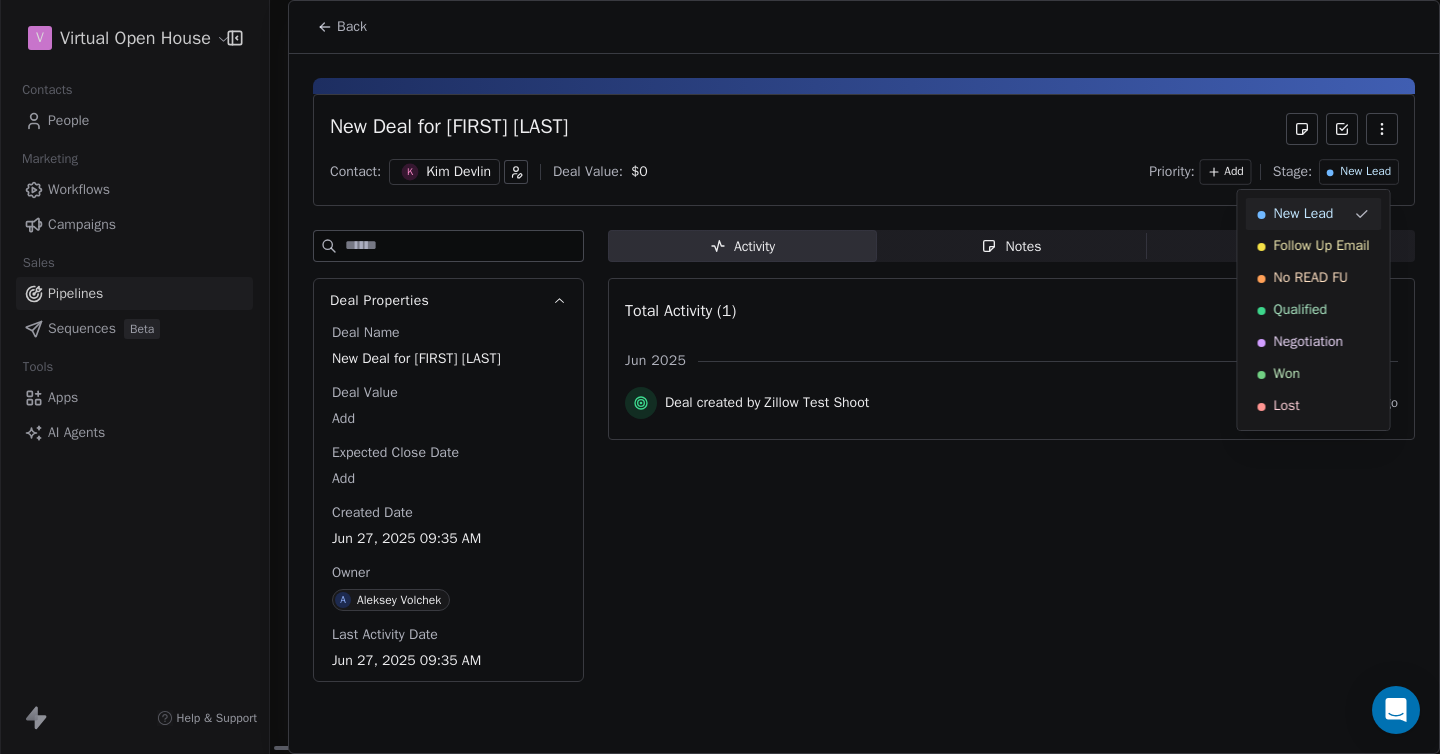 click on "New Lead" at bounding box center [1302, 214] 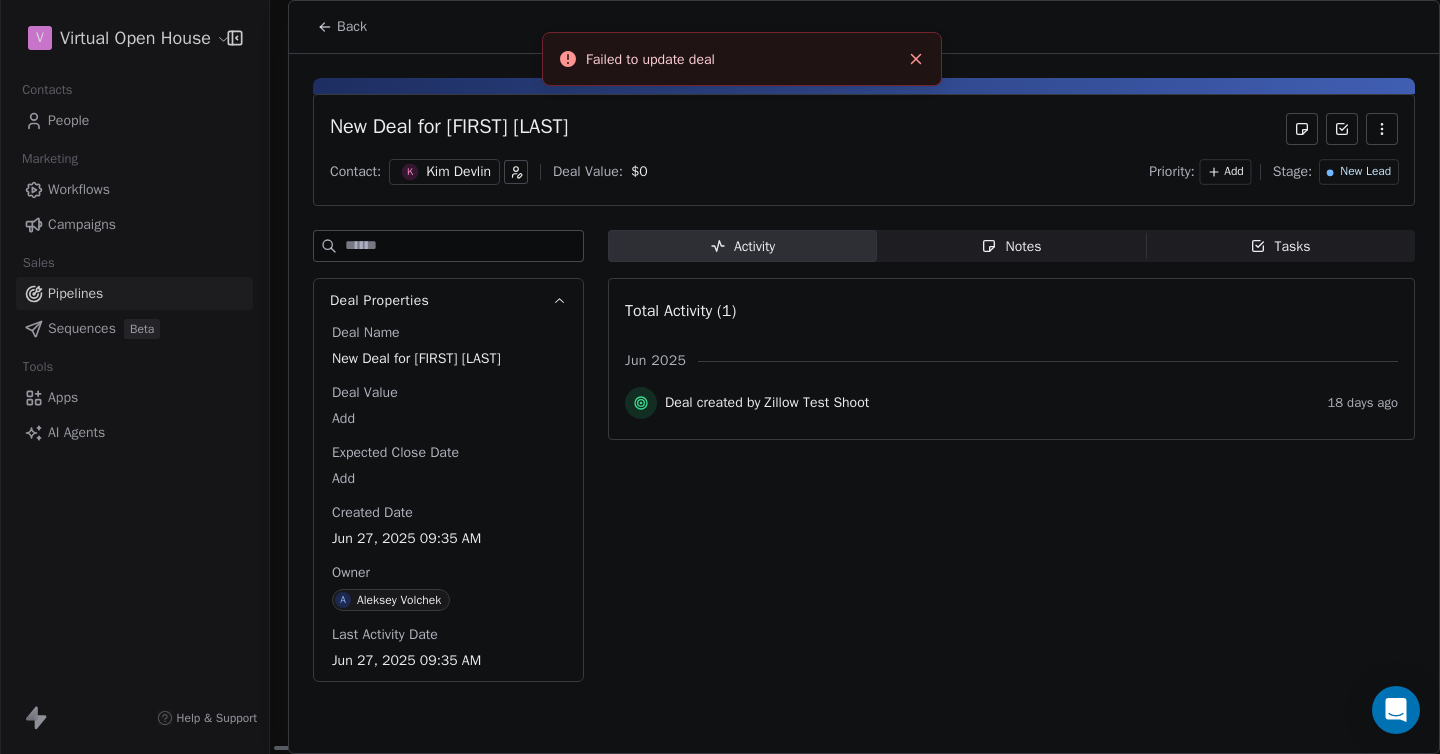 click on "New Deal for [FIRST] [LAST] Contact: K [FIRST] [LAST] Deal Value: $ 0 Priority: Add Stage: New Lead Deal Properties Deal Name New Deal for [FIRST] [LAST] Deal Value Add Expected Close Date Add Created Date Jun 27, 2025 09:35 AM Owner A [FIRST] [LAST] Last Activity Date Jun 27, 2025 09:35 AM Activity Activity Notes Notes Tasks Tasks Total Activity (1) Jun 2025 Deal created by Zillow Test Shoot 18 days ago" at bounding box center [864, 374] 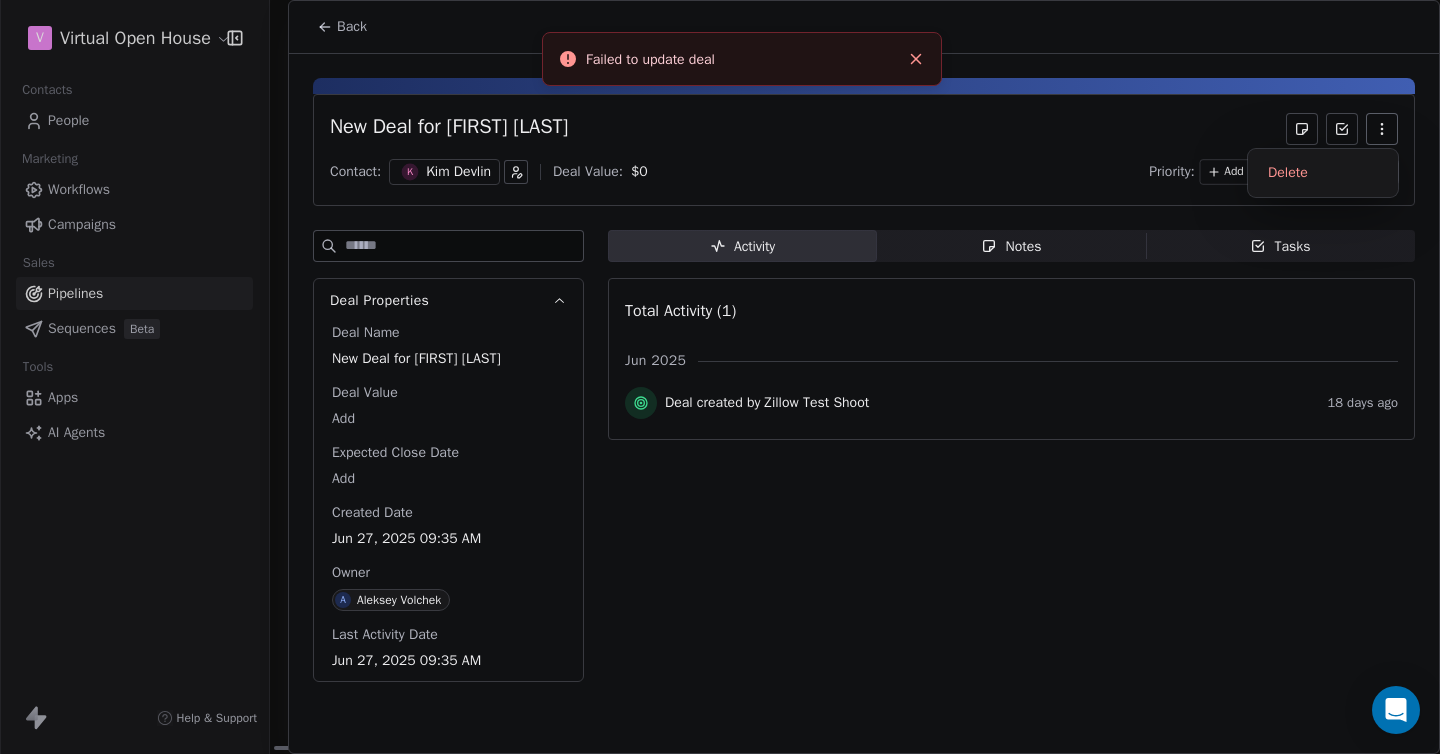 click on "New Deal for [FIRST] [LAST]" at bounding box center (864, 129) 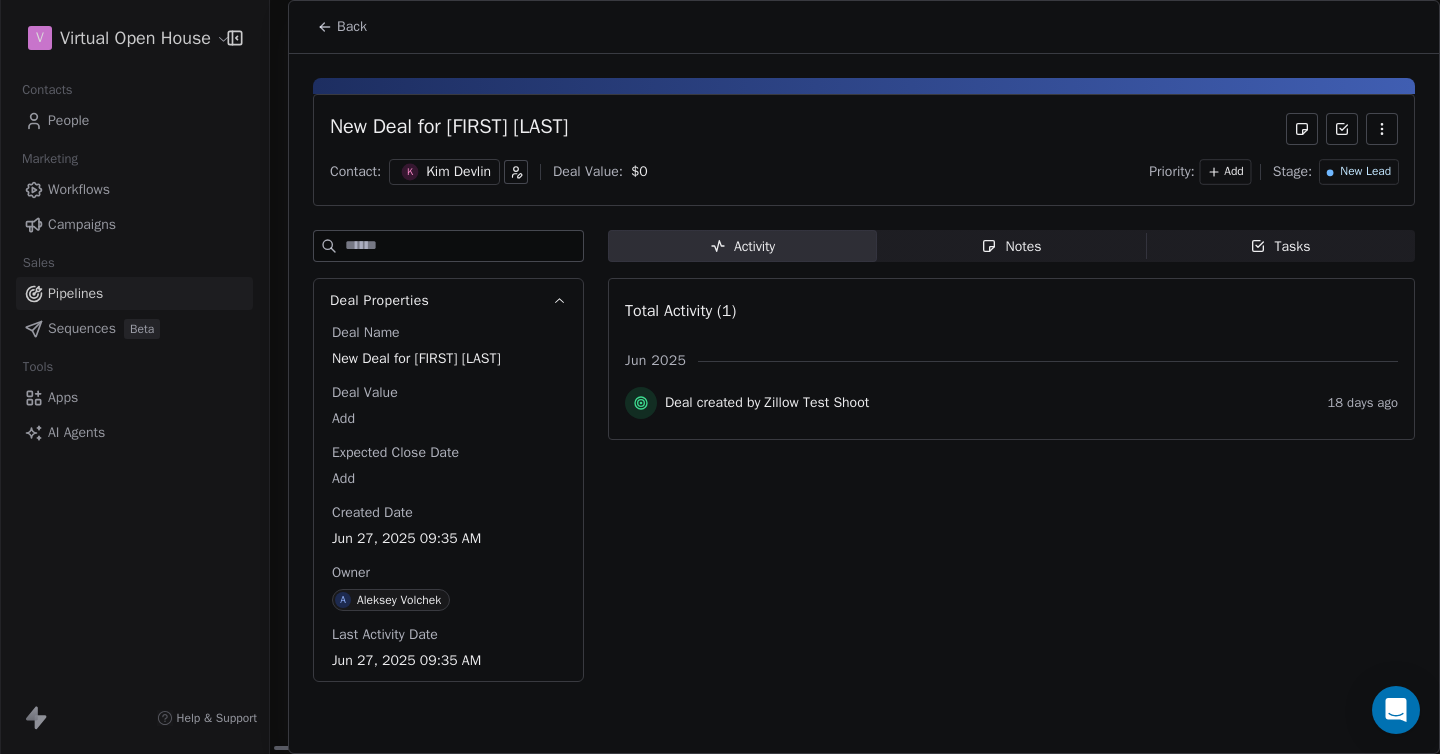 click on "Back" at bounding box center (352, 27) 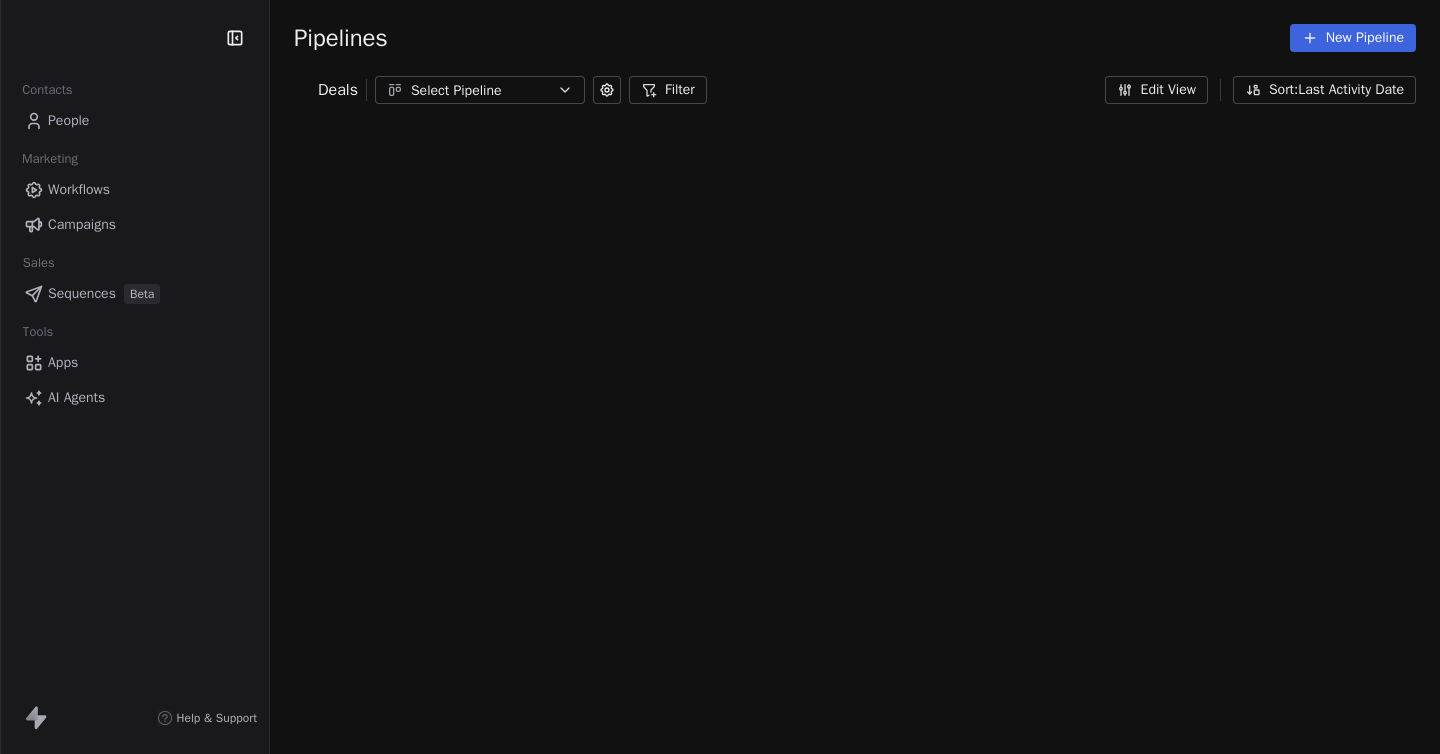 scroll, scrollTop: 0, scrollLeft: 0, axis: both 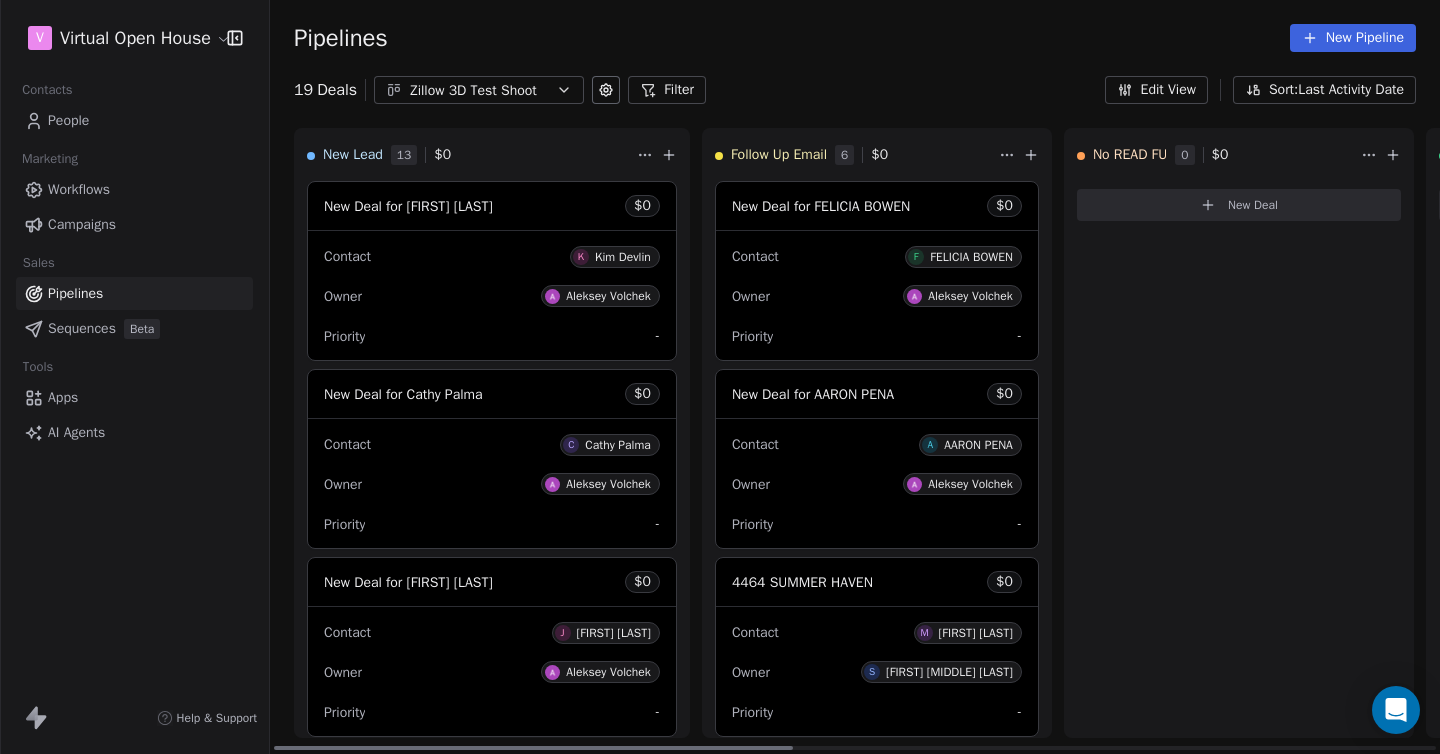 click on "Kim Devlin" at bounding box center [623, 257] 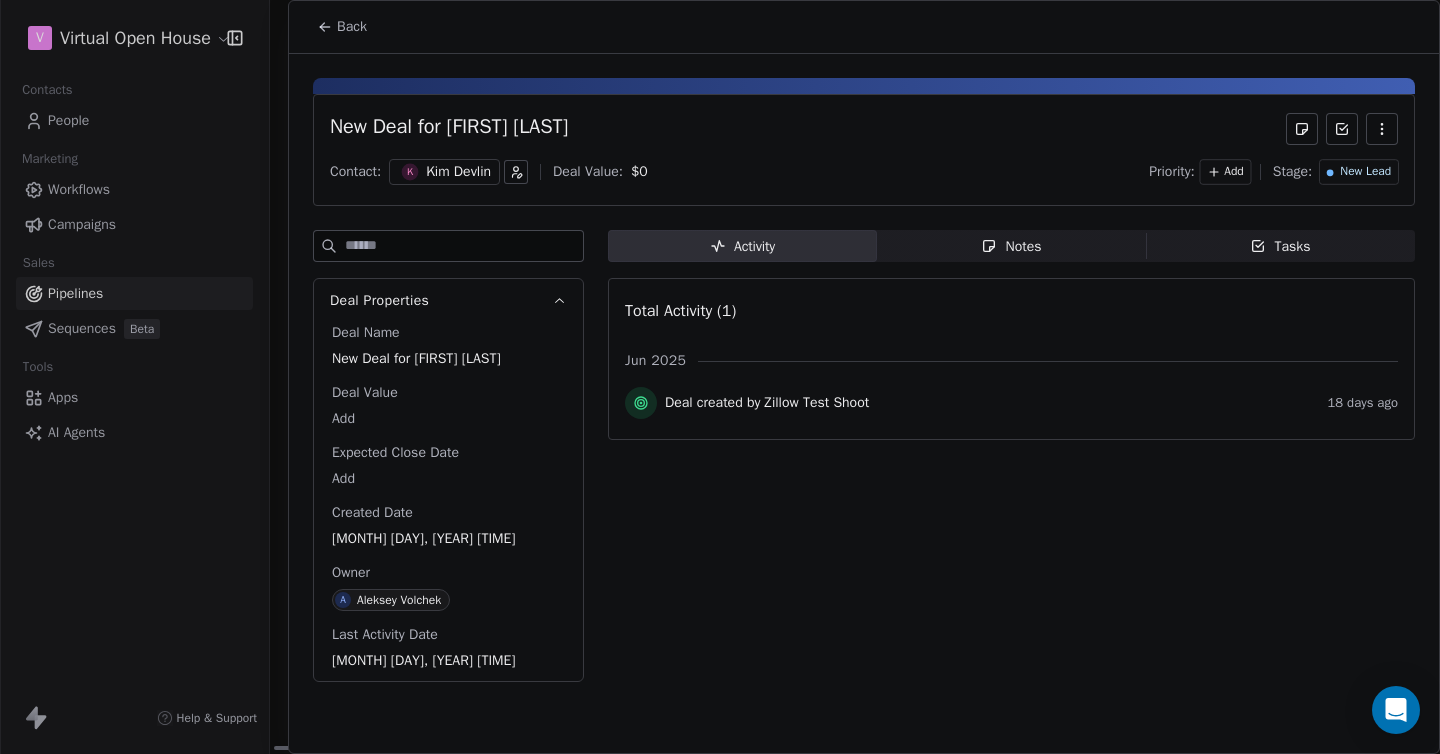 click on "New Lead" at bounding box center [1365, 172] 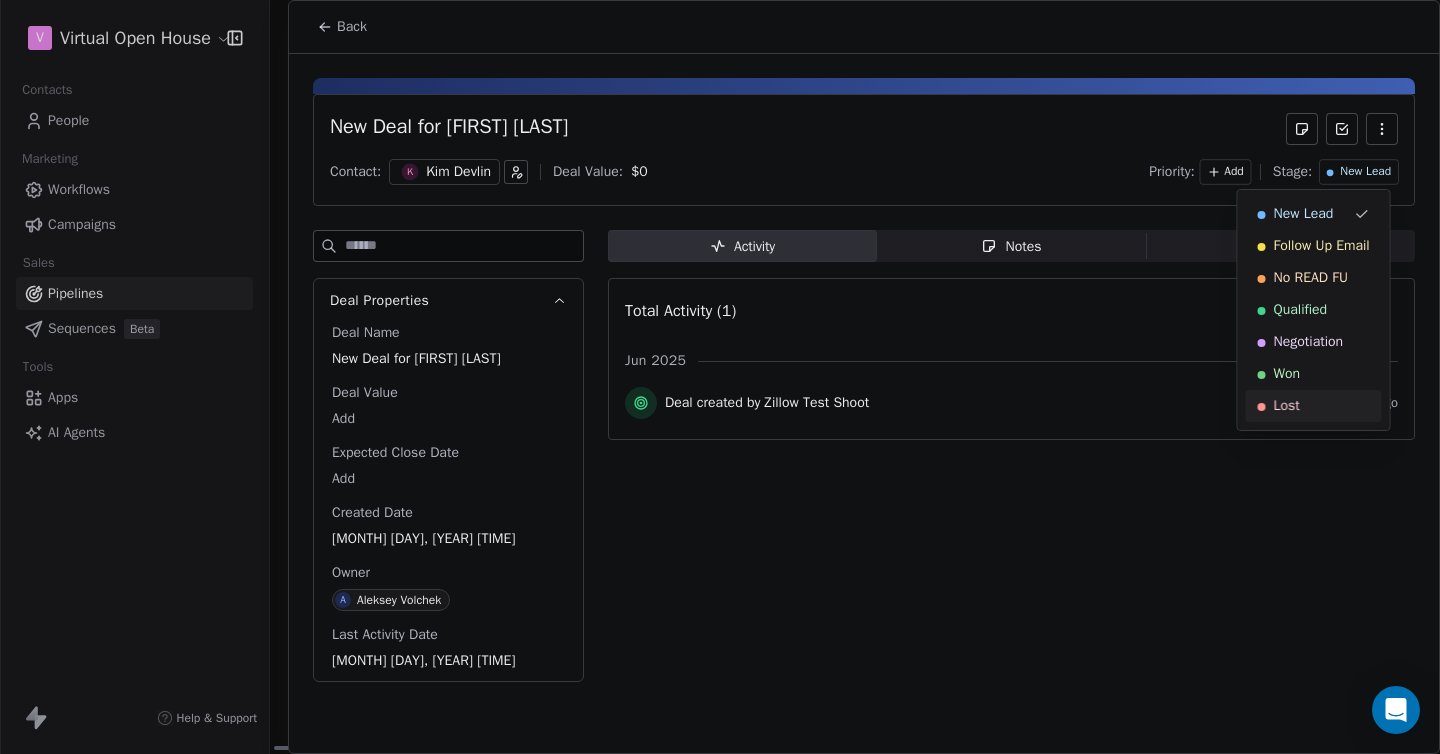 click on "Lost" at bounding box center [1314, 406] 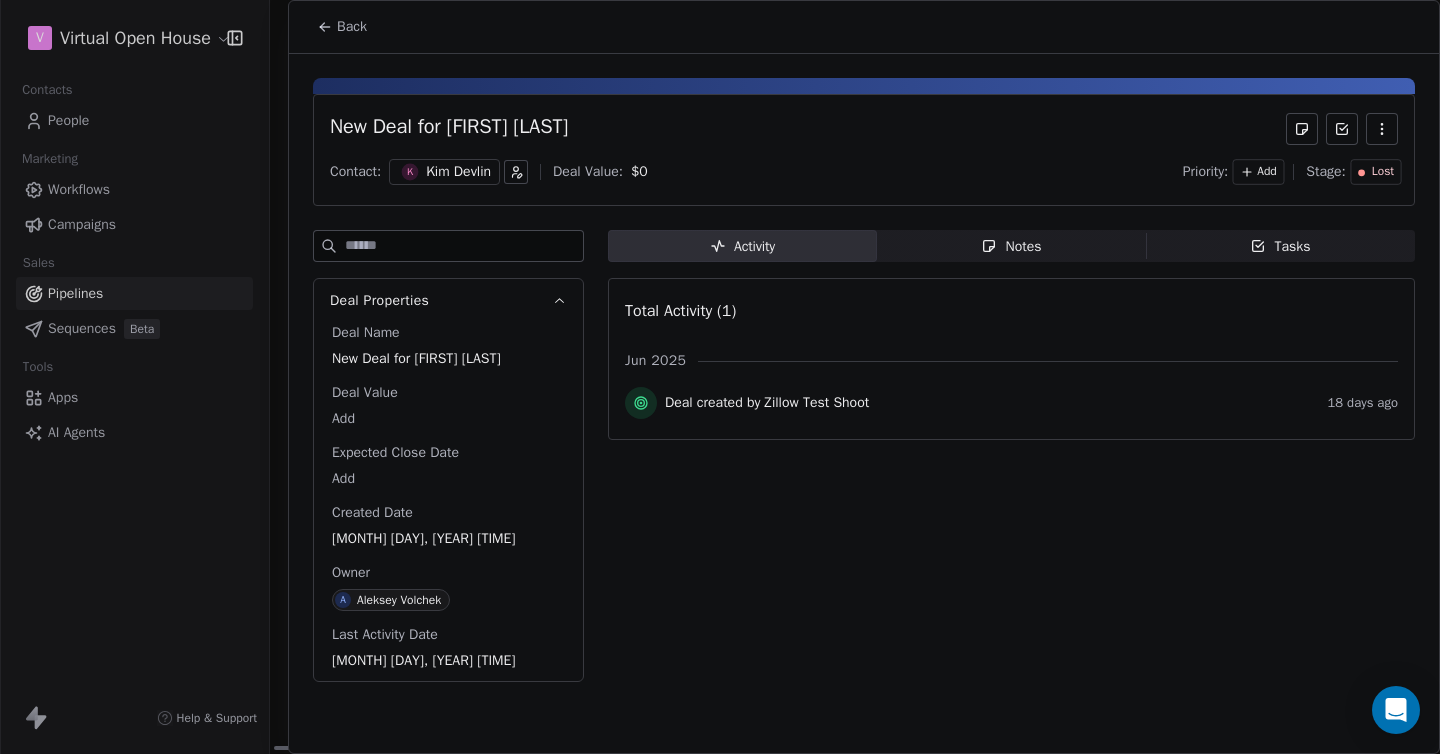 click on "Back" at bounding box center [352, 27] 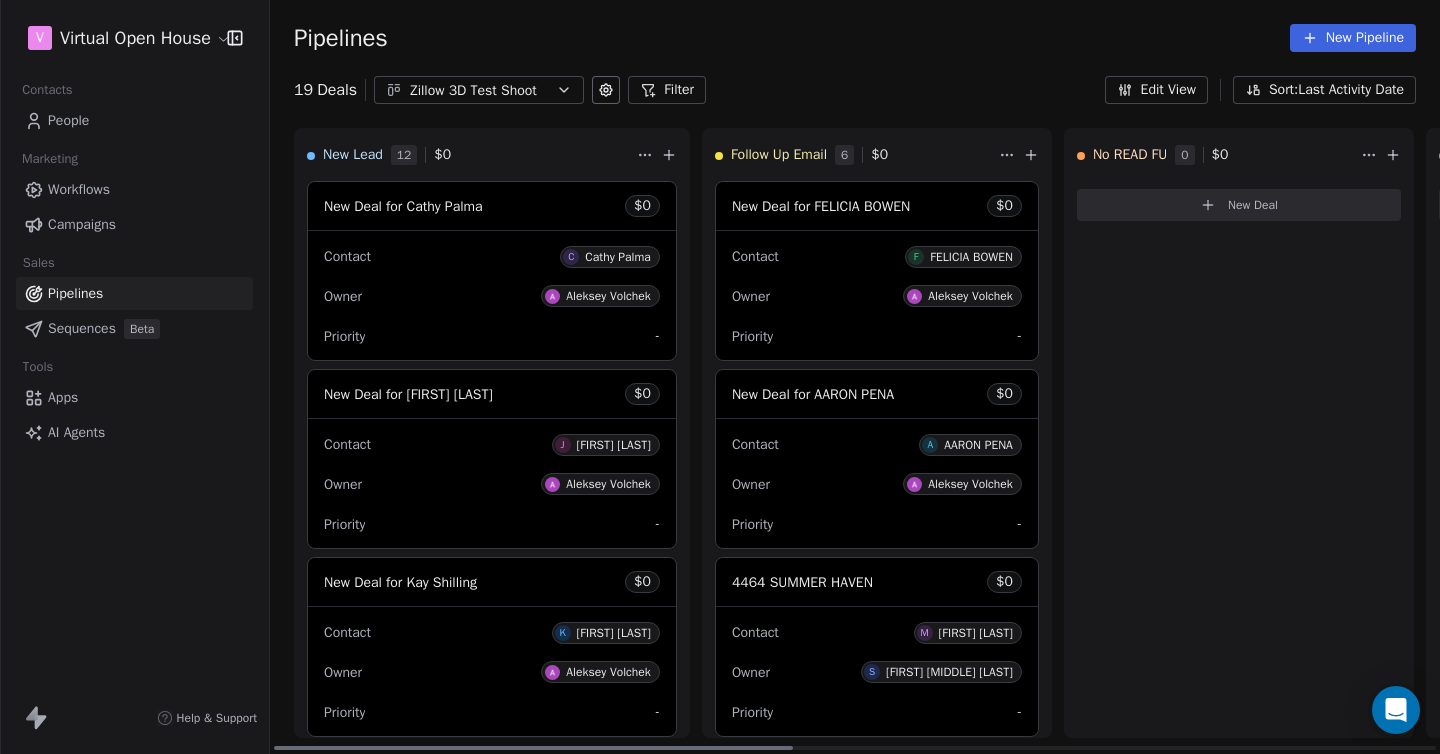 click on "C Cathy Palma" at bounding box center (610, 257) 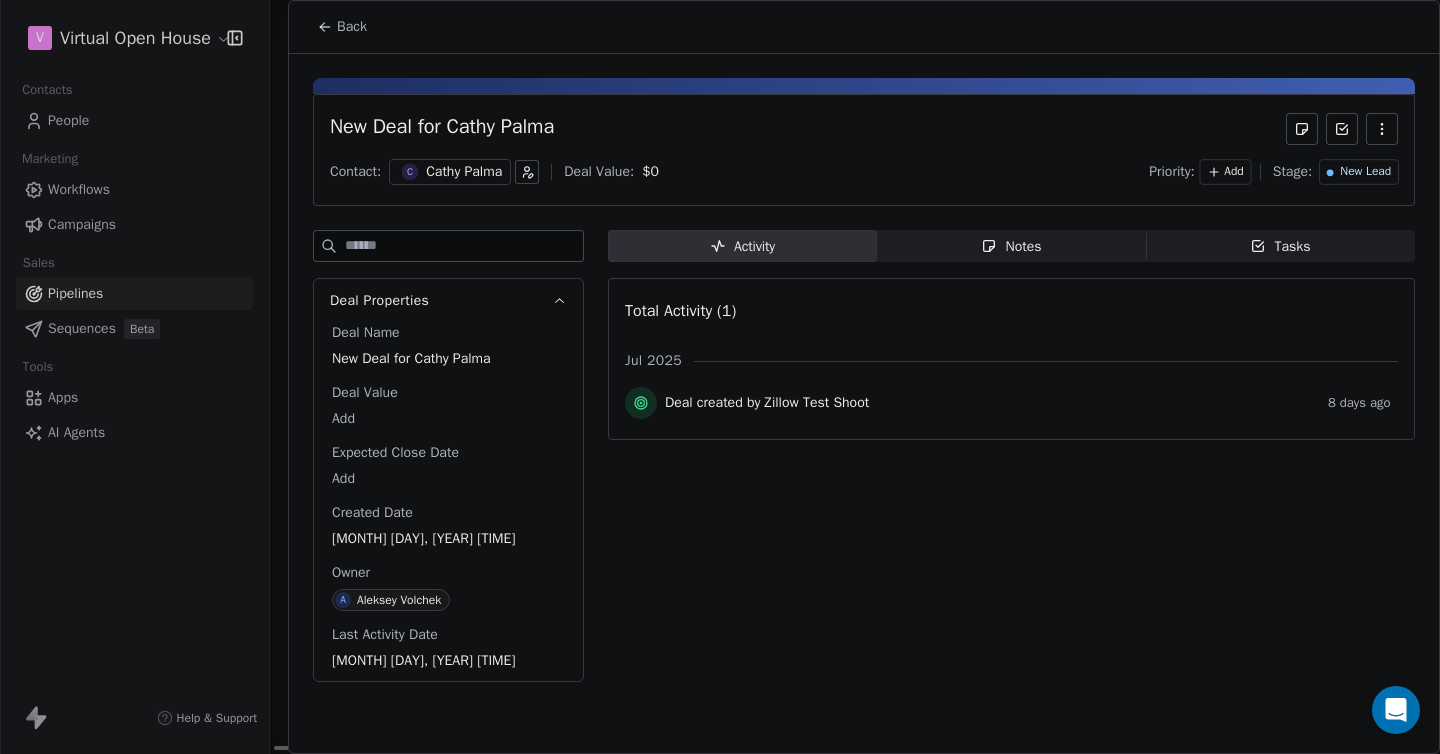 click on "Back" at bounding box center [352, 27] 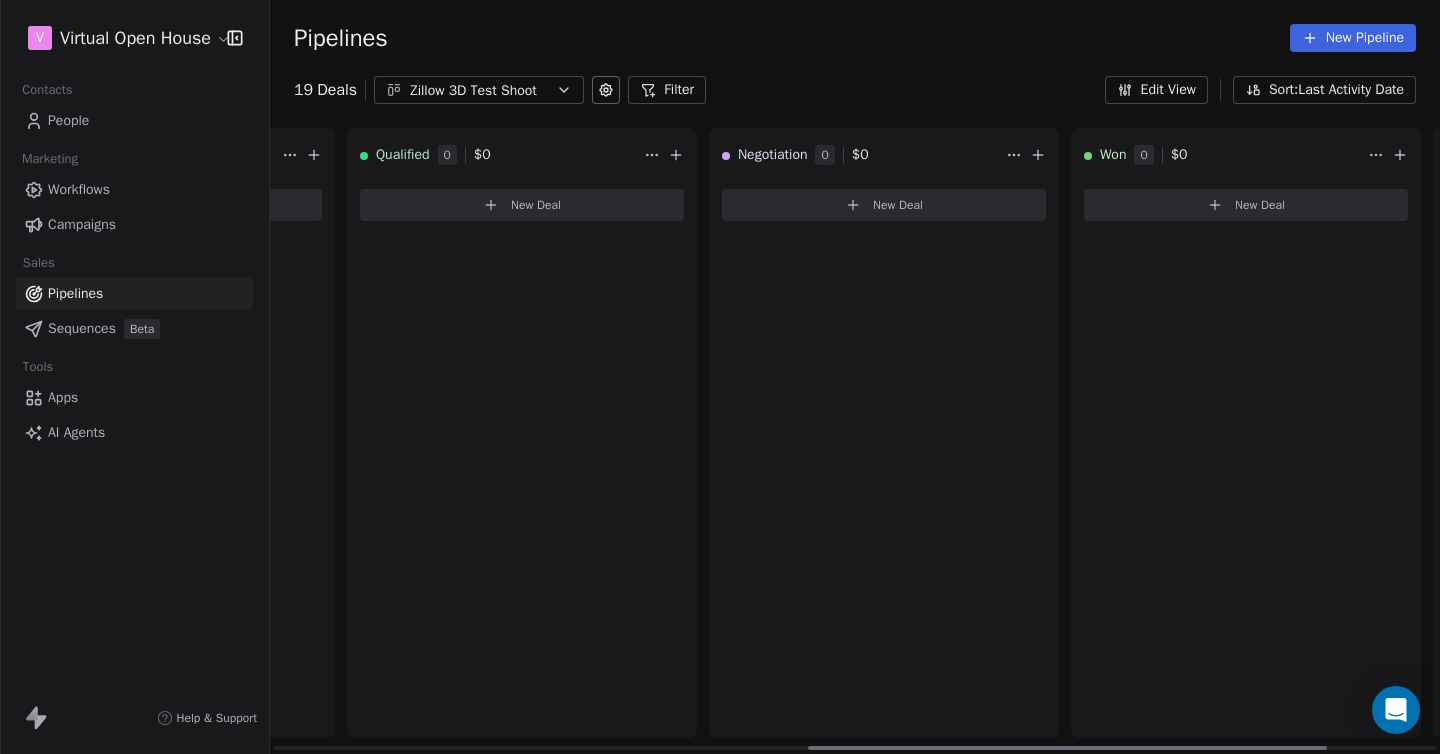 scroll, scrollTop: 0, scrollLeft: 1450, axis: horizontal 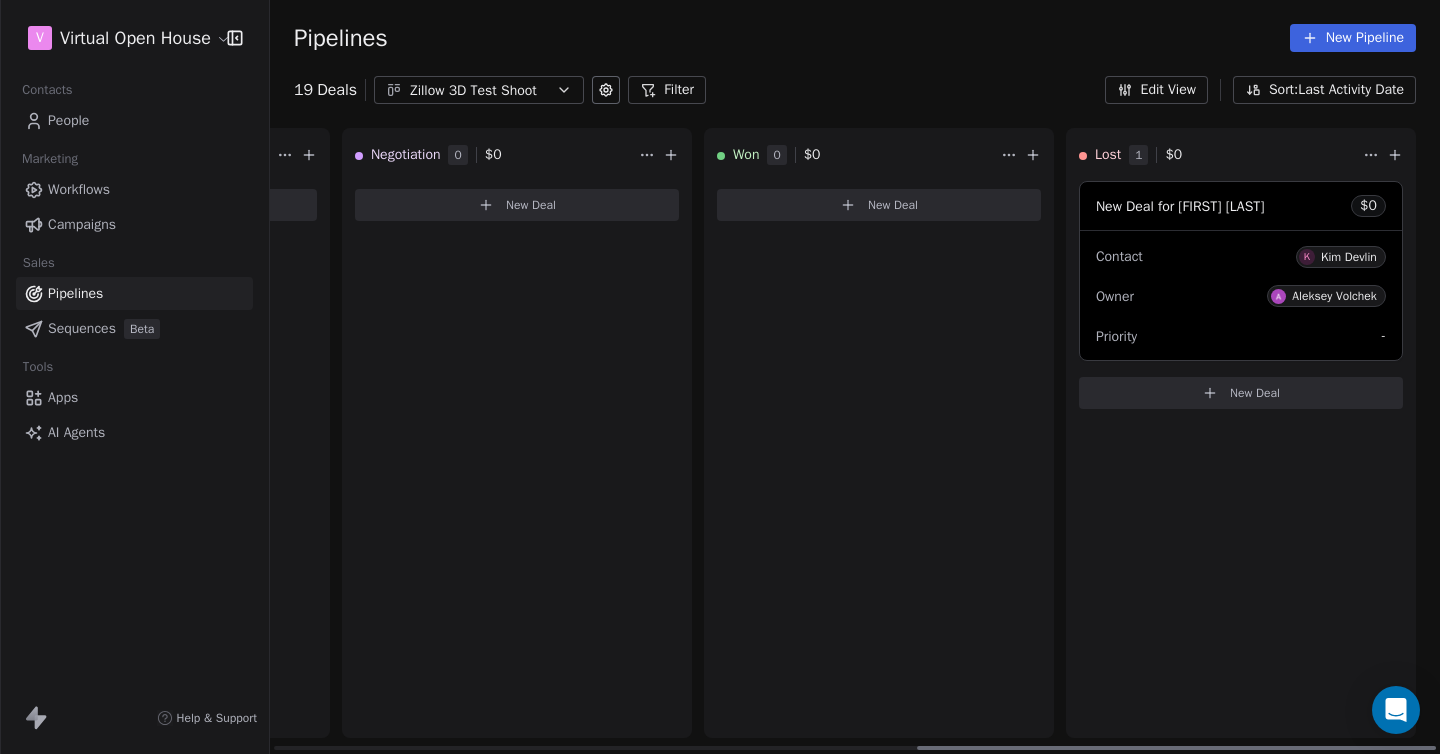 drag, startPoint x: 750, startPoint y: 745, endPoint x: 1439, endPoint y: 719, distance: 689.4904 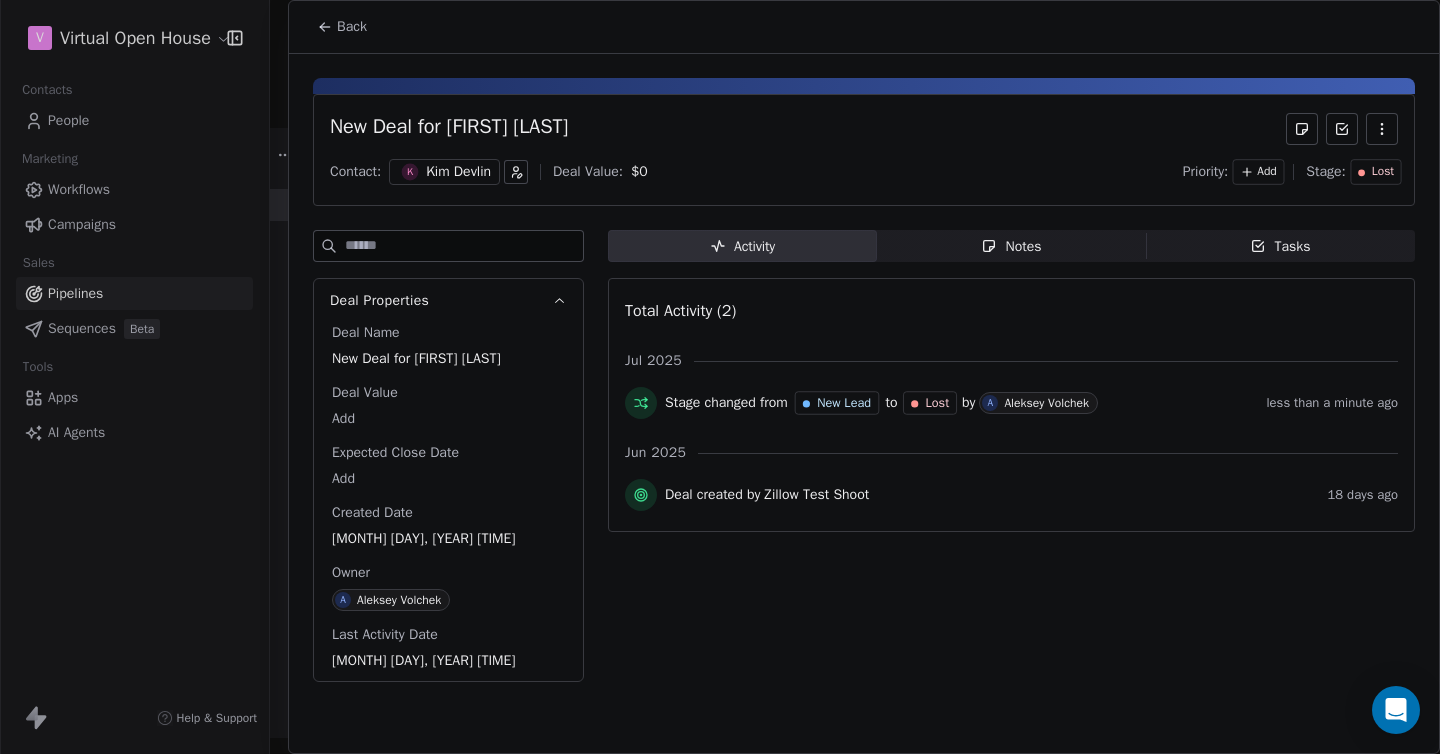 click on "Lost" at bounding box center [1382, 172] 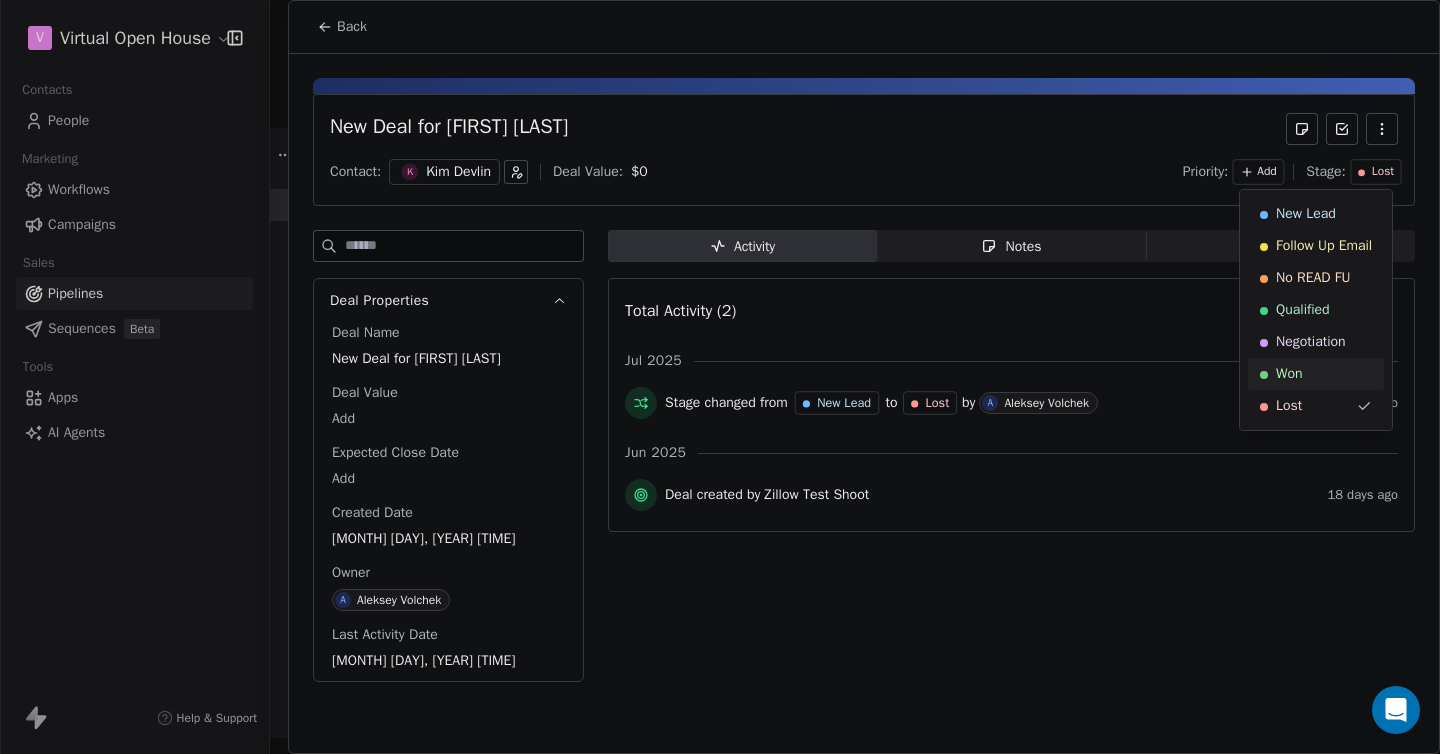 click on "V Virtual Open House Contacts People Marketing Workflows Campaigns Sales Pipelines Sequences Beta Tools Apps AI Agents Help & Support Pipelines  New Pipeline 19 Deals Zillow 3D Test Shoot Filter  Edit View Sort:  Last Activity Date New Lead 12 $ 0 New Deal for Cathy Palma $ 0 Contact C Cathy Palma Owner Aleksey Volchek Priority - New Deal for Joann Raviele $ 0 Contact J Joann Raviele Owner Aleksey Volchek Priority - New Deal for Kay Shilling $ 0 Contact K Kay Shilling Owner Aleksey Volchek Priority - New Deal for Lisa Tringali $ 0 Contact L Lisa Tringali Owner Aleksey Volchek Priority - New Deal for Paul King (Broker) - Marketing Dept E-mail $ 0 Contact P Paul King (Broker) - Marketing Dept E-mail Owner Aleksey Volchek Priority - New Deal for Nathan Klutznick; Alejandria $ 0 Contact N Nathan Klutznick; Alejandria Owner Aleksey Volchek Priority - New Deal for Kim Harrington $ 0 Contact K Kim Harrington Owner Aleksey Volchek Priority - New Deal for Kris Kennedy $ 0 Contact K Kris Kennedy Owner Aleksey Volchek" at bounding box center [720, 377] 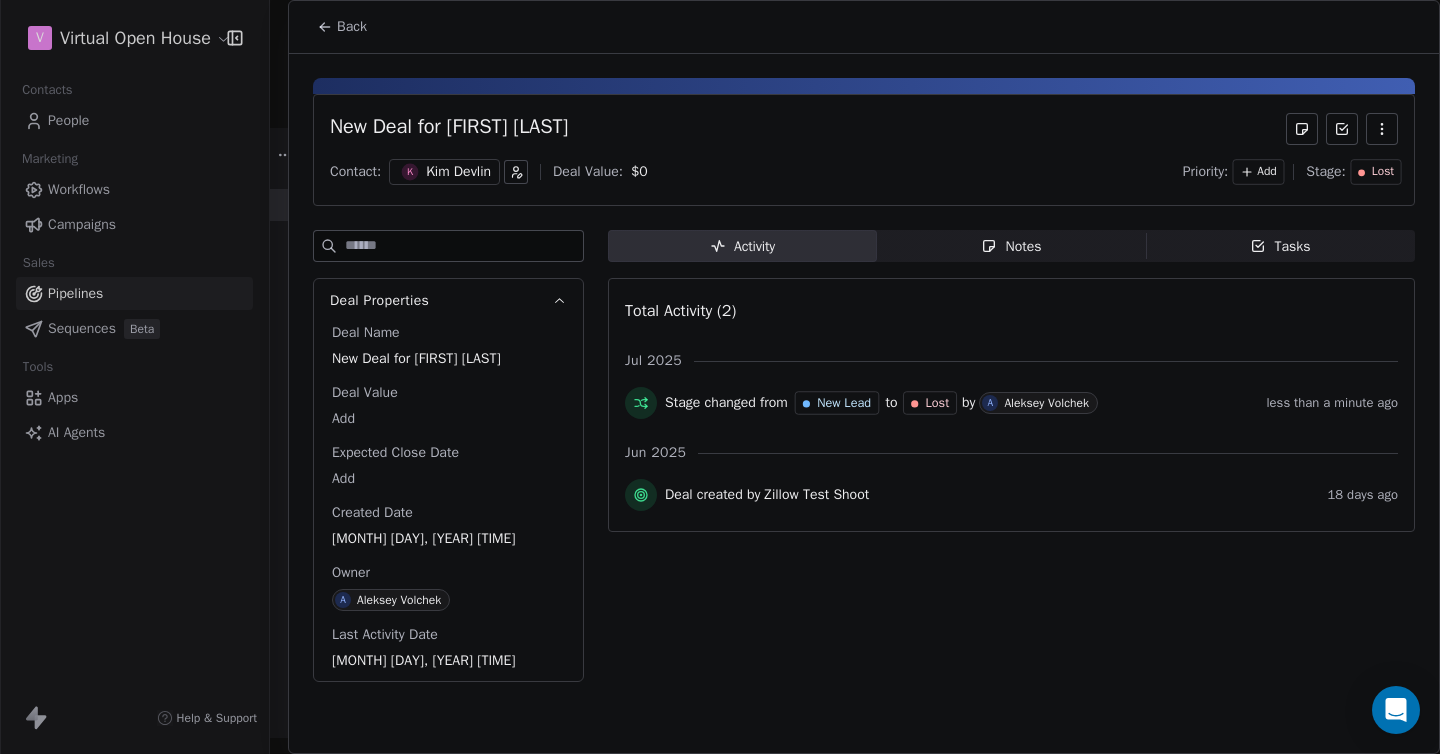 click on "Kim Devlin" at bounding box center (458, 172) 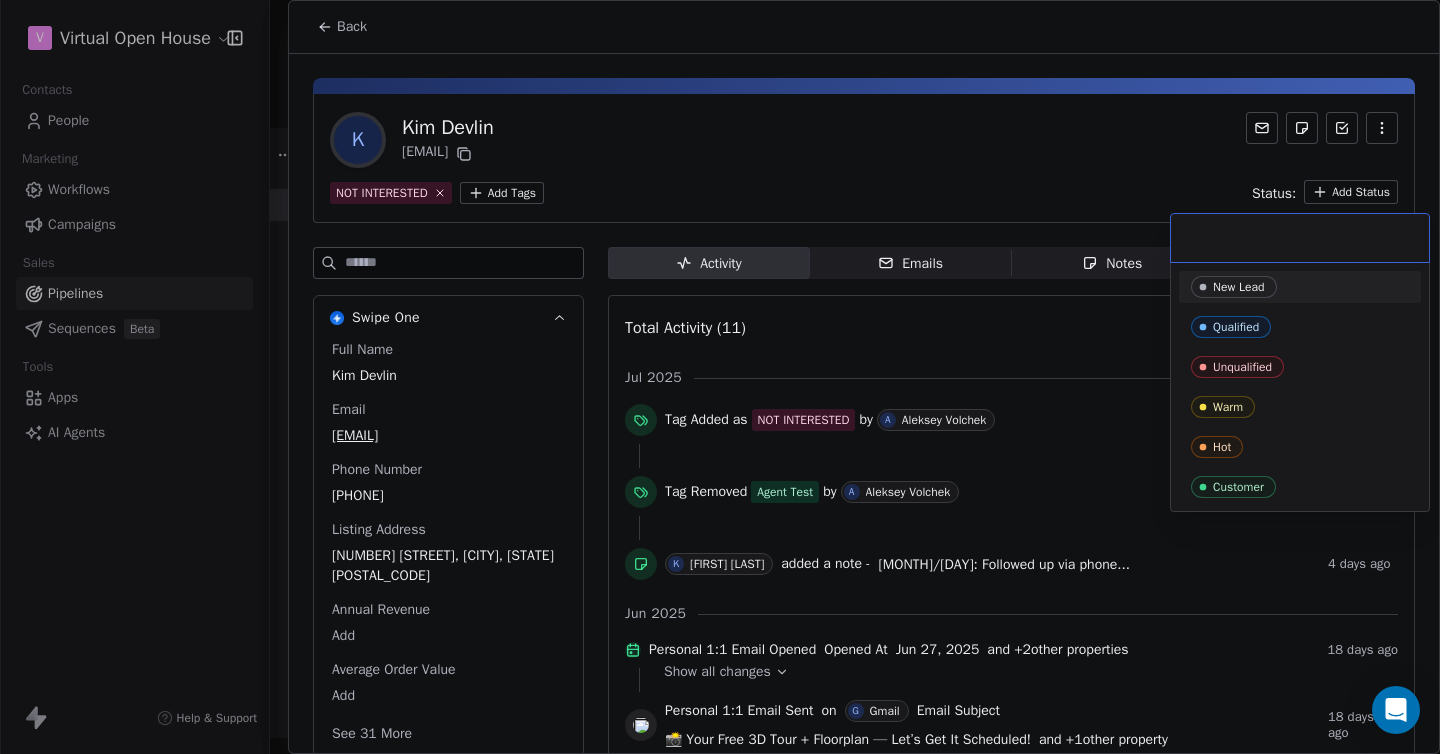 click on "V Virtual Open House Contacts People Marketing Workflows Campaigns Sales Pipelines Sequences Beta Tools Apps AI Agents Help & Support Pipelines  New Pipeline 19 Deals Zillow 3D Test Shoot Filter  Edit View Sort:  Last Activity Date New Lead 12 $ 0 New Deal for Cathy Palma $ 0 Contact C Cathy Palma Owner Aleksey Volchek Priority - New Deal for Joann Raviele $ 0 Contact J Joann Raviele Owner Aleksey Volchek Priority - New Deal for Kay Shilling $ 0 Contact K Kay Shilling Owner Aleksey Volchek Priority - New Deal for Lisa Tringali $ 0 Contact L Lisa Tringali Owner Aleksey Volchek Priority - New Deal for Paul King (Broker) - Marketing Dept E-mail $ 0 Contact P Paul King (Broker) - Marketing Dept E-mail Owner Aleksey Volchek Priority - New Deal for Nathan Klutznick; Alejandria $ 0 Contact N Nathan Klutznick; Alejandria Owner Aleksey Volchek Priority - New Deal for Kim Harrington $ 0 Contact K Kim Harrington Owner Aleksey Volchek Priority - New Deal for Kris Kennedy $ 0 Contact K Kris Kennedy Owner Aleksey Volchek" at bounding box center [720, 377] 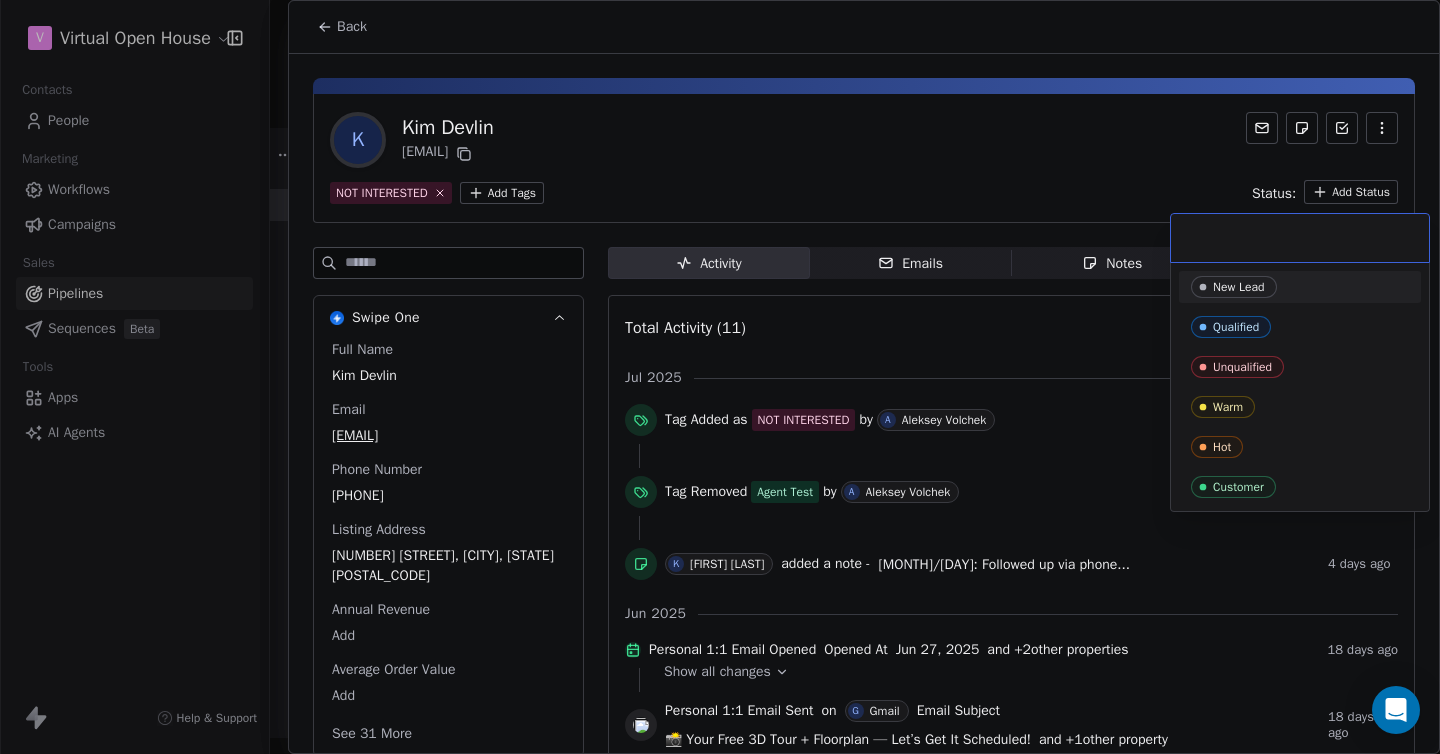 click on "V Virtual Open House Contacts People Marketing Workflows Campaigns Sales Pipelines Sequences Beta Tools Apps AI Agents Help & Support Pipelines  New Pipeline 19 Deals Zillow 3D Test Shoot Filter  Edit View Sort:  Last Activity Date New Lead 12 $ 0 New Deal for Cathy Palma $ 0 Contact C Cathy Palma Owner Aleksey Volchek Priority - New Deal for Joann Raviele $ 0 Contact J Joann Raviele Owner Aleksey Volchek Priority - New Deal for Kay Shilling $ 0 Contact K Kay Shilling Owner Aleksey Volchek Priority - New Deal for Lisa Tringali $ 0 Contact L Lisa Tringali Owner Aleksey Volchek Priority - New Deal for Paul King (Broker) - Marketing Dept E-mail $ 0 Contact P Paul King (Broker) - Marketing Dept E-mail Owner Aleksey Volchek Priority - New Deal for Nathan Klutznick; Alejandria $ 0 Contact N Nathan Klutznick; Alejandria Owner Aleksey Volchek Priority - New Deal for Kim Harrington $ 0 Contact K Kim Harrington Owner Aleksey Volchek Priority - New Deal for Kris Kennedy $ 0 Contact K Kris Kennedy Owner Aleksey Volchek" at bounding box center [720, 377] 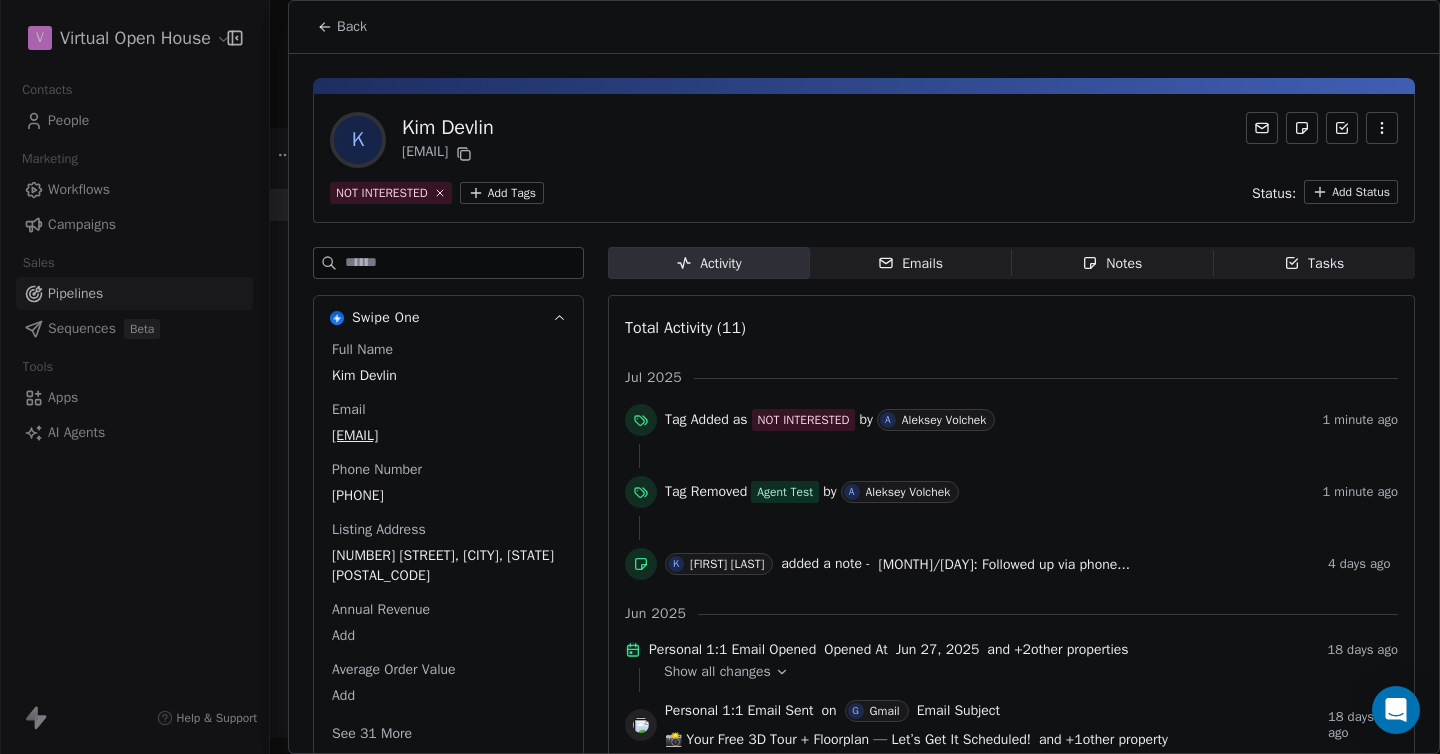 click on "Back" at bounding box center (342, 27) 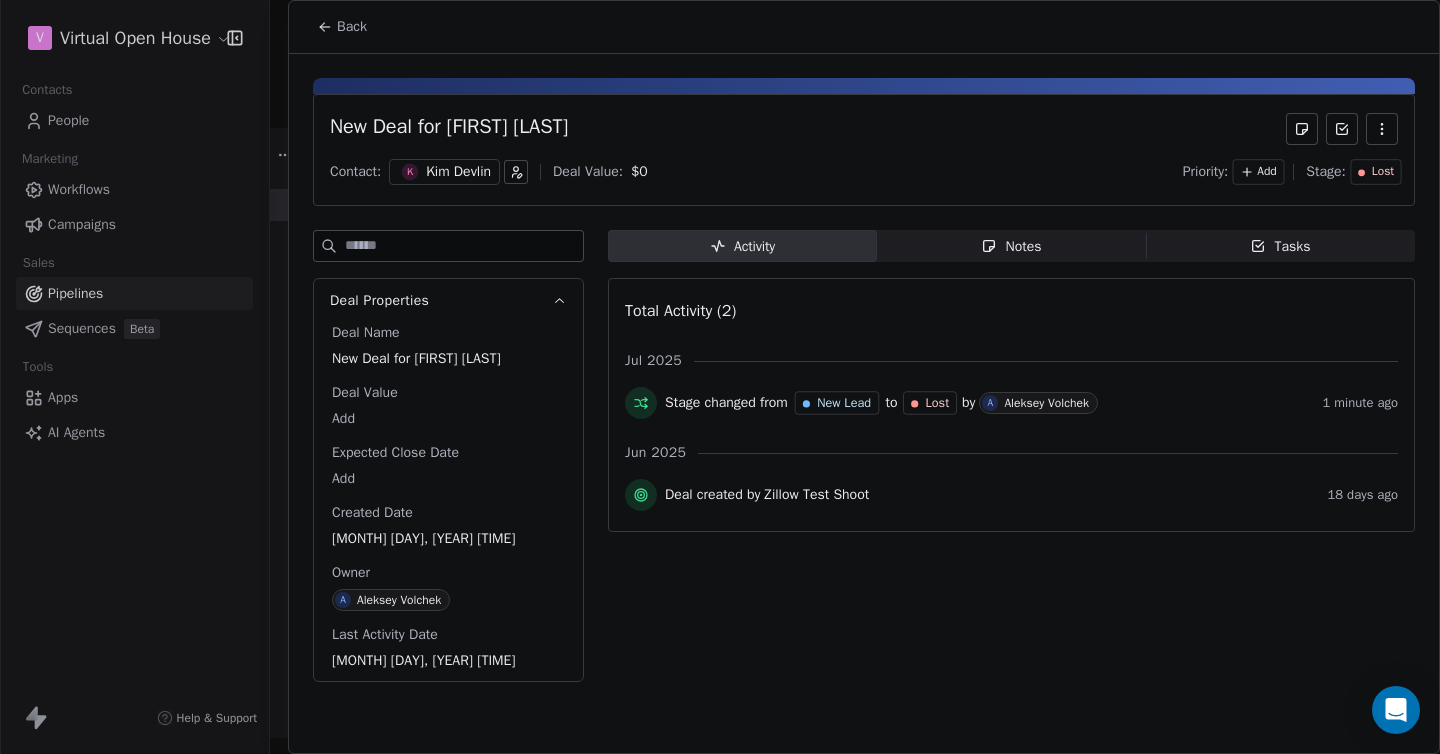 click on "Notes" at bounding box center (1011, 246) 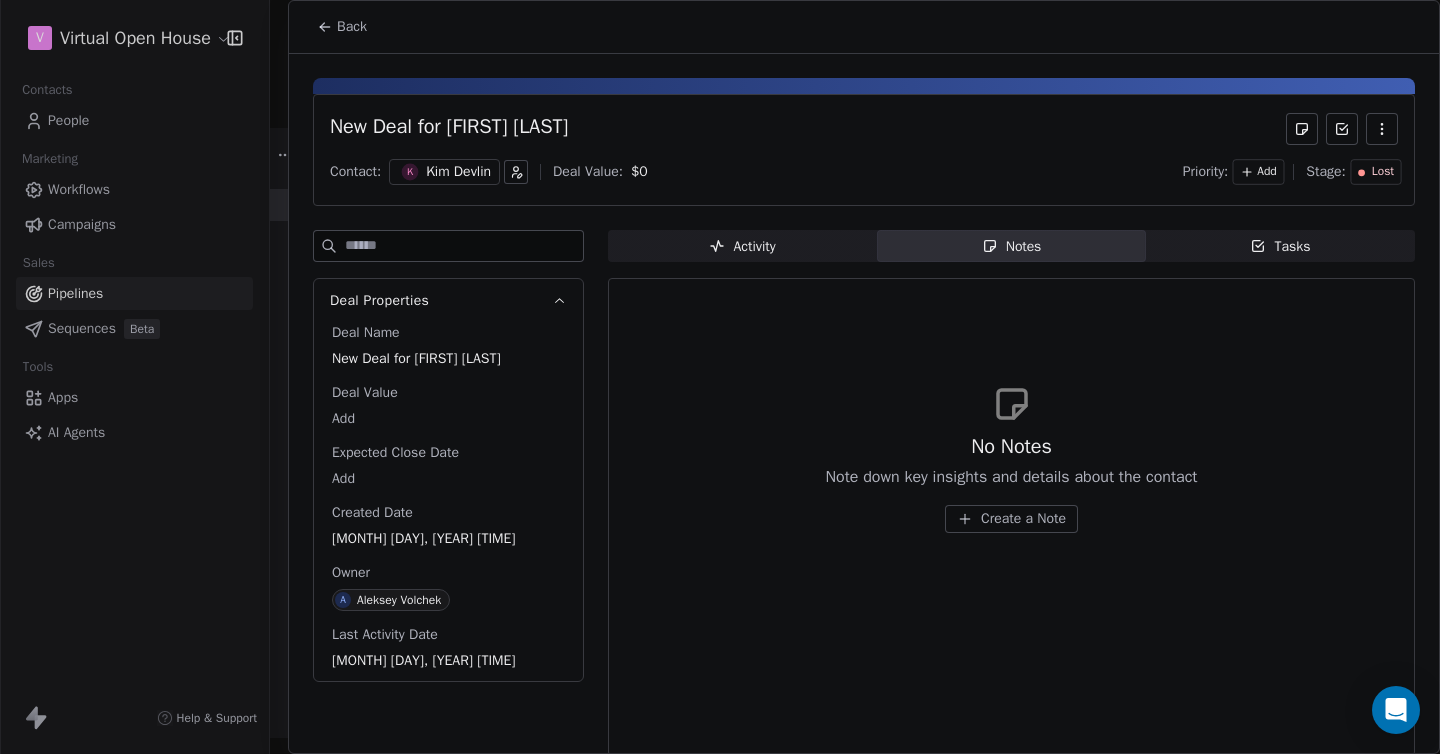click on "Kim Devlin" at bounding box center [458, 172] 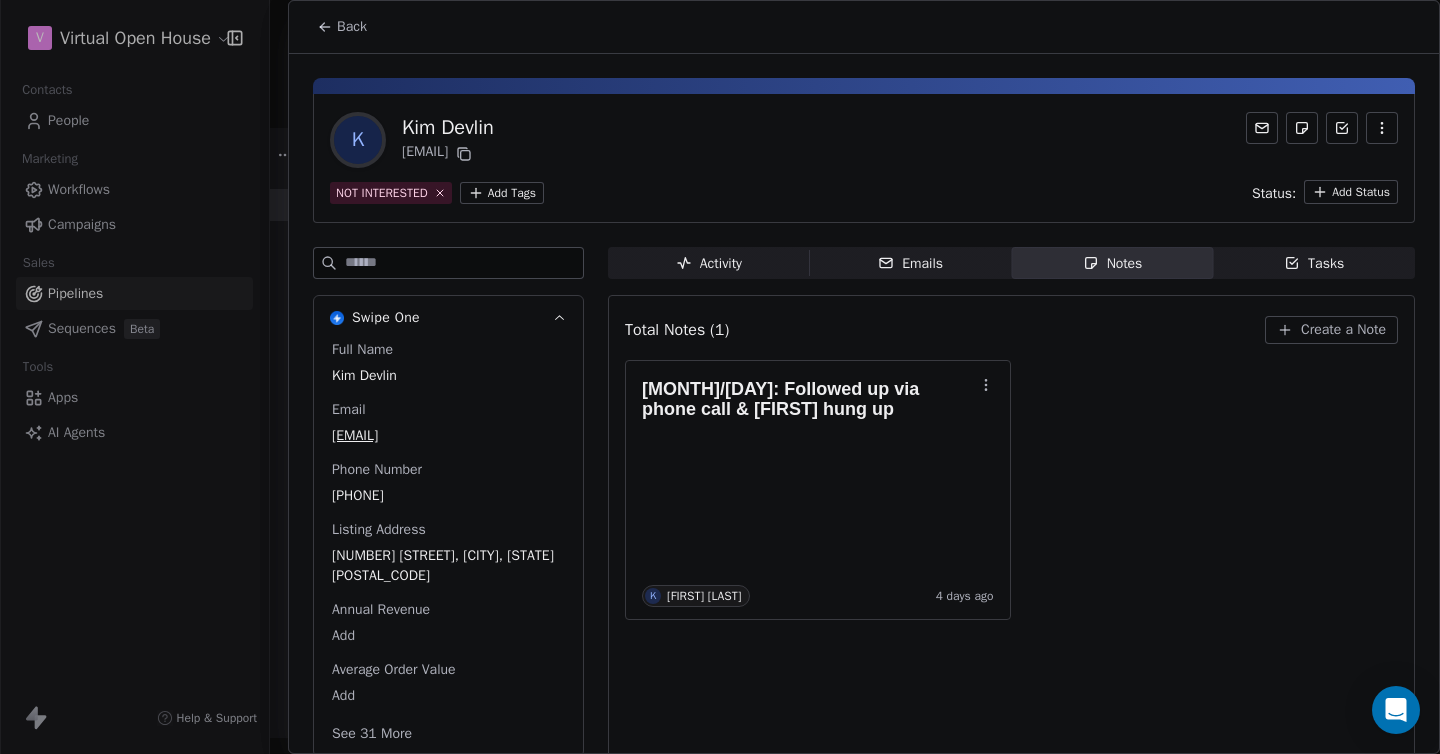 click on "Activity" at bounding box center (709, 263) 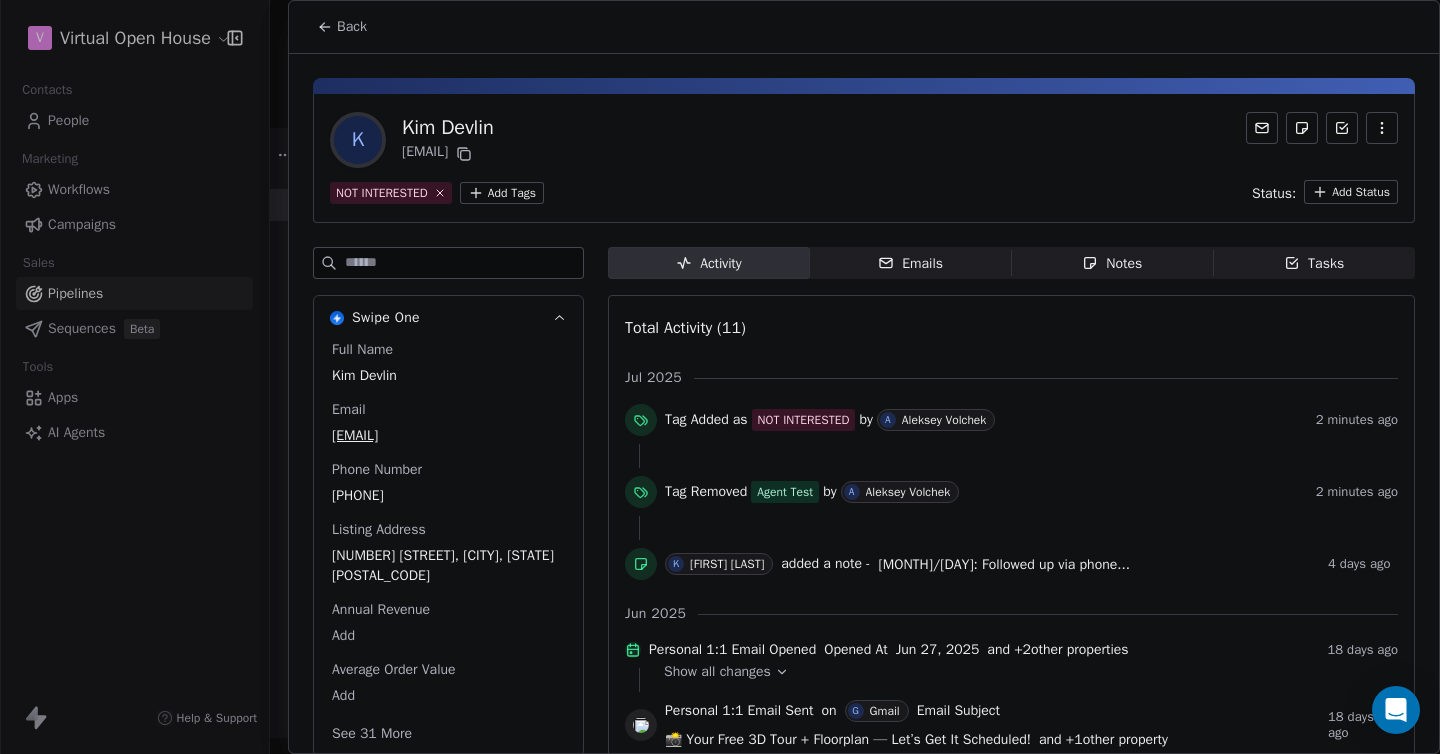 click on "Back" at bounding box center (342, 27) 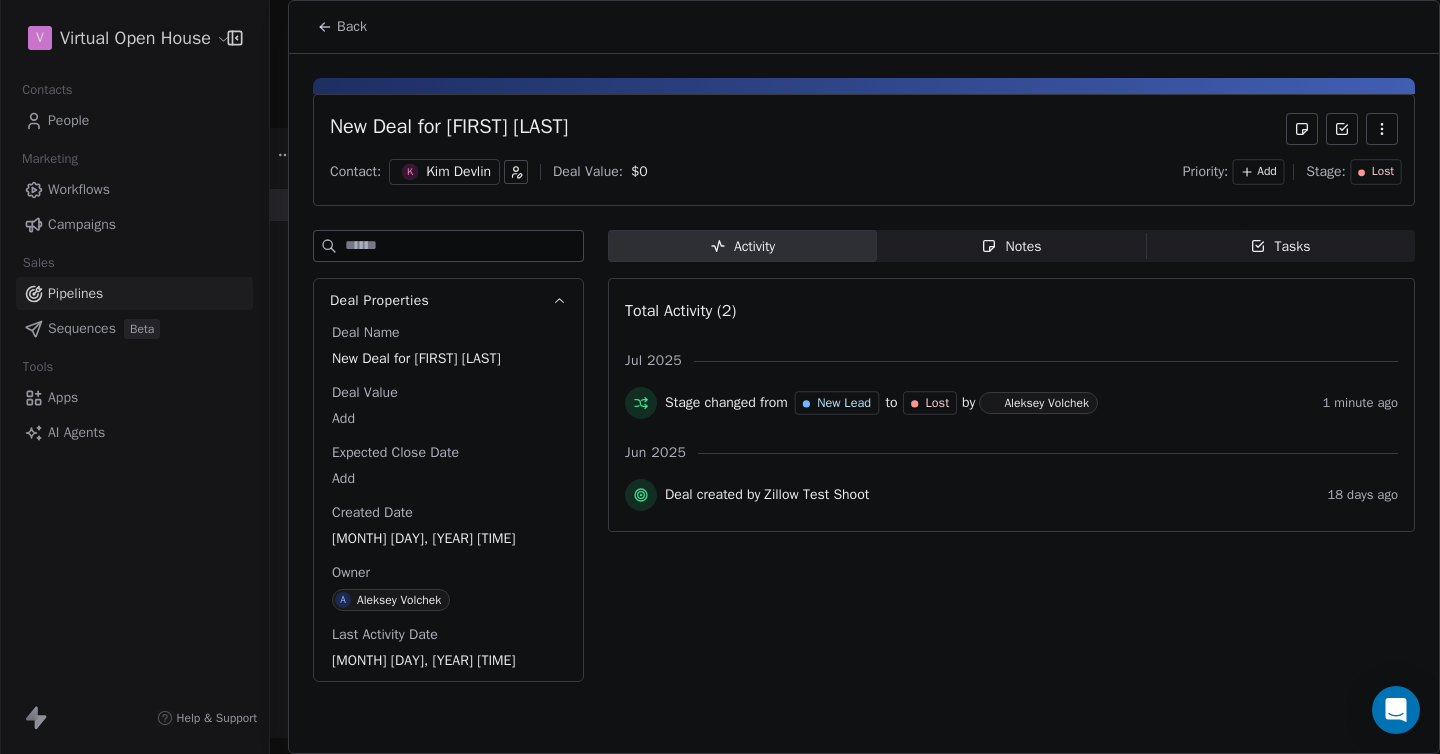 click on "Back" at bounding box center [352, 27] 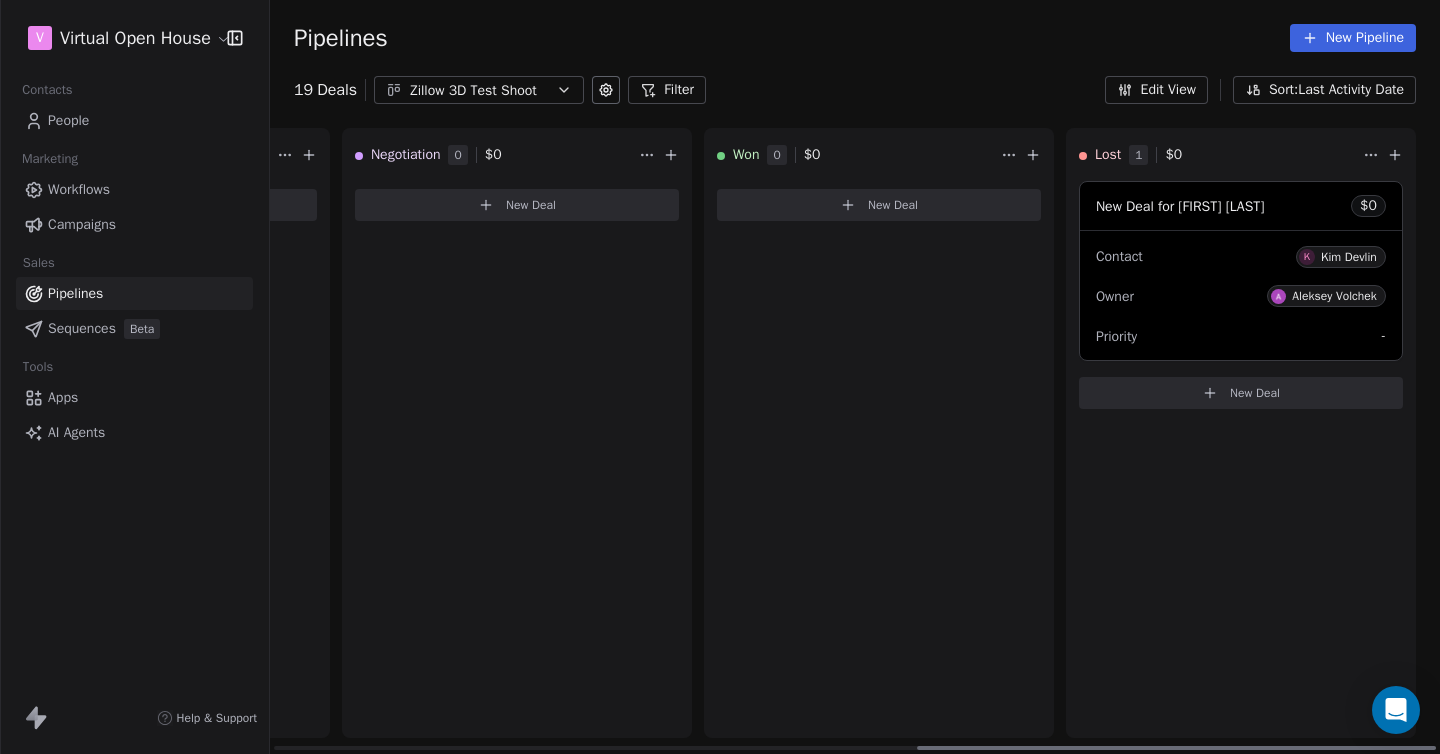 click on "Kim Devlin" at bounding box center (1349, 257) 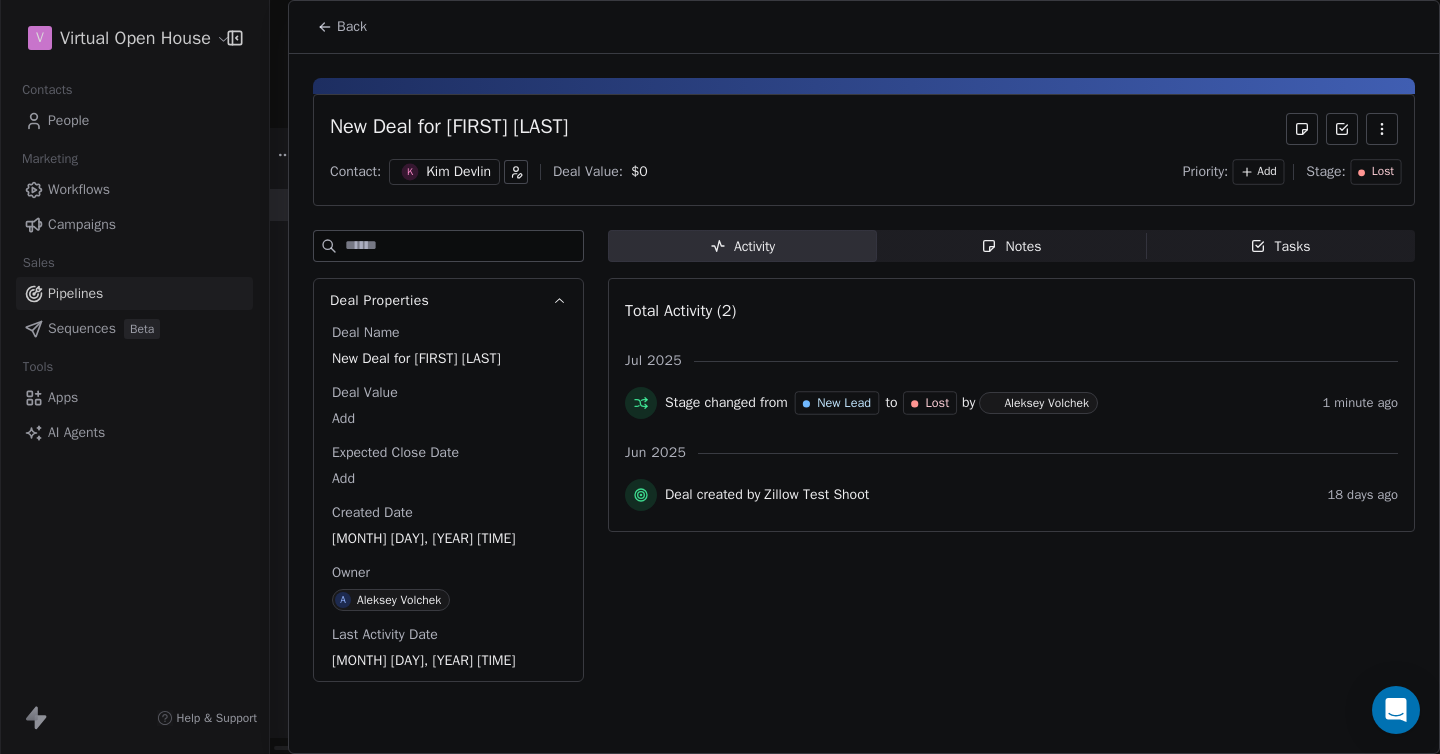 click on "Lost" at bounding box center [1382, 172] 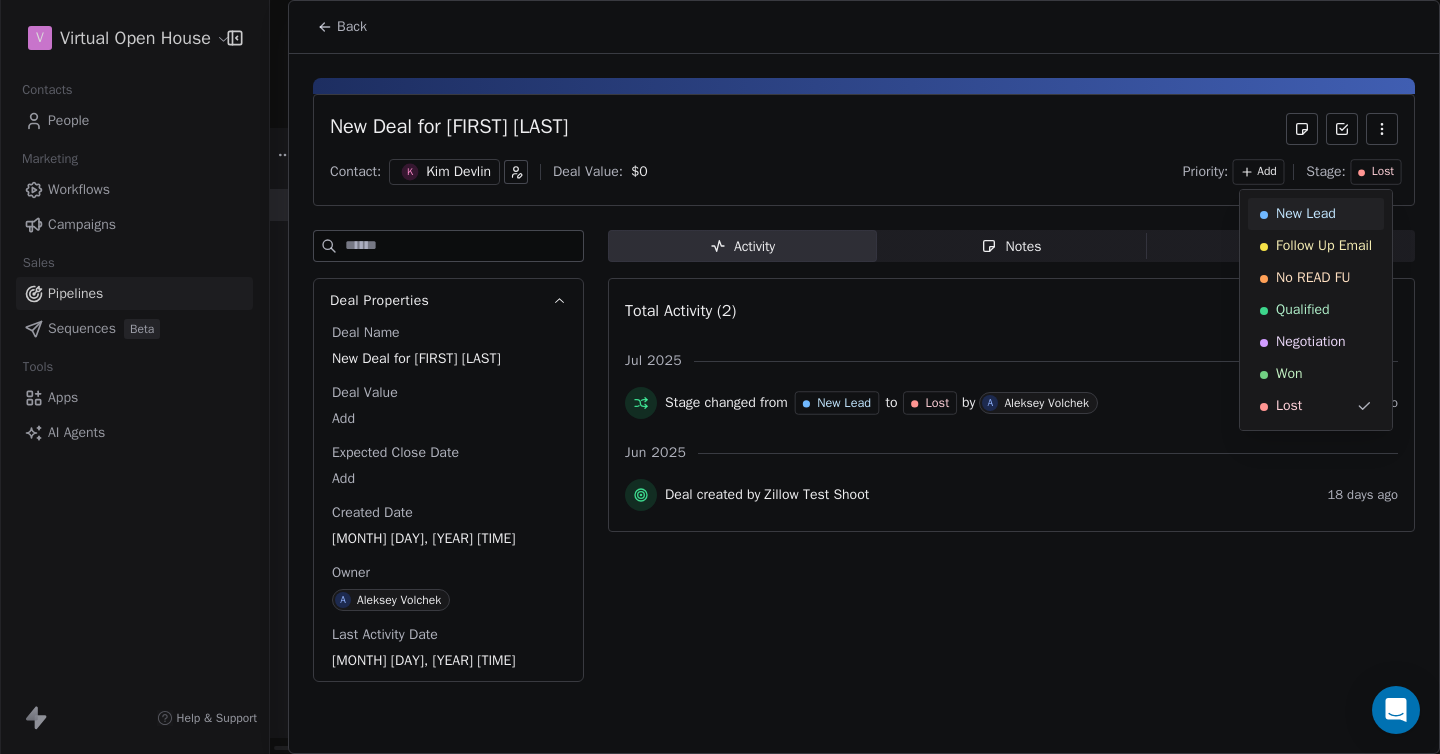 click on "New Lead" at bounding box center [1306, 214] 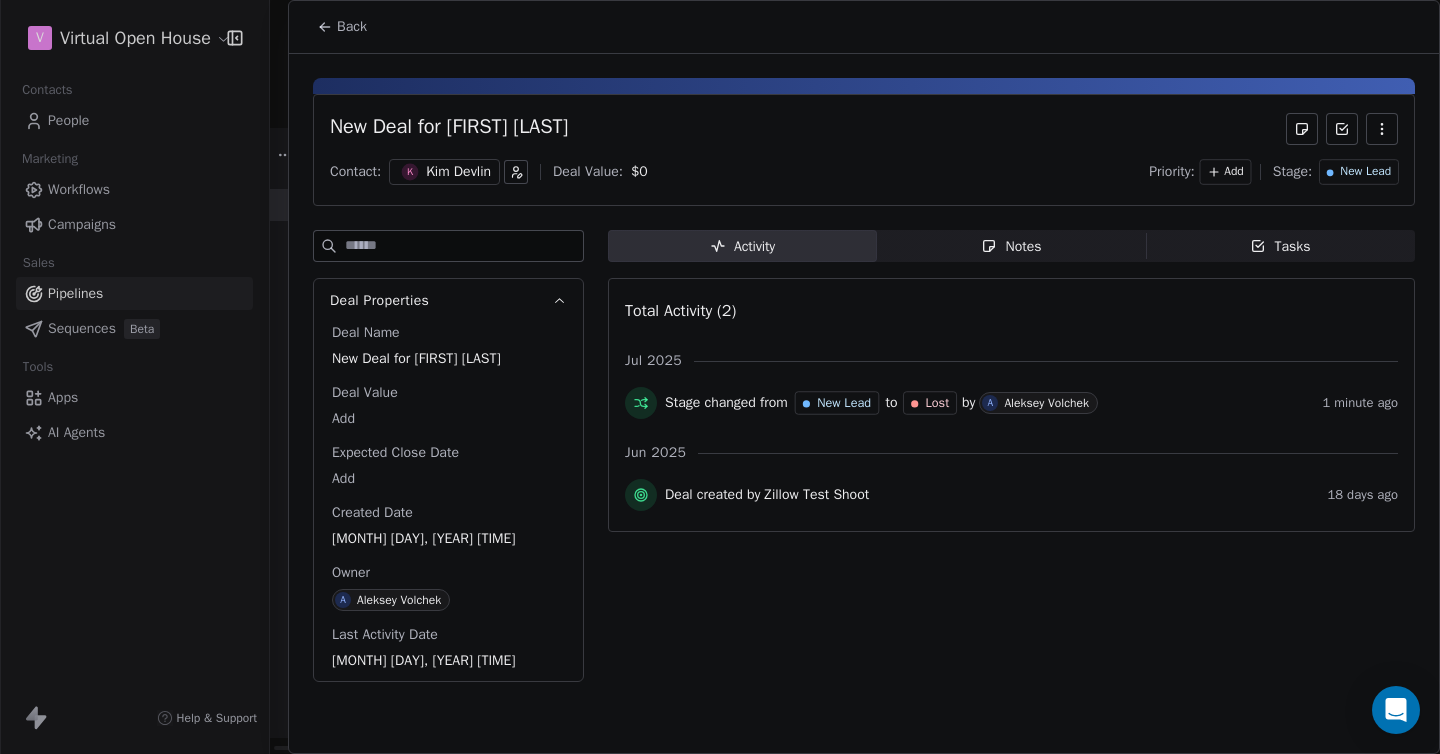 click on "Back" at bounding box center [352, 27] 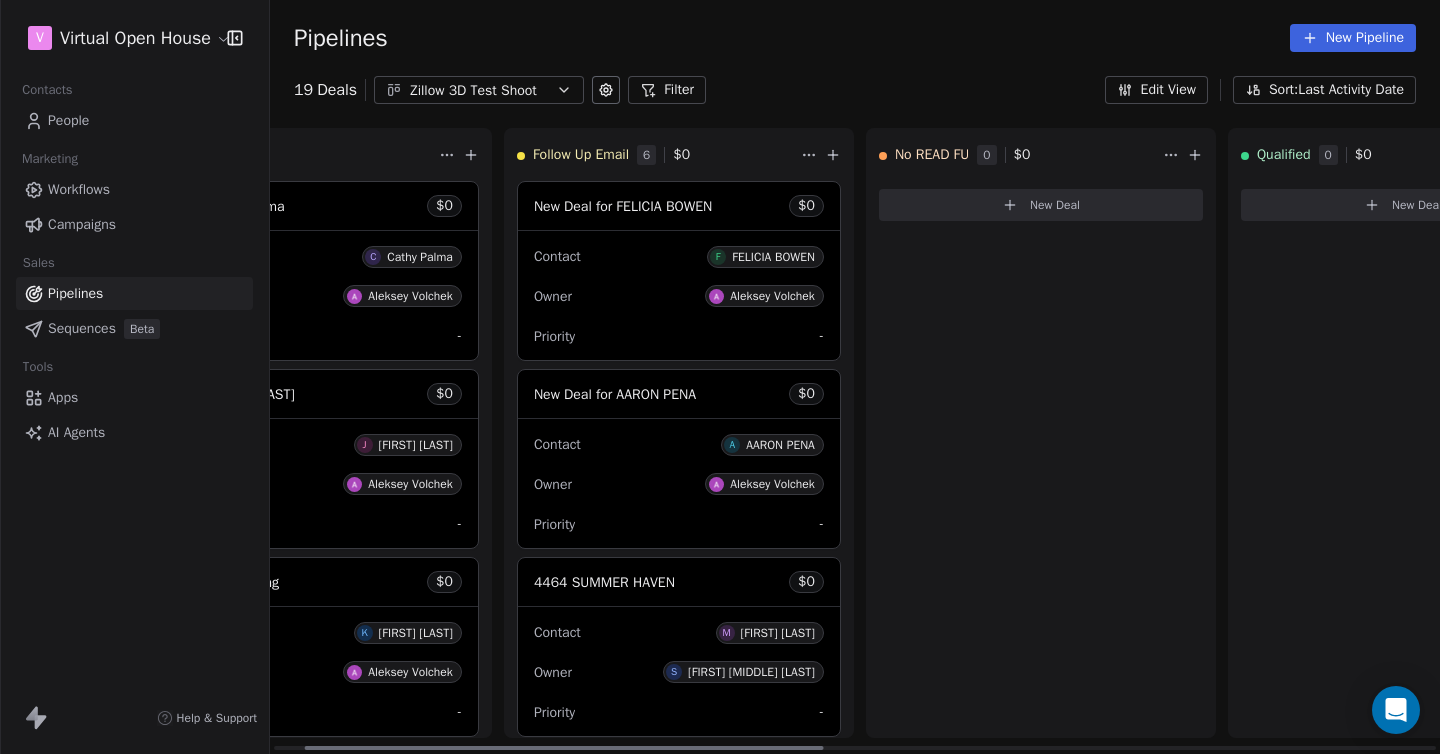 scroll, scrollTop: 0, scrollLeft: 0, axis: both 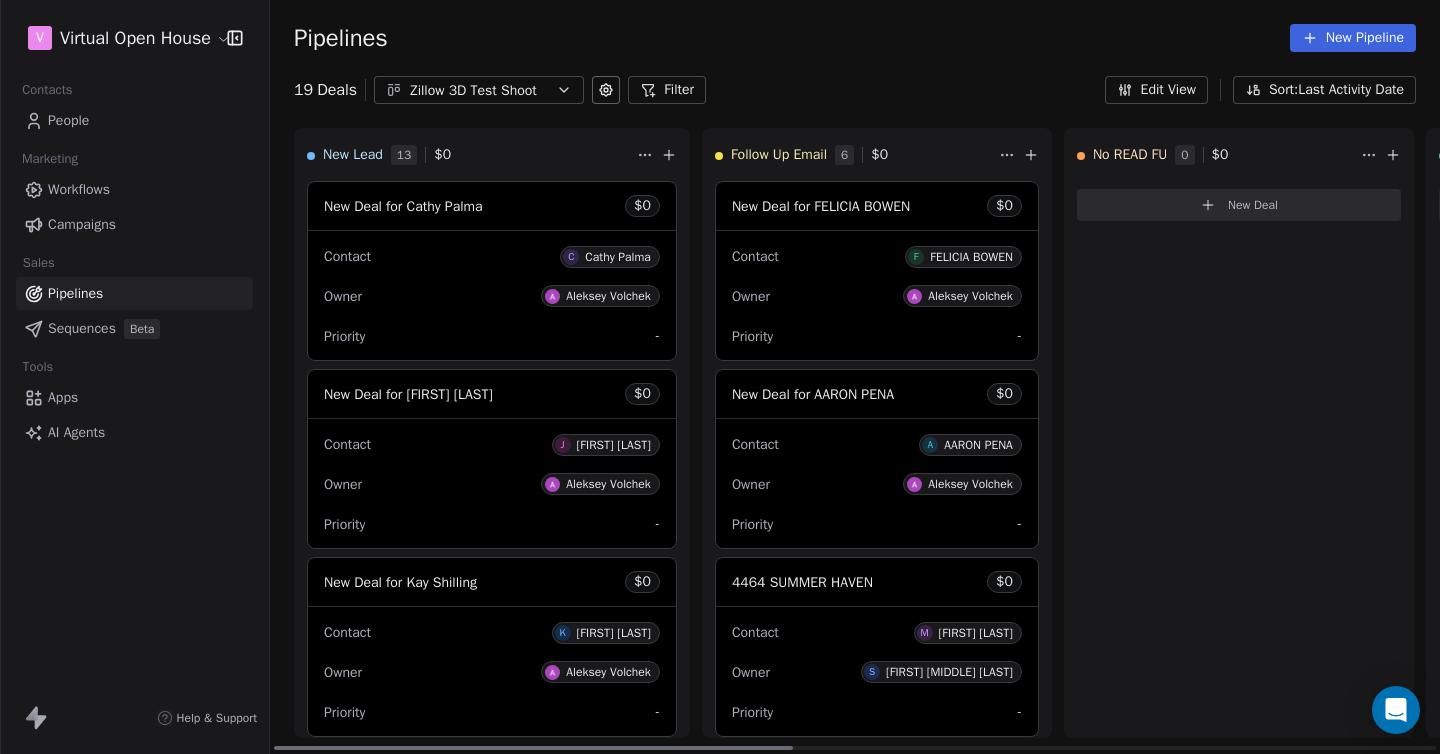 drag, startPoint x: 1031, startPoint y: 750, endPoint x: 265, endPoint y: 738, distance: 766.094 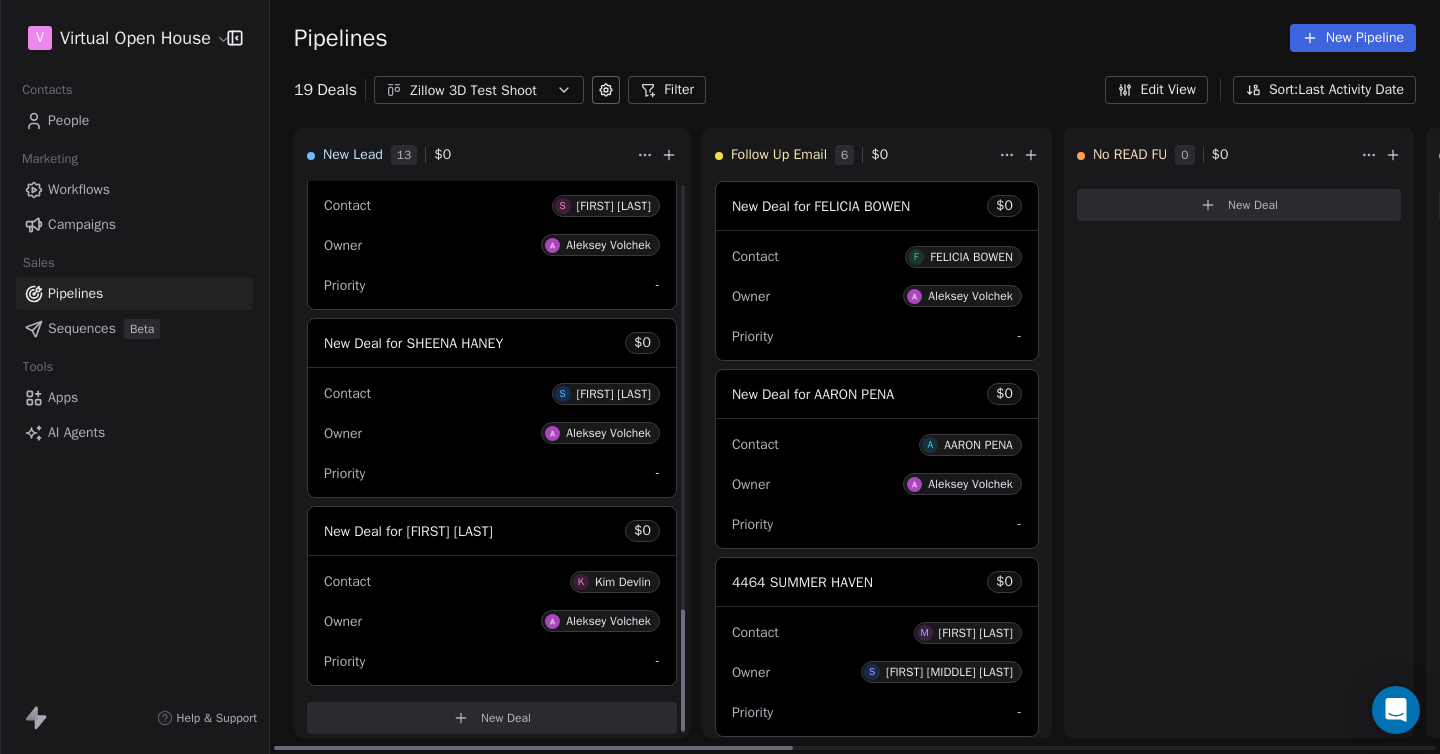 scroll, scrollTop: 1950, scrollLeft: 0, axis: vertical 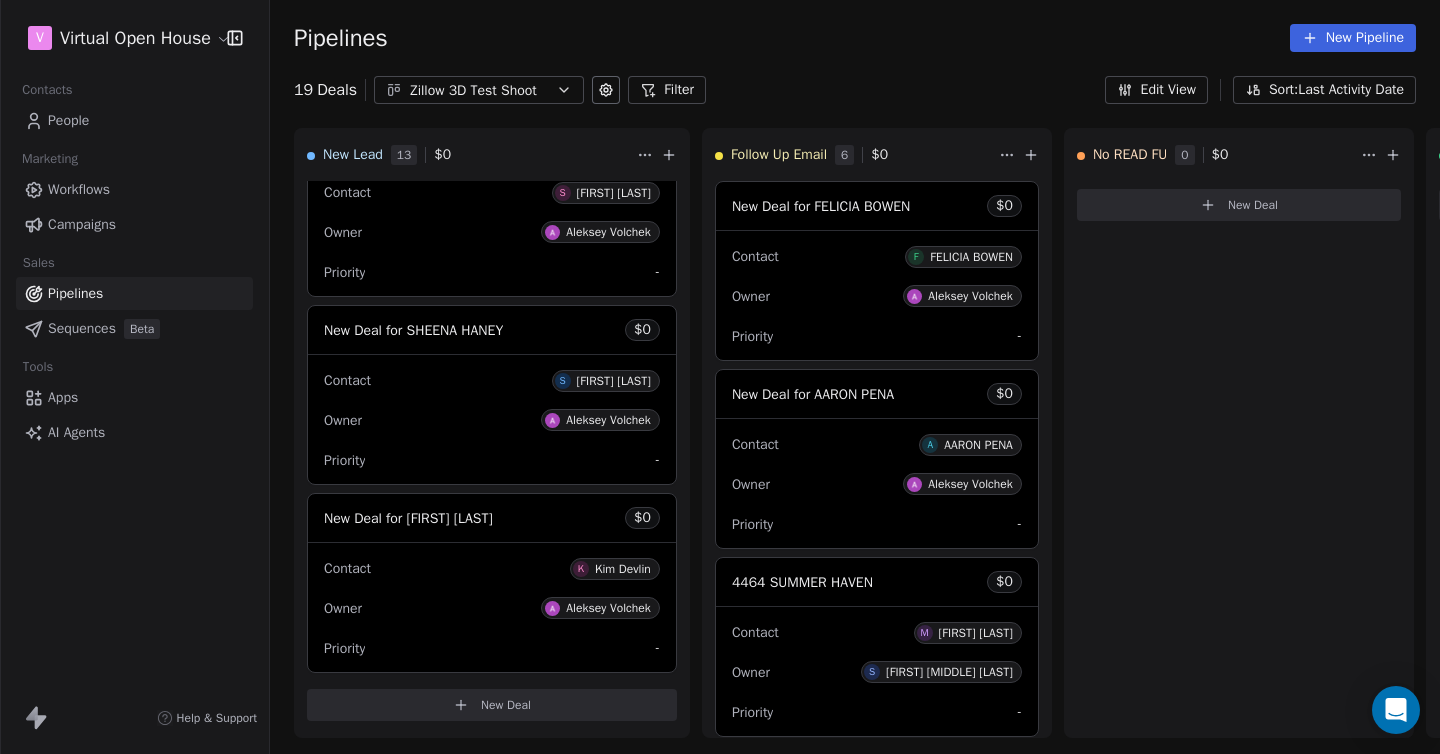 click at bounding box center (0, 0) 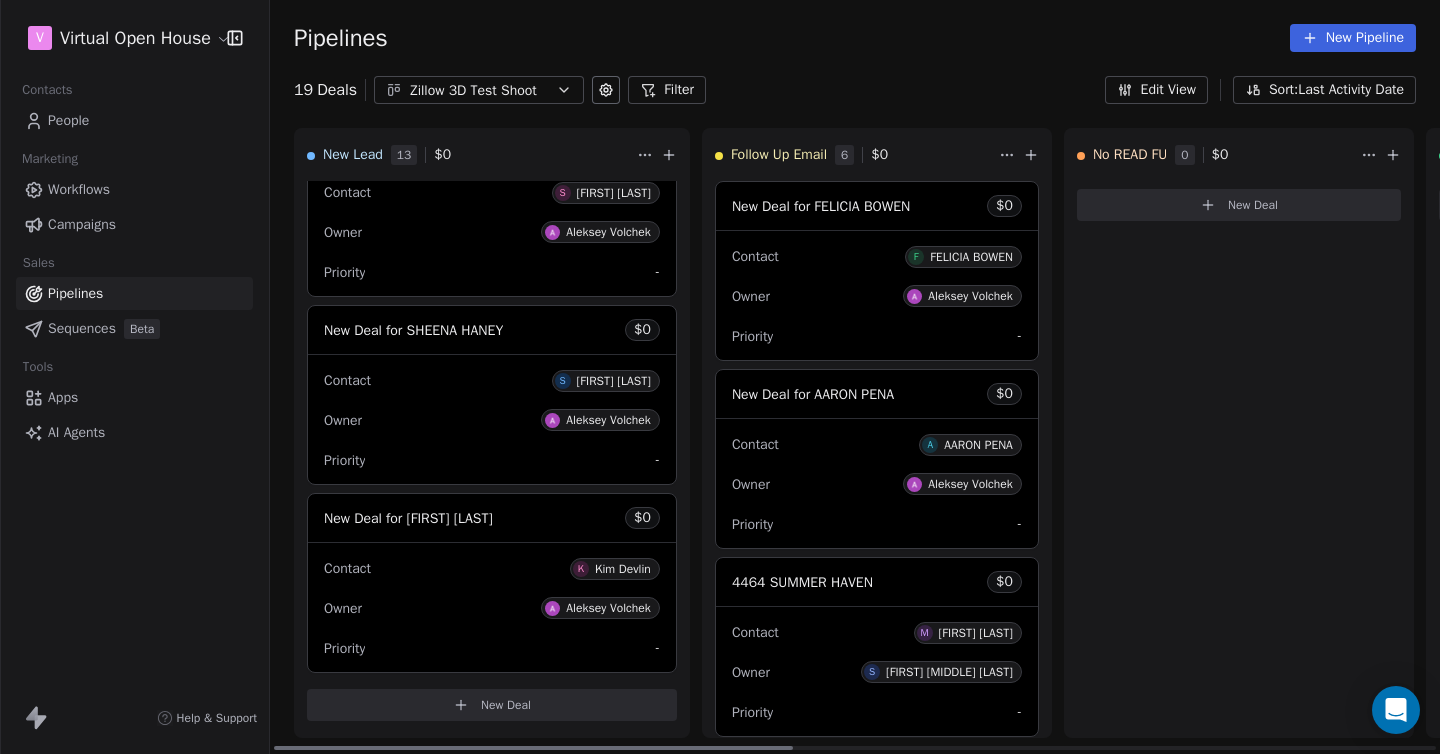 click on "Contact K Kim Devlin" at bounding box center (492, 567) 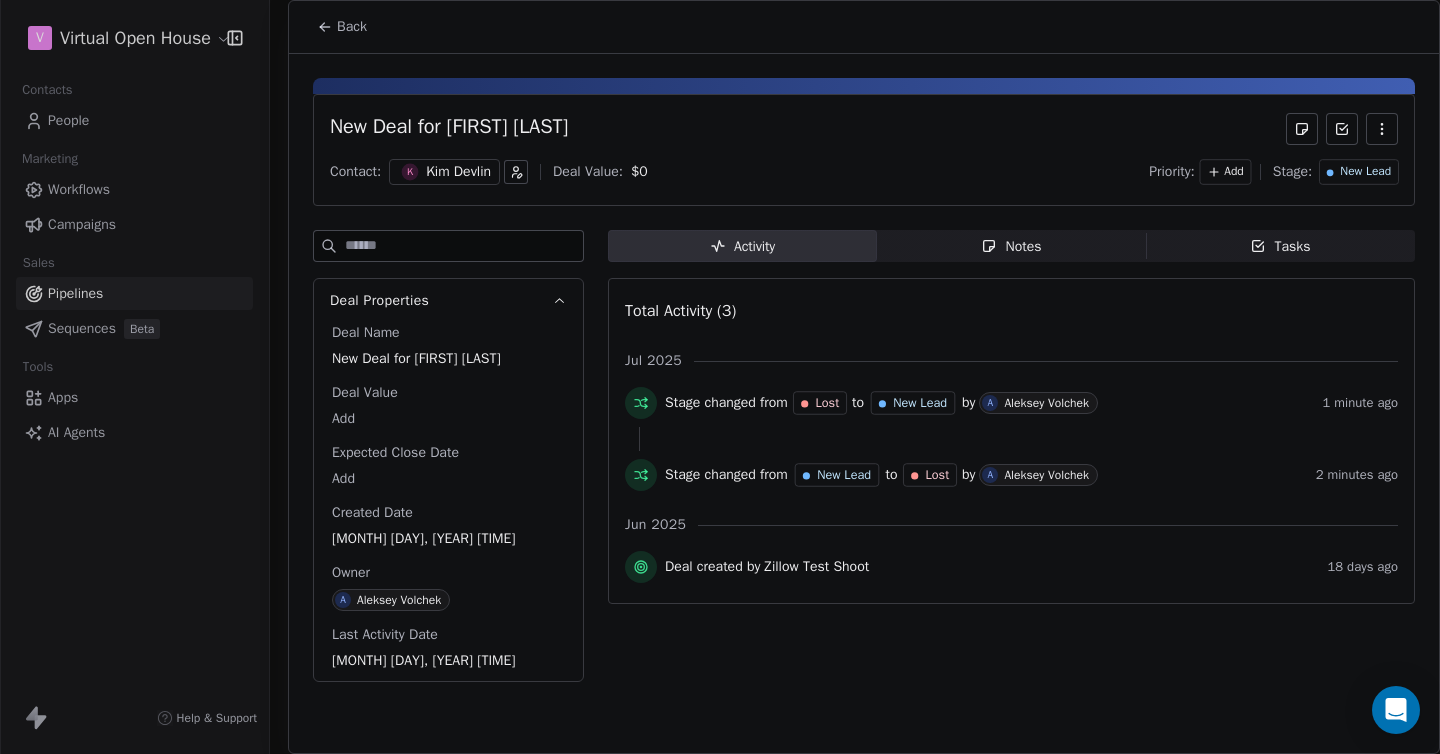 click on "Notes" at bounding box center (1011, 246) 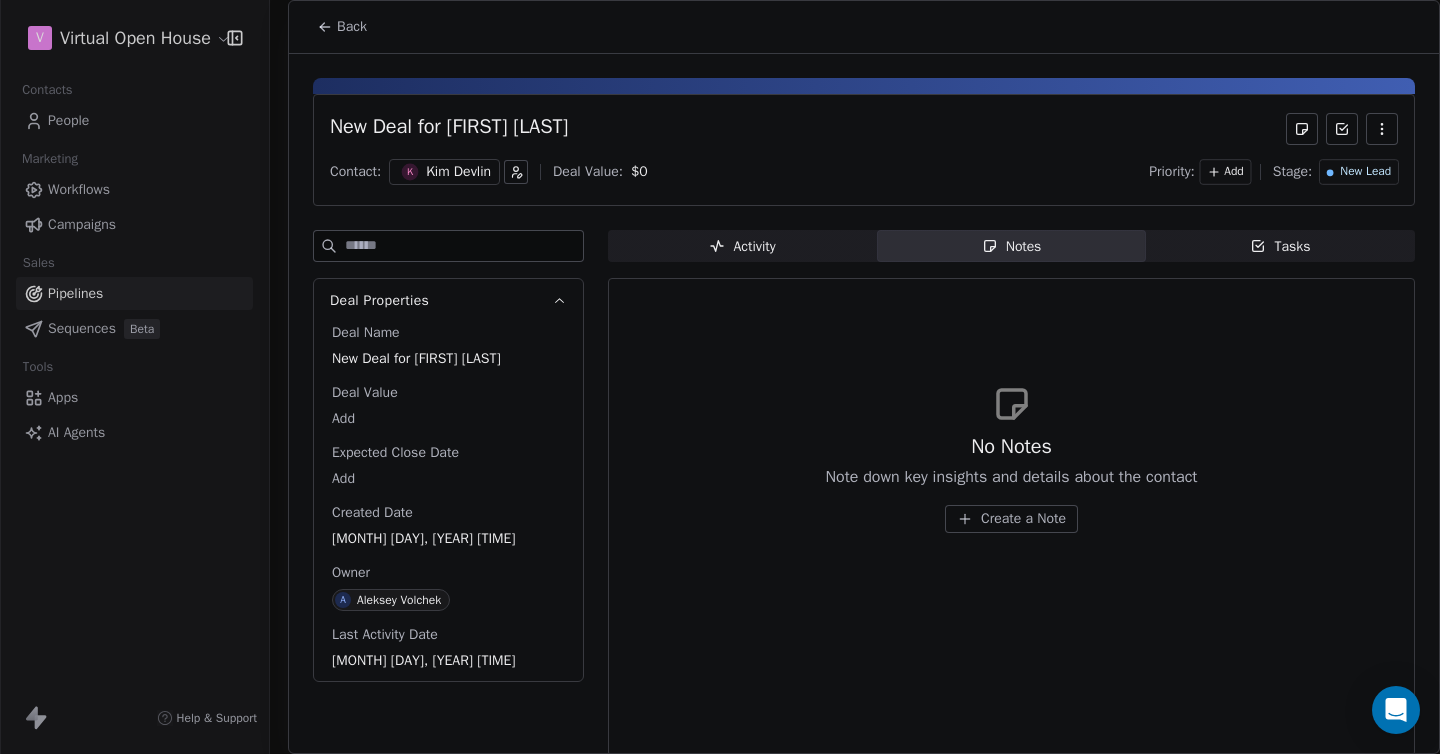 click on "Activity Activity" at bounding box center [742, 246] 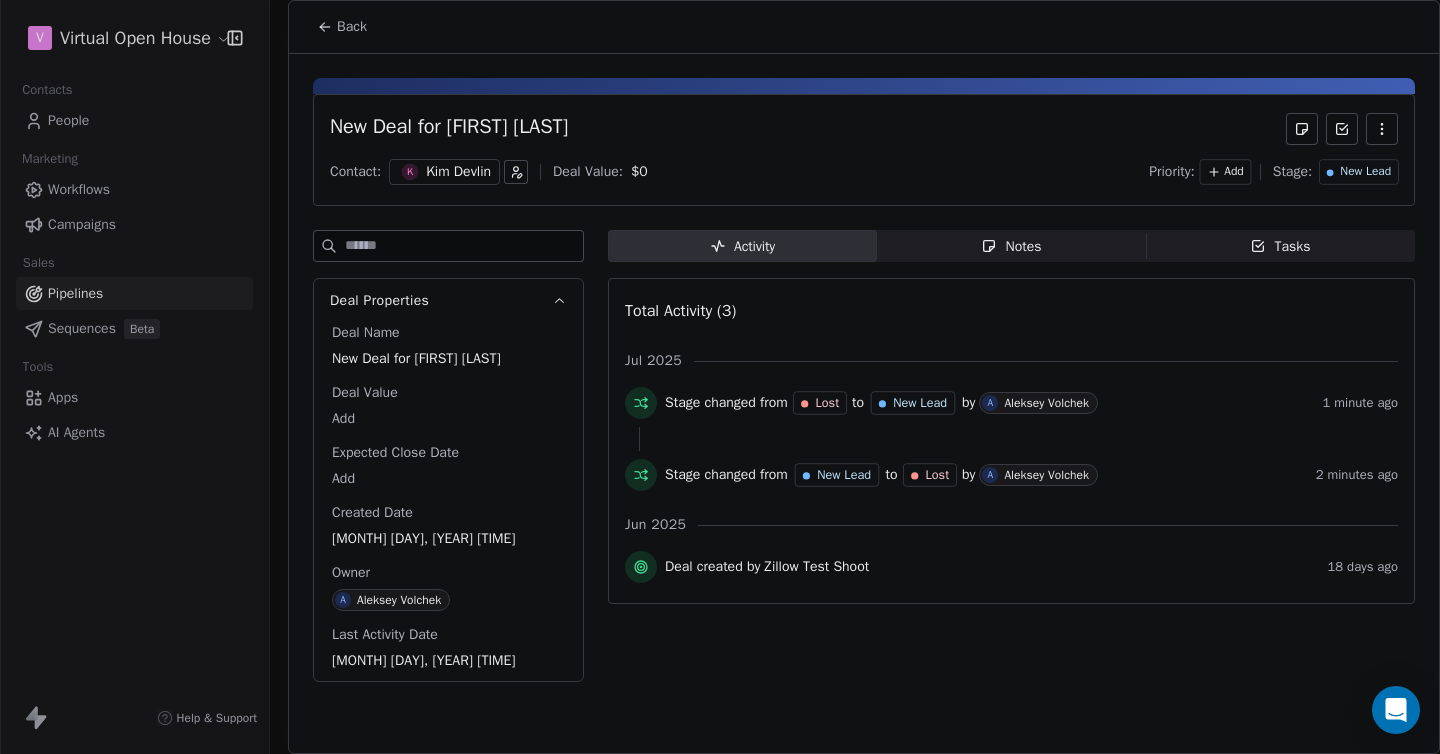 click on "Kim Devlin" at bounding box center [458, 172] 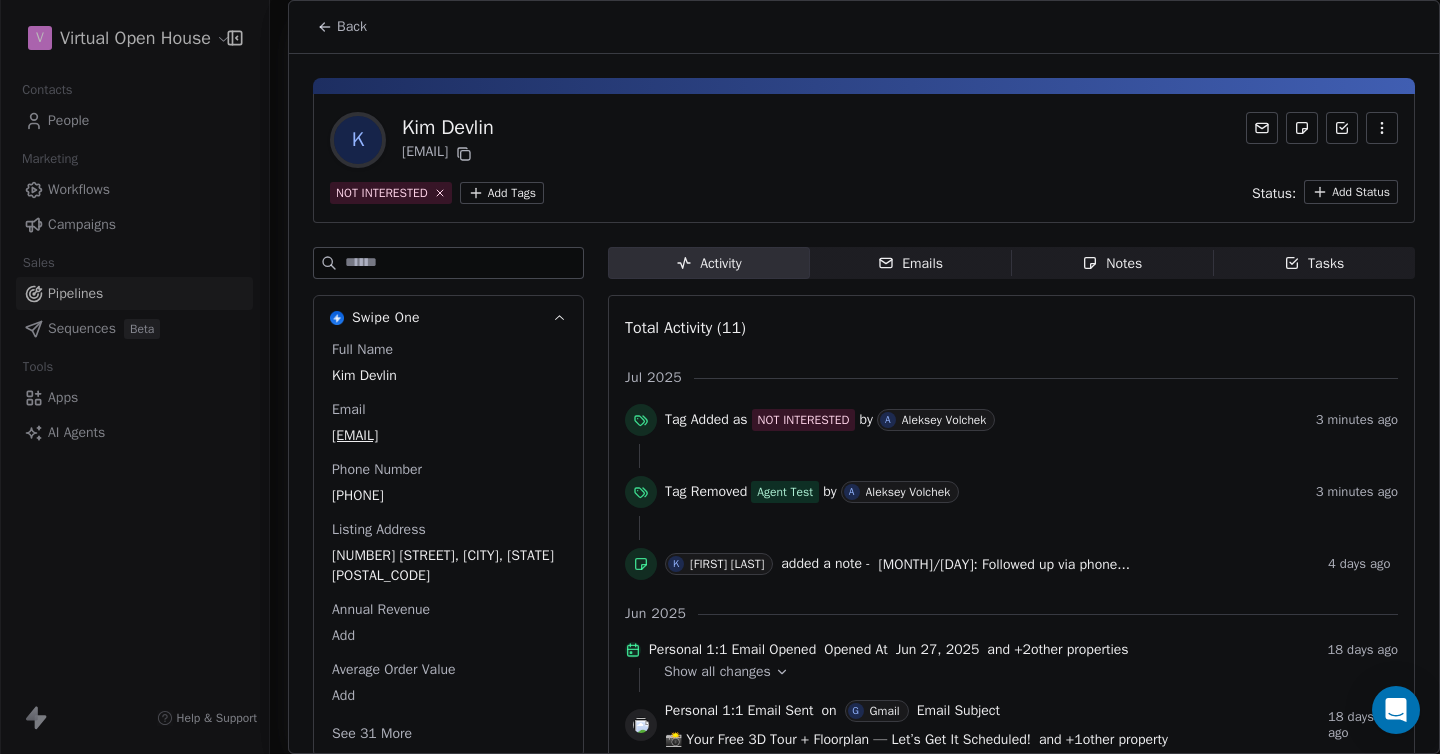click on "Back" at bounding box center [352, 27] 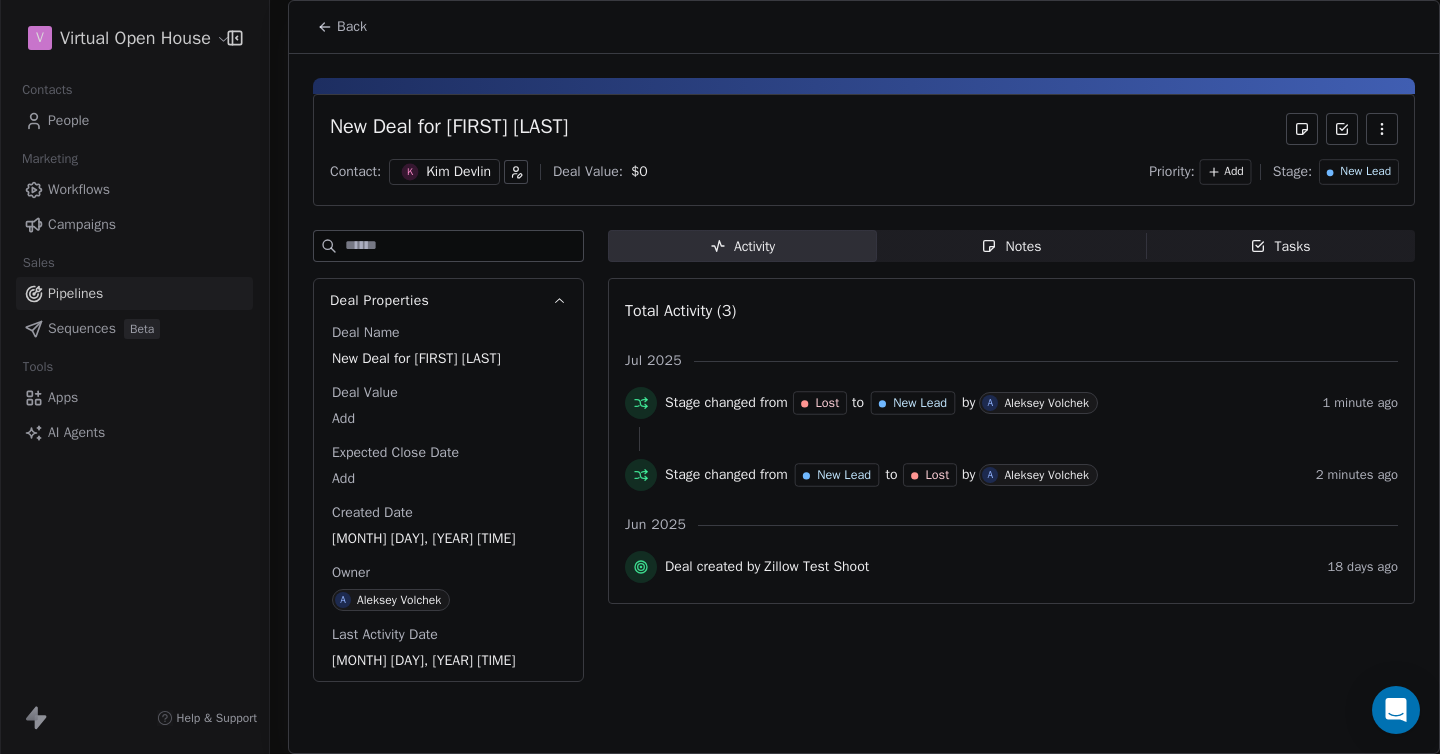 click on "Kim Devlin" at bounding box center [458, 172] 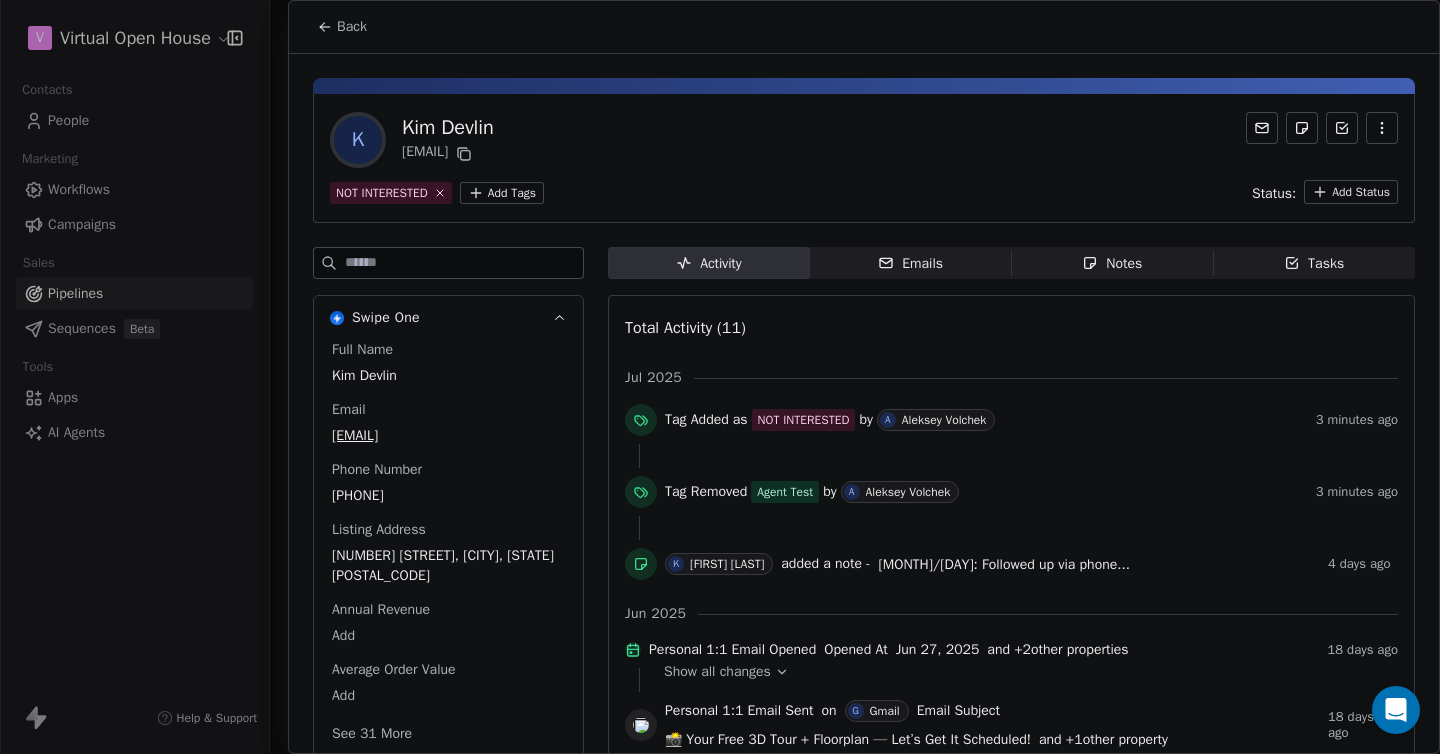 click on "Emails" at bounding box center [910, 263] 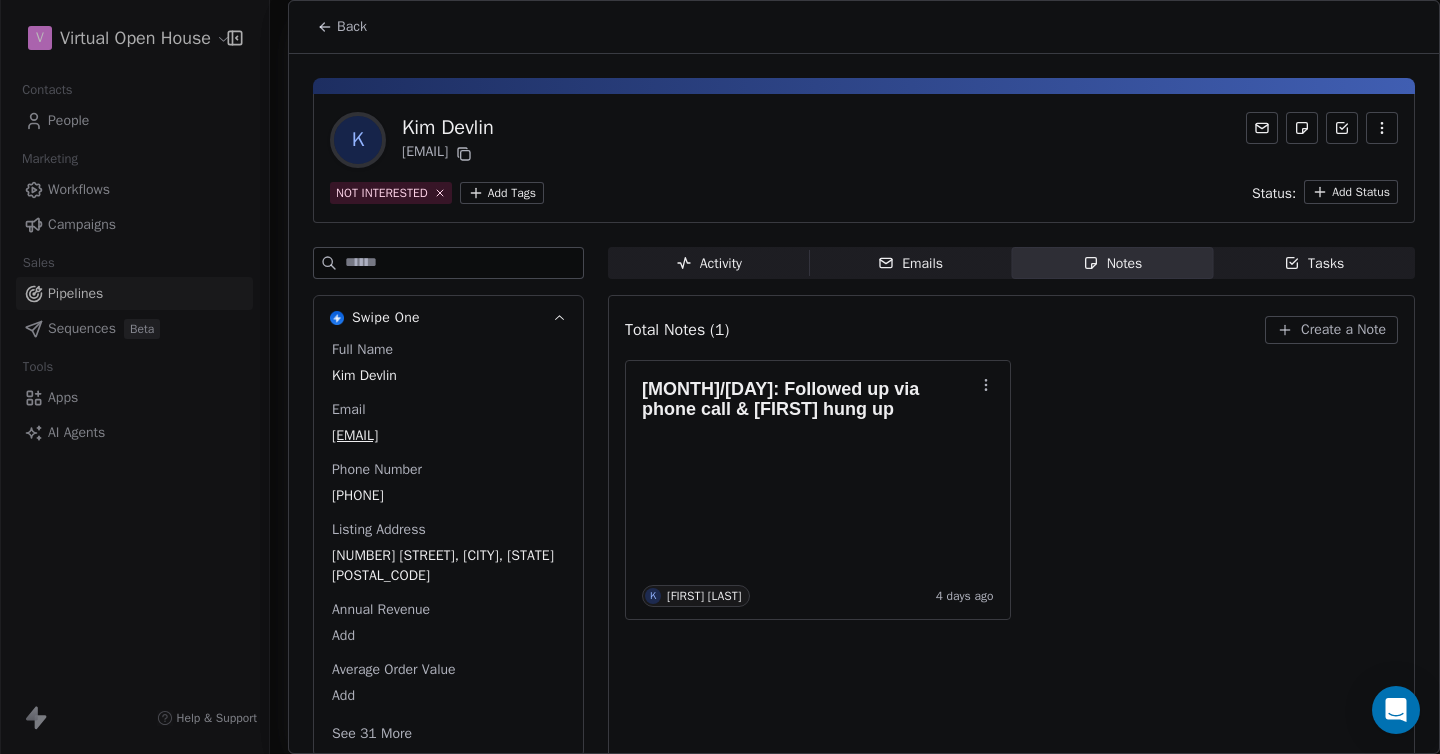 click on "NOT INTERESTED" at bounding box center (391, 193) 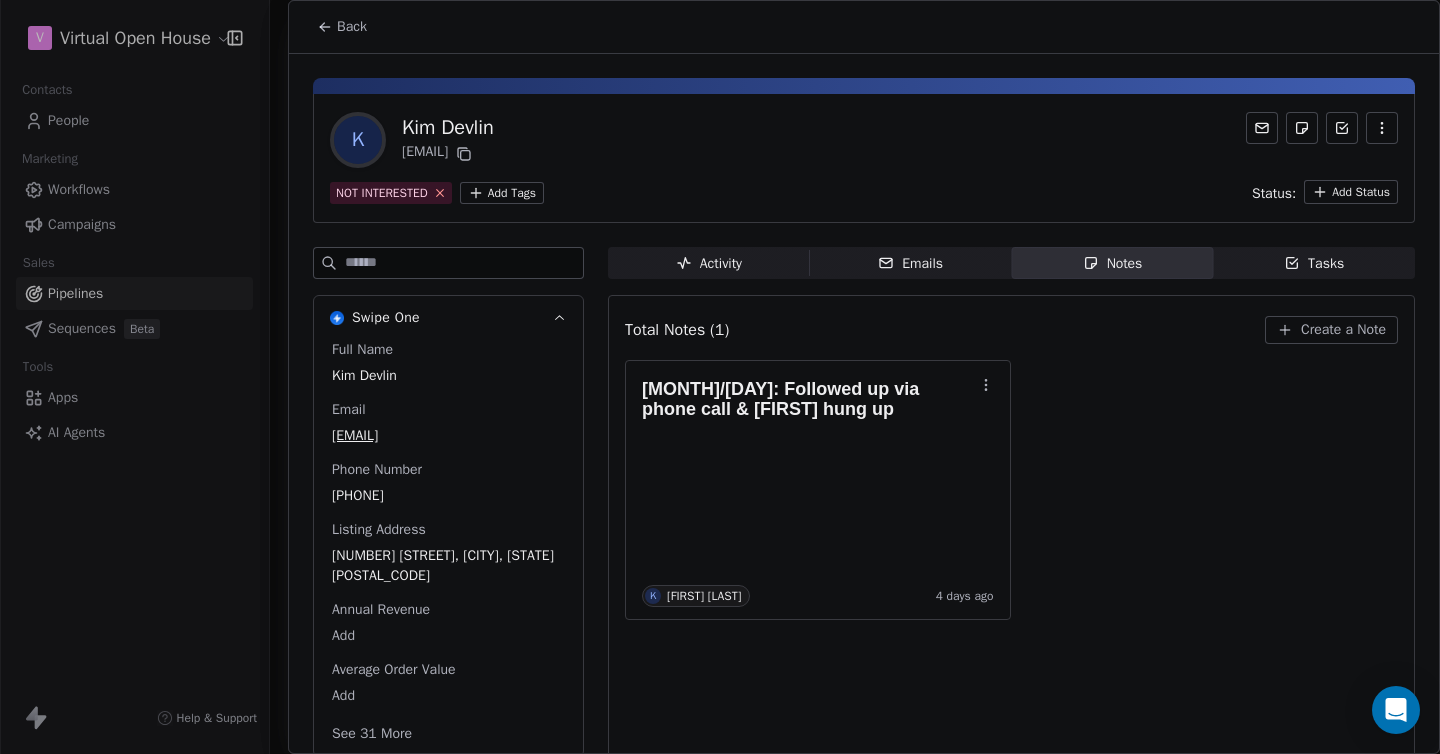 click 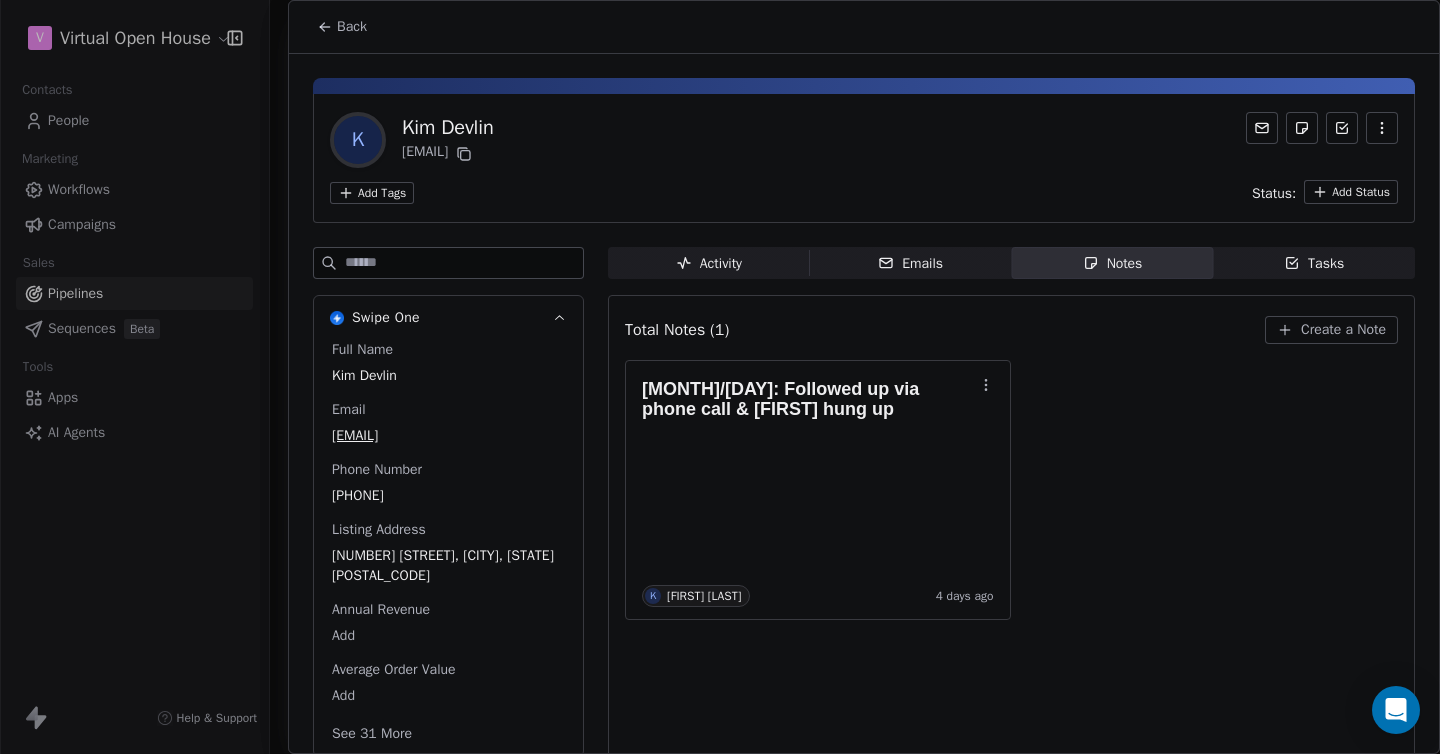 click on "V Virtual Open House Contacts People Marketing Workflows Campaigns Sales Pipelines Sequences Beta Tools Apps AI Agents Help & Support Pipelines  New Pipeline 19 Deals Zillow 3D Test Shoot Filter  Edit View Sort:  Last Activity Date New Lead 13 $ 0 New Deal for Cathy Palma $ 0 Contact C Cathy Palma Owner Aleksey Volchek Priority - New Deal for Joann Raviele $ 0 Contact J Joann Raviele Owner Aleksey Volchek Priority - New Deal for Kay Shilling $ 0 Contact K Kay Shilling Owner Aleksey Volchek Priority - New Deal for Lisa Tringali $ 0 Contact L Lisa Tringali Owner Aleksey Volchek Priority - New Deal for Paul King (Broker) - Marketing Dept E-mail $ 0 Contact P Paul King (Broker) - Marketing Dept E-mail Owner Aleksey Volchek Priority - New Deal for Nathan Klutznick; Alejandria $ 0 Contact N Nathan Klutznick; Alejandria Owner Aleksey Volchek Priority - New Deal for Kim Harrington $ 0 Contact K Kim Harrington Owner Aleksey Volchek Priority - New Deal for Kris Kennedy $ 0 Contact K Kris Kennedy Owner Aleksey Volchek" at bounding box center (720, 377) 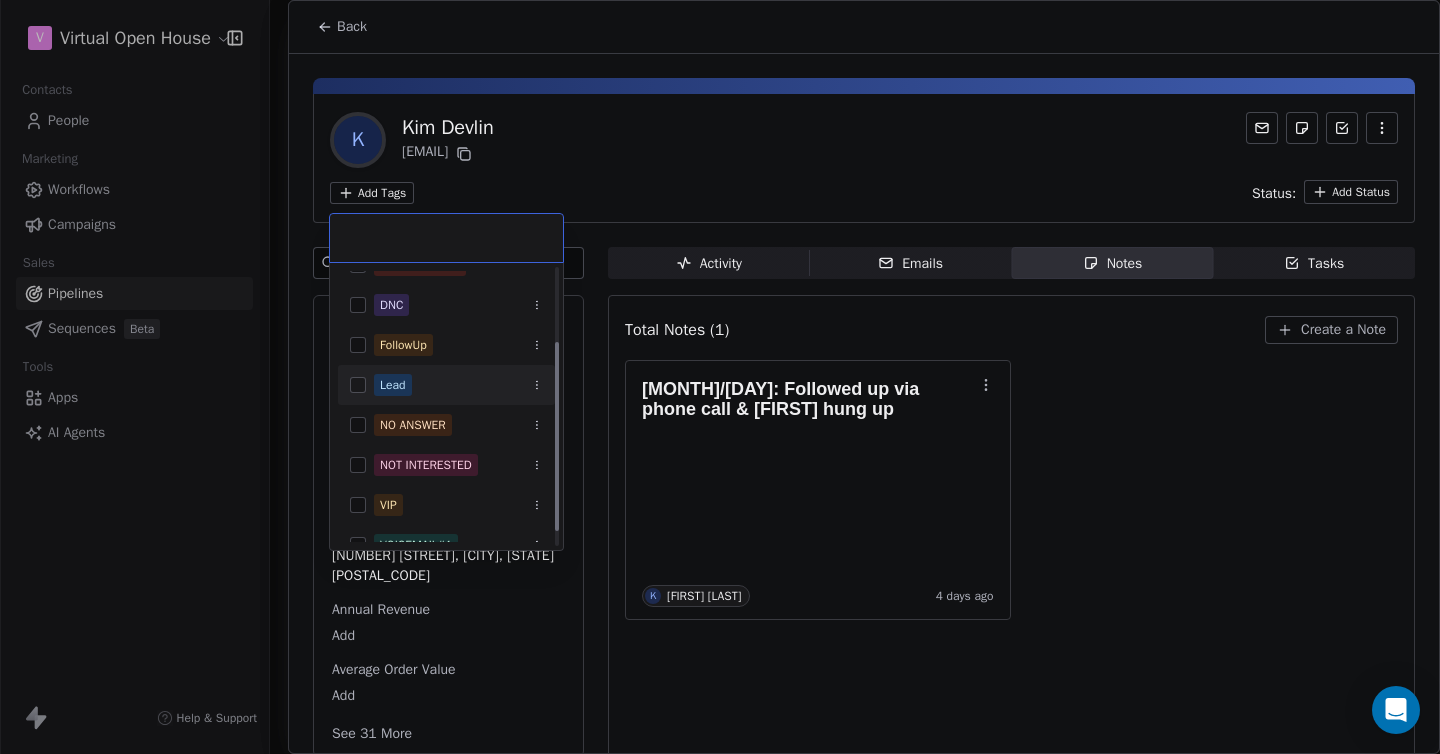 scroll, scrollTop: 129, scrollLeft: 0, axis: vertical 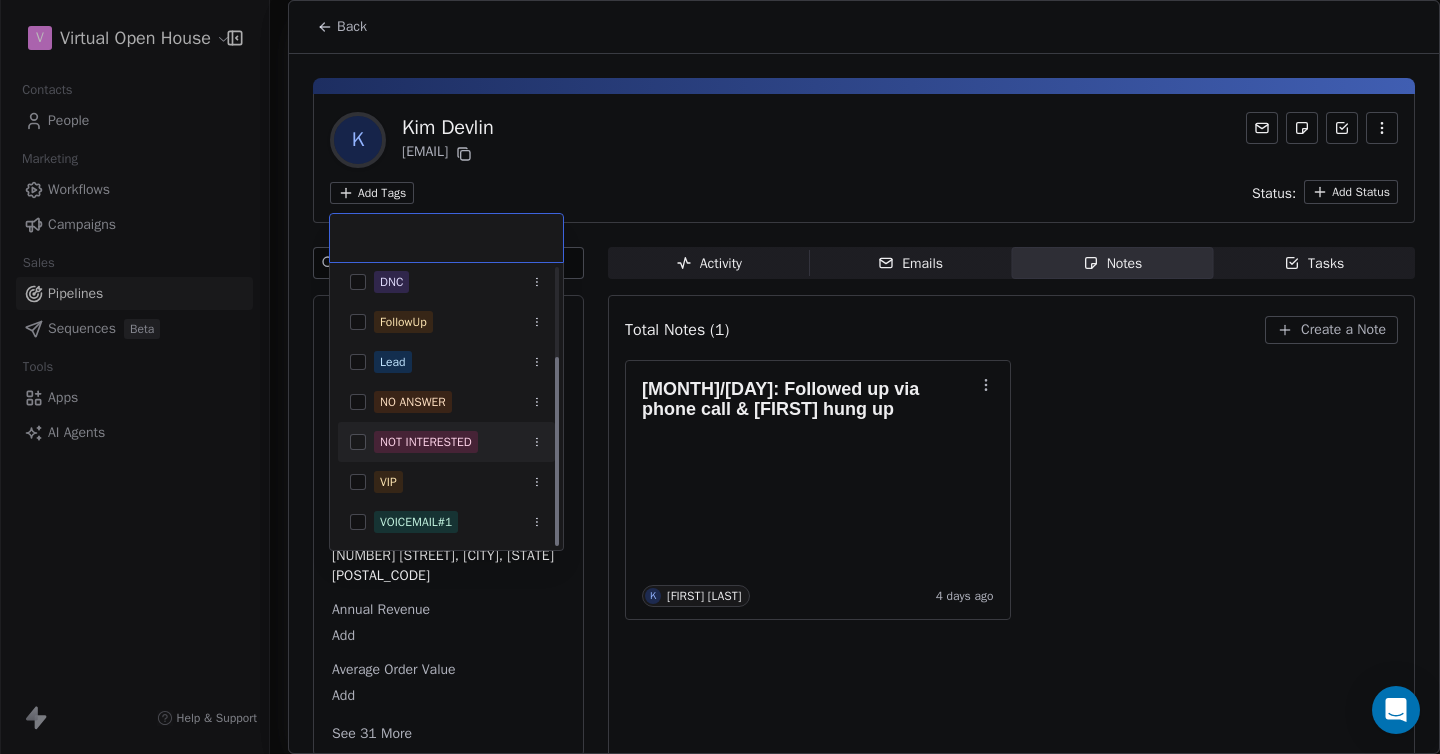 click on "NOT INTERESTED" at bounding box center [426, 442] 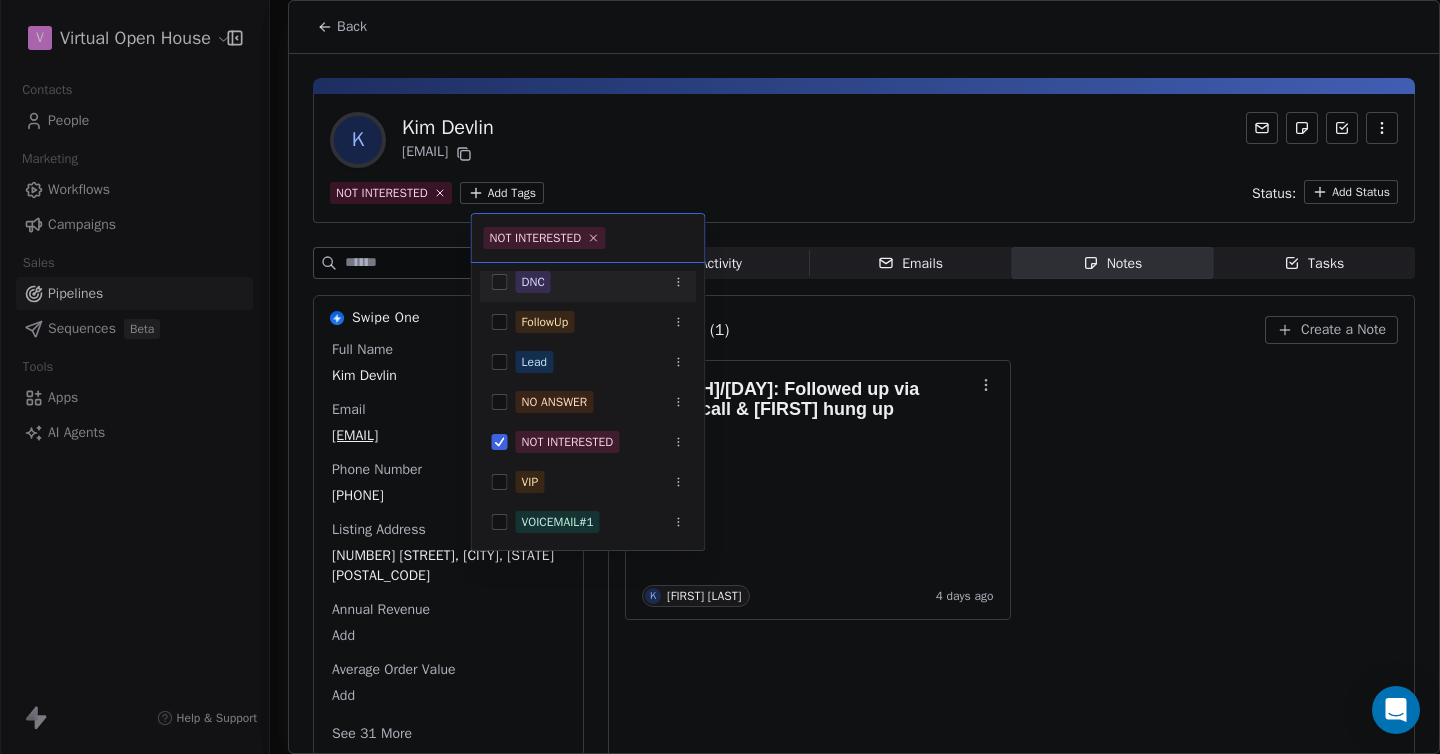 click on "V Virtual Open House Contacts People Marketing Workflows Campaigns Sales Pipelines Sequences Beta Tools Apps AI Agents Help & Support Pipelines  New Pipeline 19 Deals Zillow 3D Test Shoot Filter  Edit View Sort:  Last Activity Date New Lead 13 $ 0 New Deal for Cathy Palma $ 0 Contact C Cathy Palma Owner Aleksey Volchek Priority - New Deal for Joann Raviele $ 0 Contact J Joann Raviele Owner Aleksey Volchek Priority - New Deal for Kay Shilling $ 0 Contact K Kay Shilling Owner Aleksey Volchek Priority - New Deal for Lisa Tringali $ 0 Contact L Lisa Tringali Owner Aleksey Volchek Priority - New Deal for Paul King (Broker) - Marketing Dept E-mail $ 0 Contact P Paul King (Broker) - Marketing Dept E-mail Owner Aleksey Volchek Priority - New Deal for Nathan Klutznick; Alejandria $ 0 Contact N Nathan Klutznick; Alejandria Owner Aleksey Volchek Priority - New Deal for Kim Harrington $ 0 Contact K Kim Harrington Owner Aleksey Volchek Priority - New Deal for Kris Kennedy $ 0 Contact K Kris Kennedy Owner Aleksey Volchek" at bounding box center [720, 377] 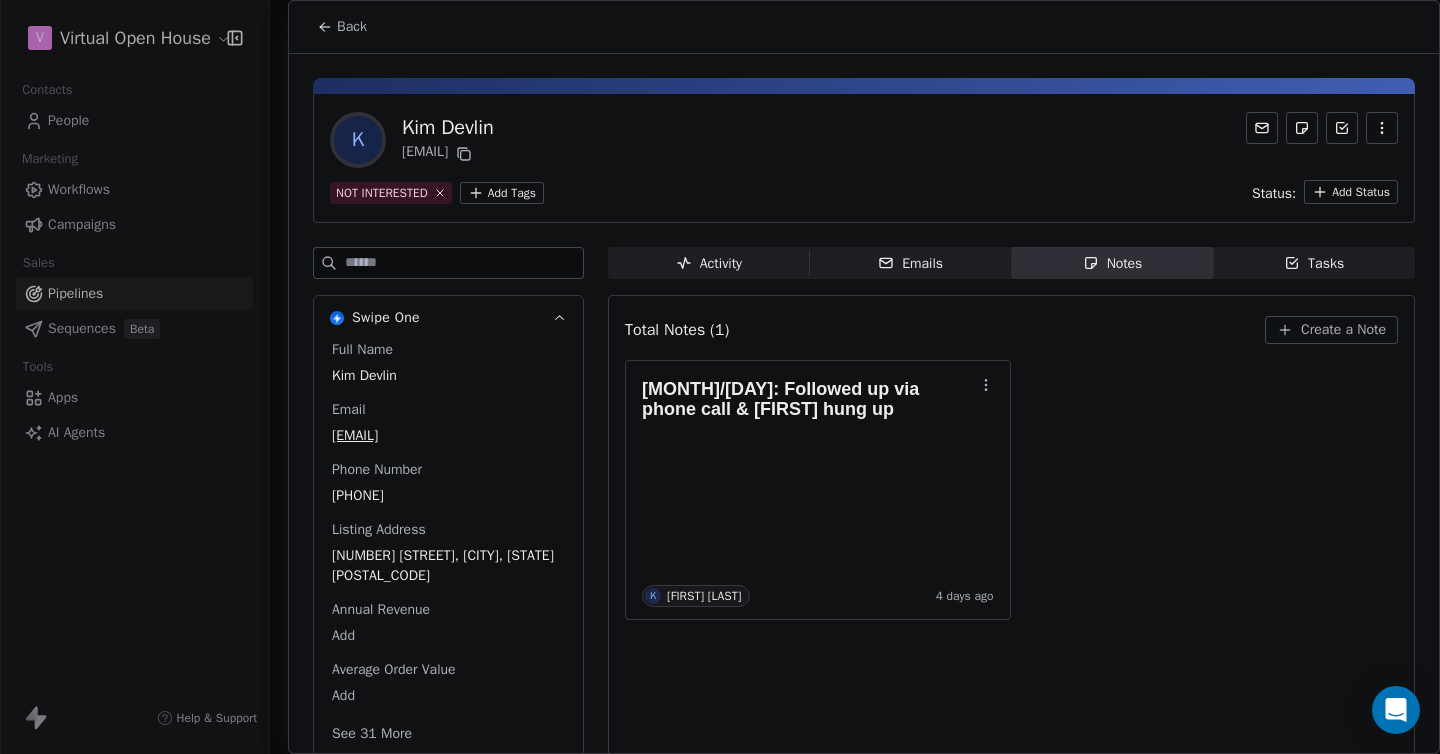 click on "Back" at bounding box center [352, 27] 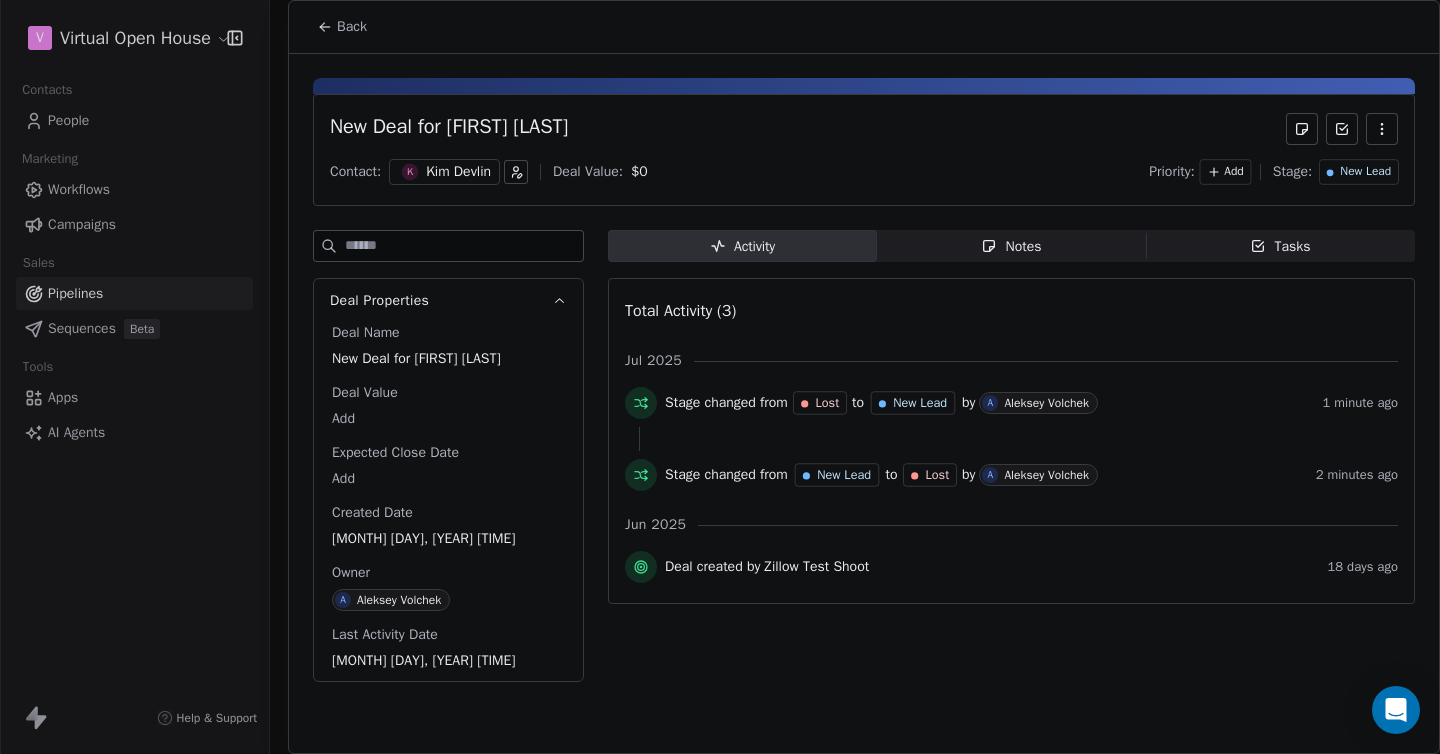 click on "New Lead" at bounding box center (1365, 172) 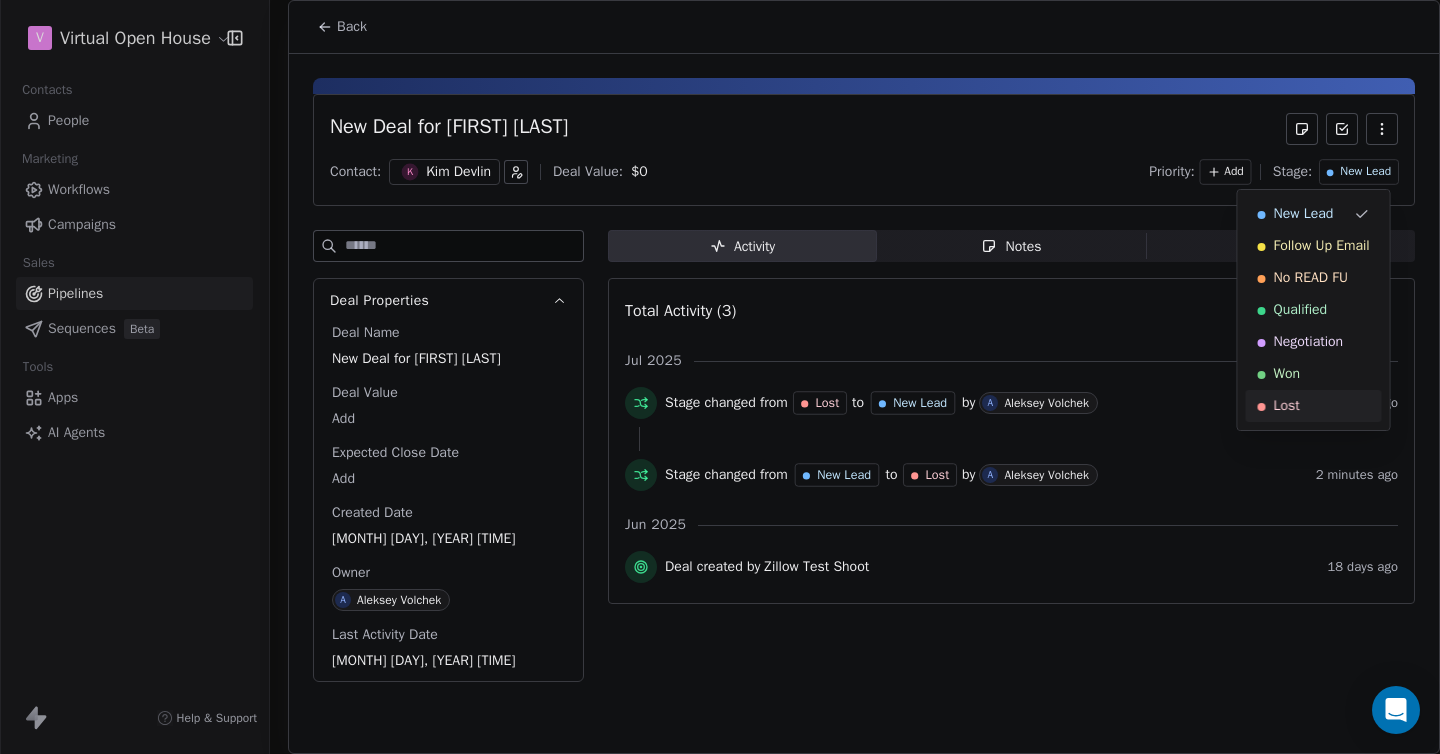 click on "Lost" at bounding box center [1314, 406] 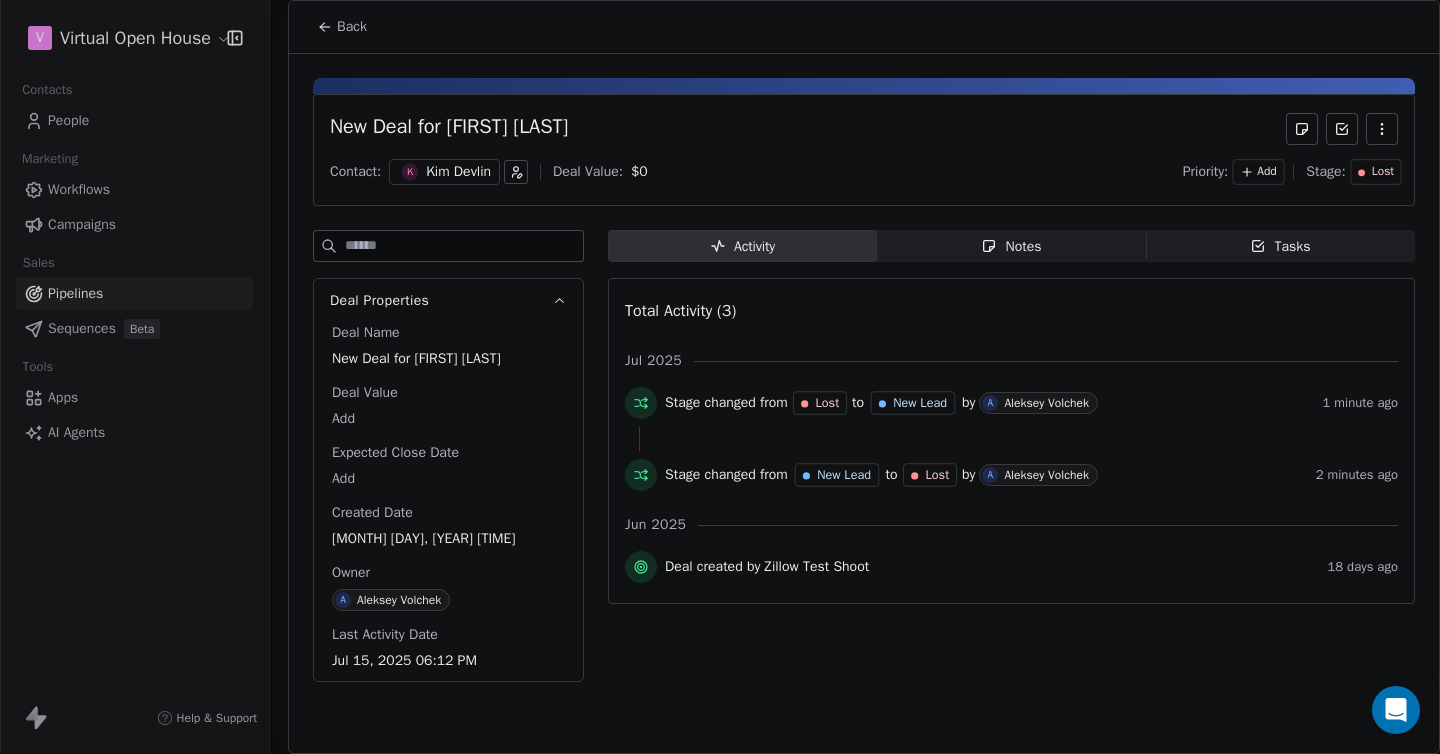 scroll, scrollTop: 1762, scrollLeft: 0, axis: vertical 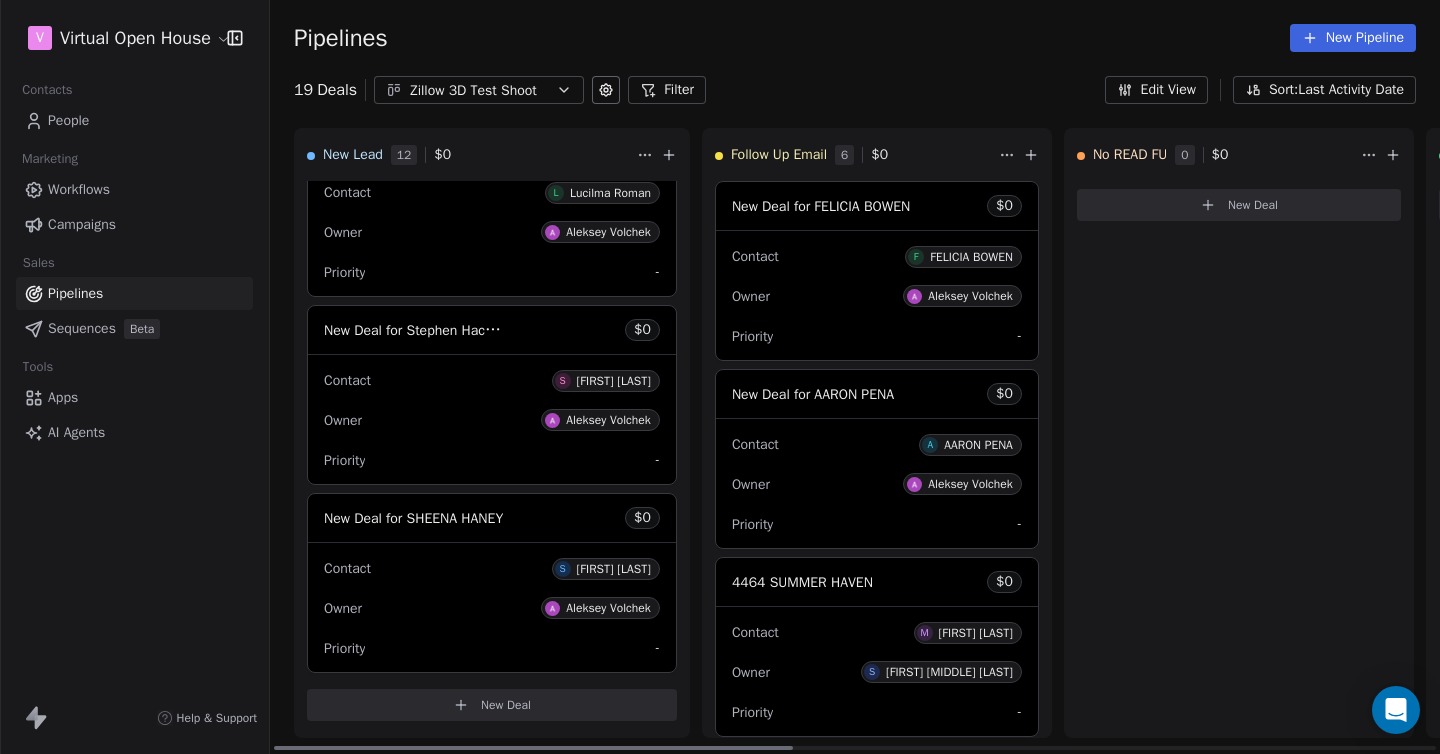 drag, startPoint x: 668, startPoint y: 748, endPoint x: 468, endPoint y: 717, distance: 202.38824 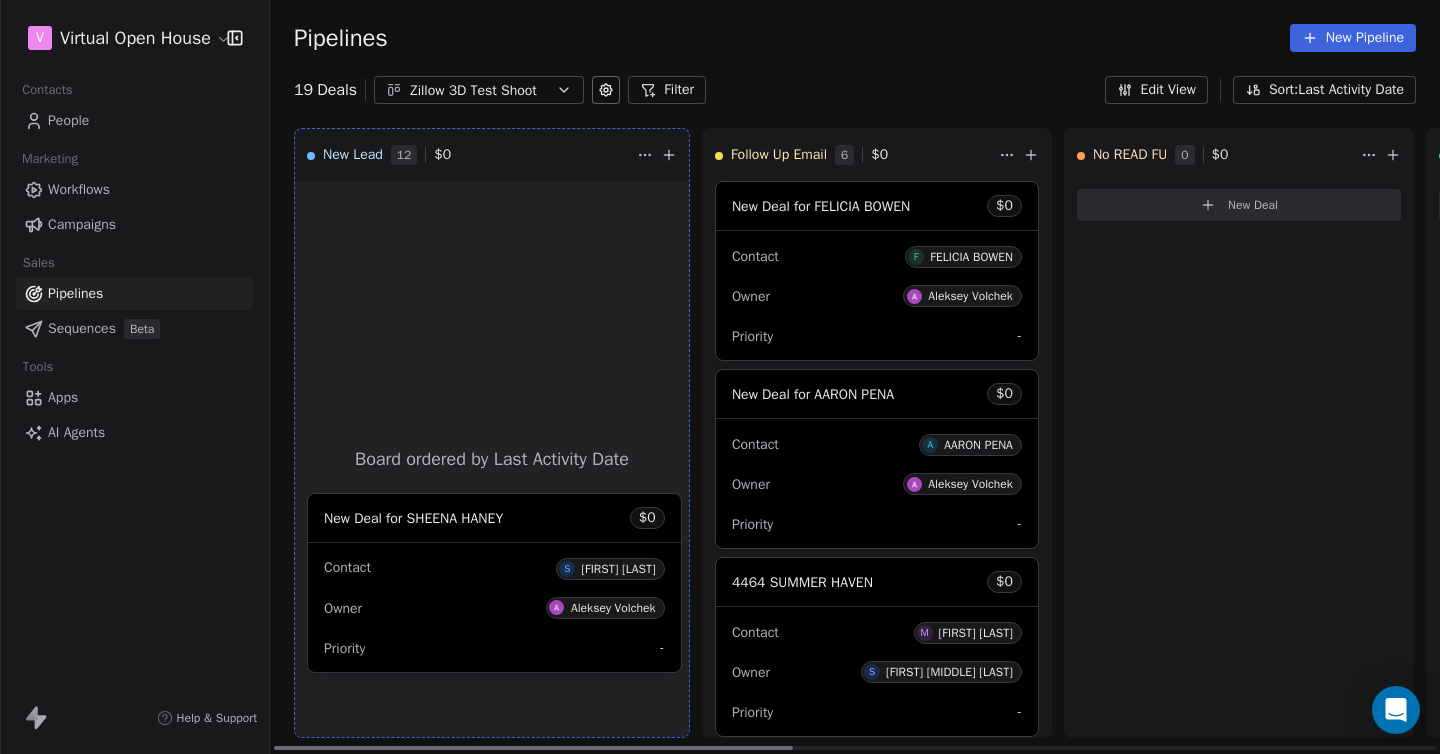 drag, startPoint x: 521, startPoint y: 502, endPoint x: 533, endPoint y: 506, distance: 12.649111 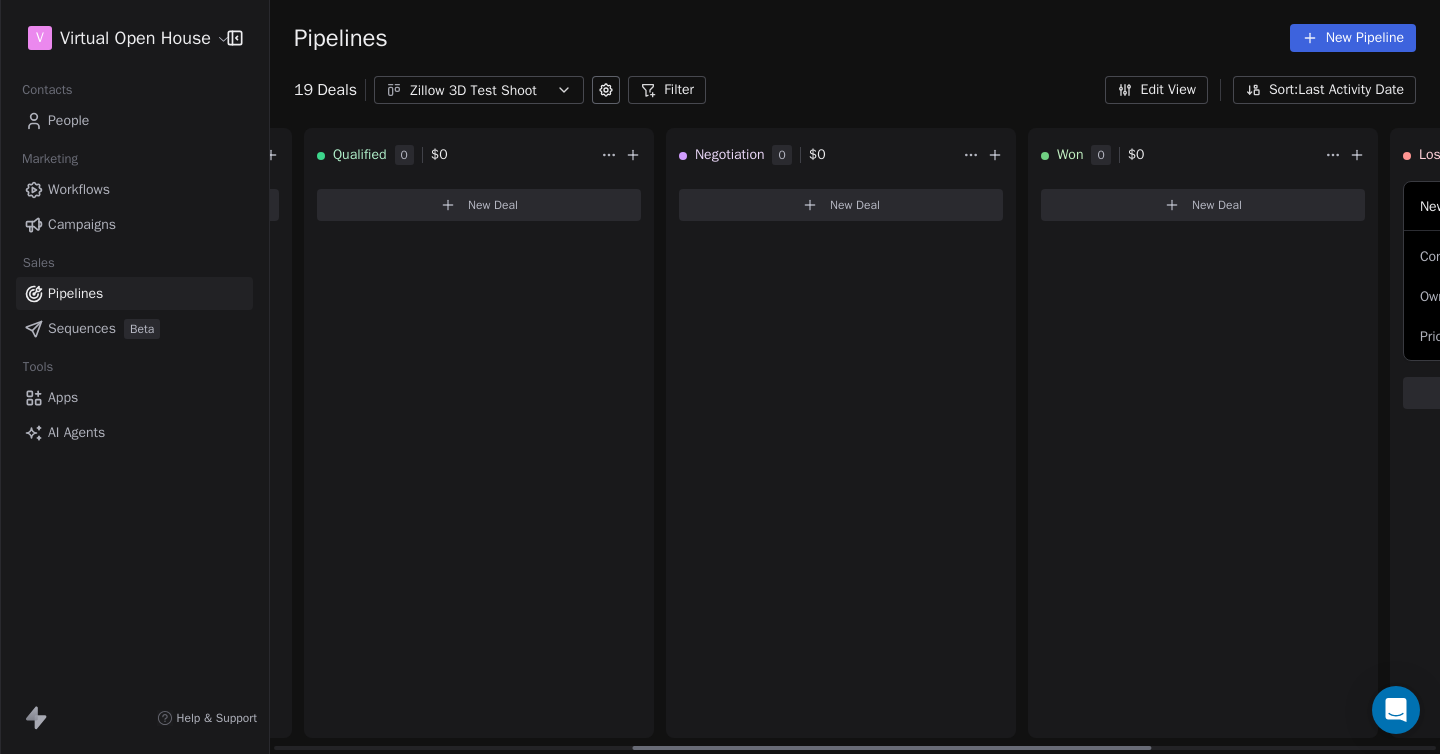 scroll, scrollTop: 0, scrollLeft: 1450, axis: horizontal 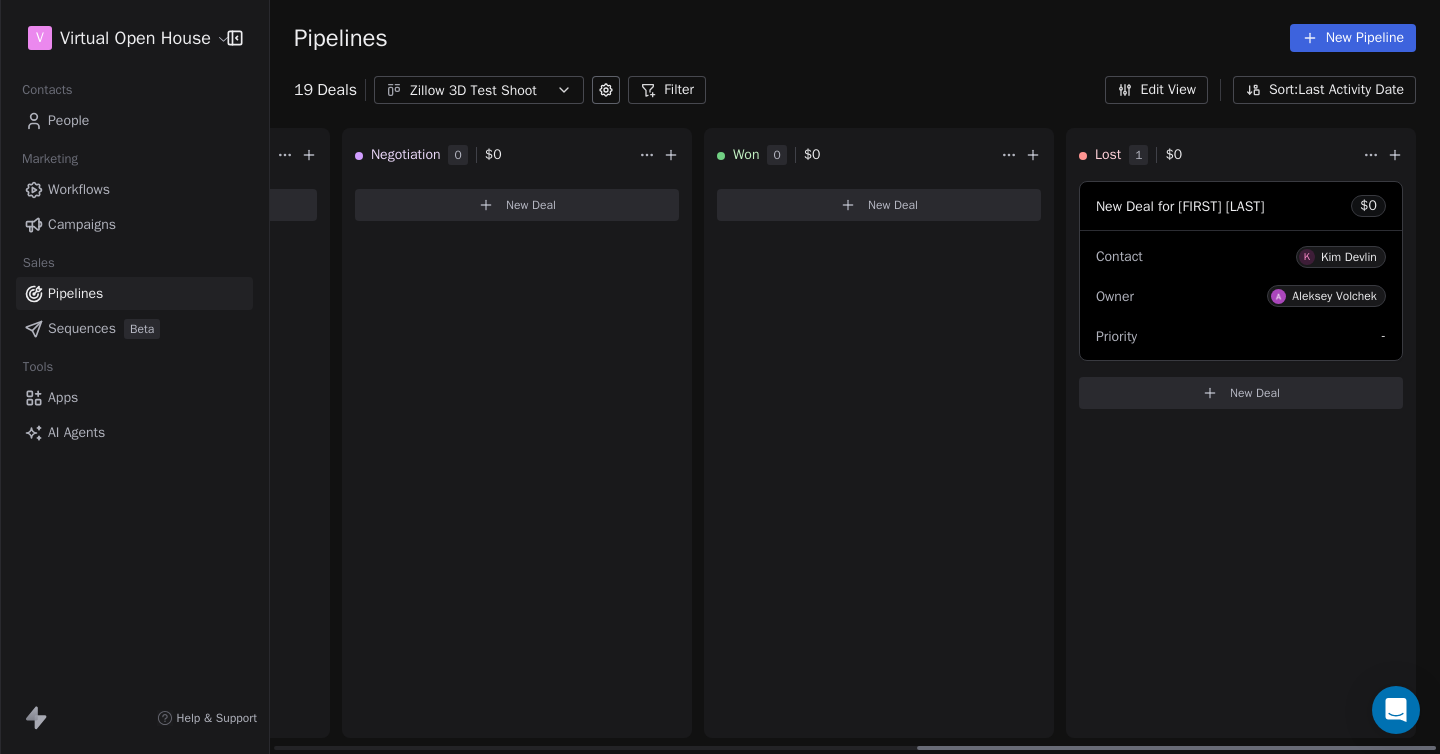 drag, startPoint x: 615, startPoint y: 746, endPoint x: 1342, endPoint y: 728, distance: 727.2228 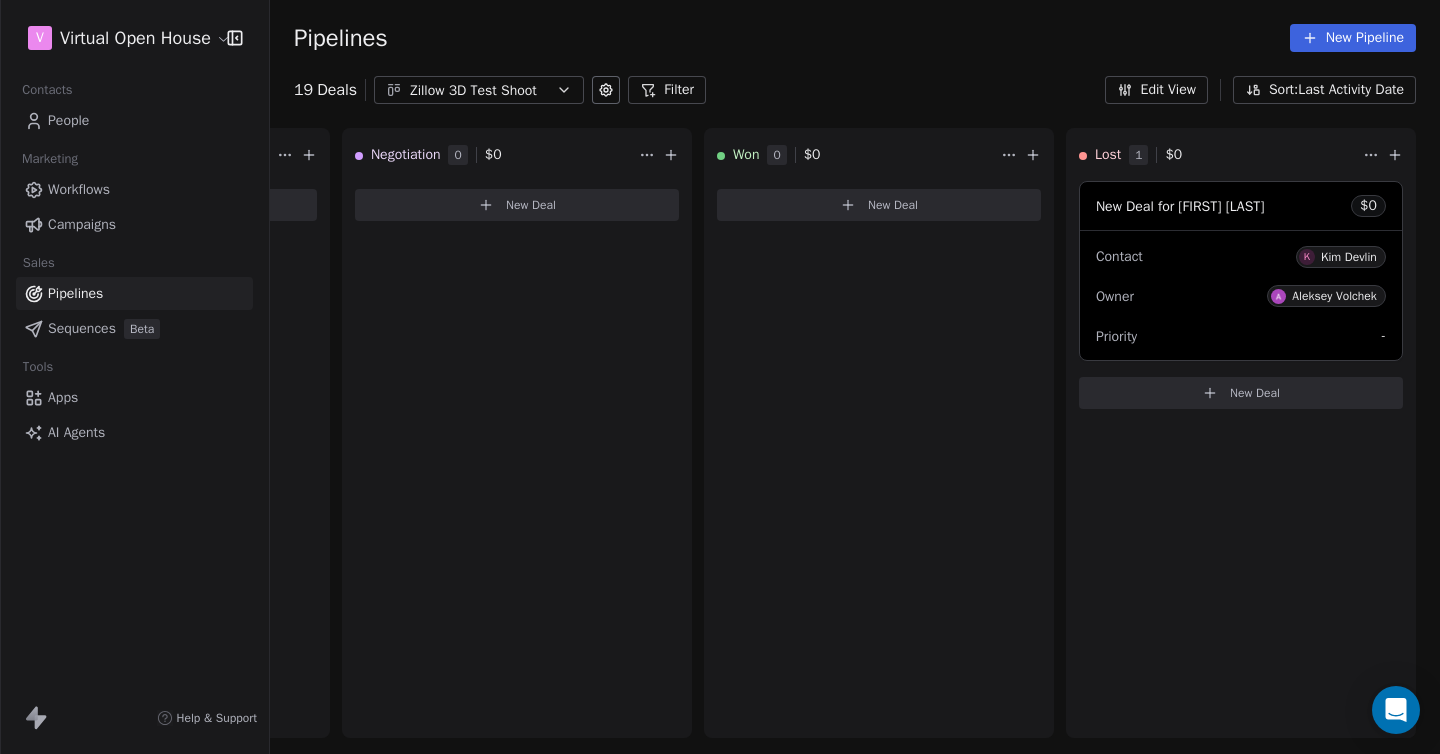 click on "People" at bounding box center (68, 120) 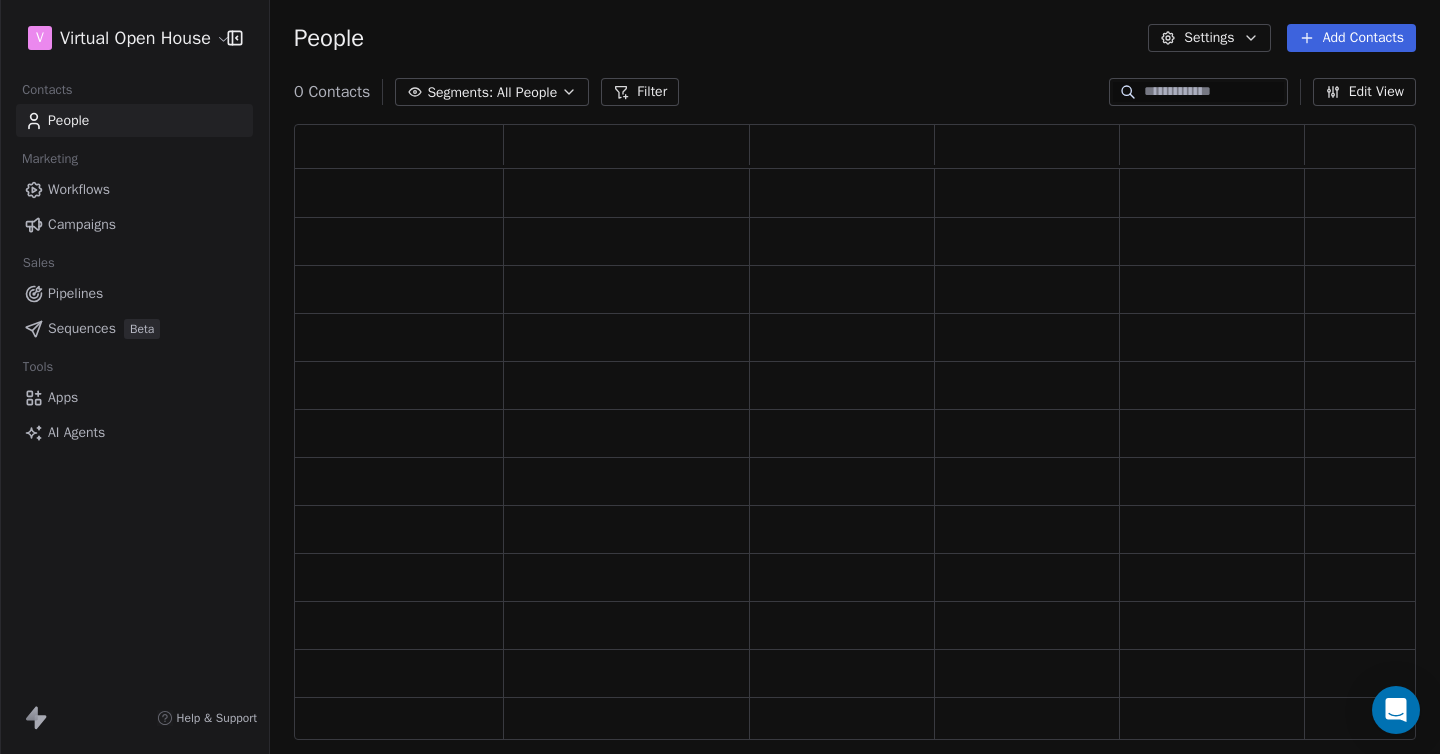 scroll, scrollTop: 16, scrollLeft: 16, axis: both 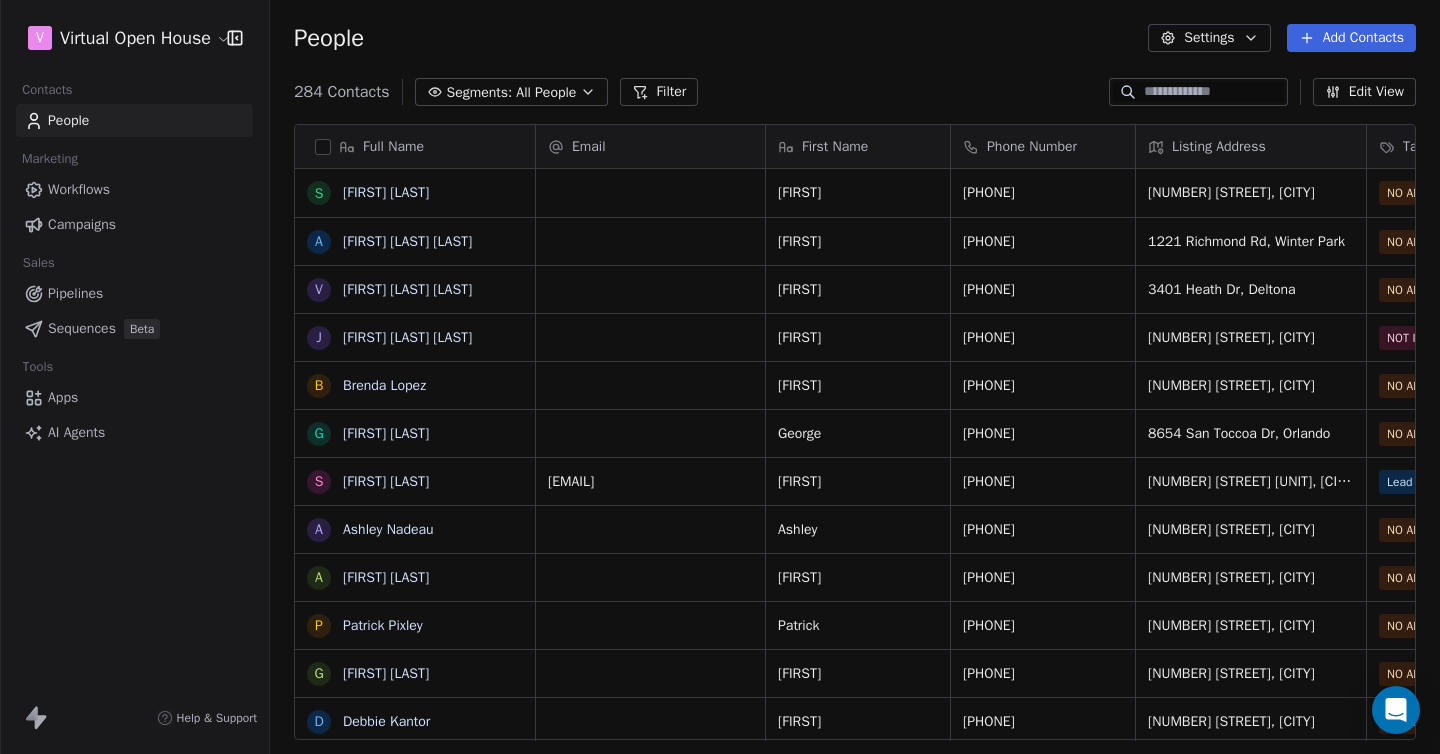 click on "Pipelines" at bounding box center [75, 293] 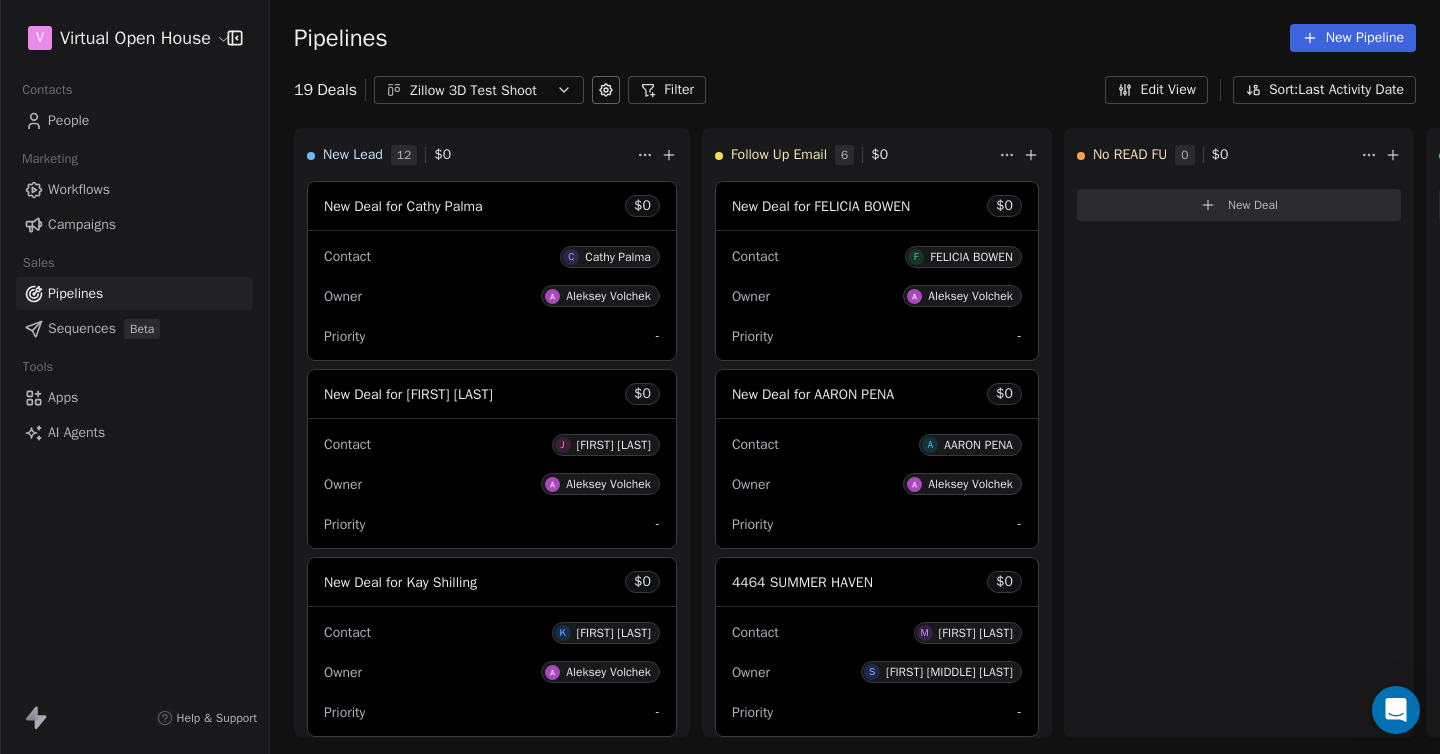 click at bounding box center [0, 0] 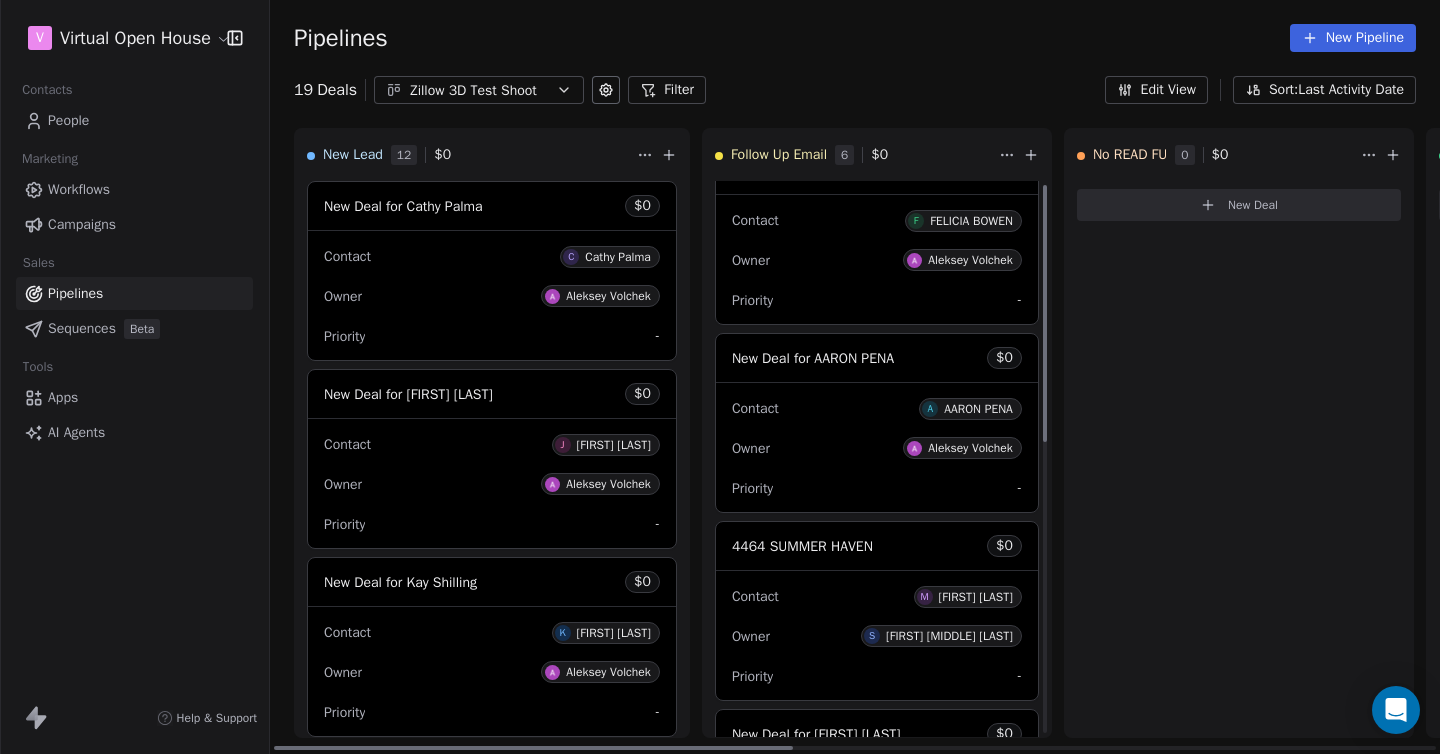 scroll, scrollTop: 0, scrollLeft: 0, axis: both 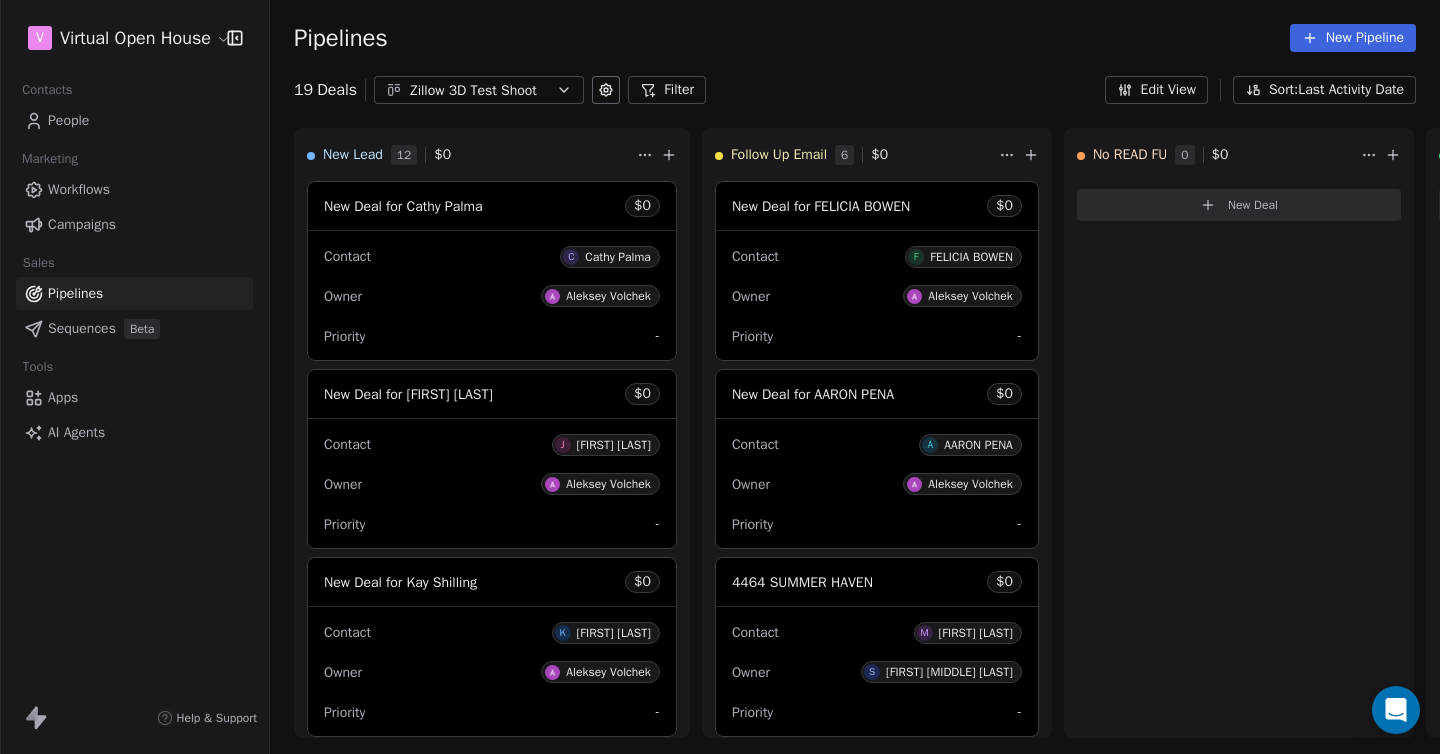click at bounding box center [0, 0] 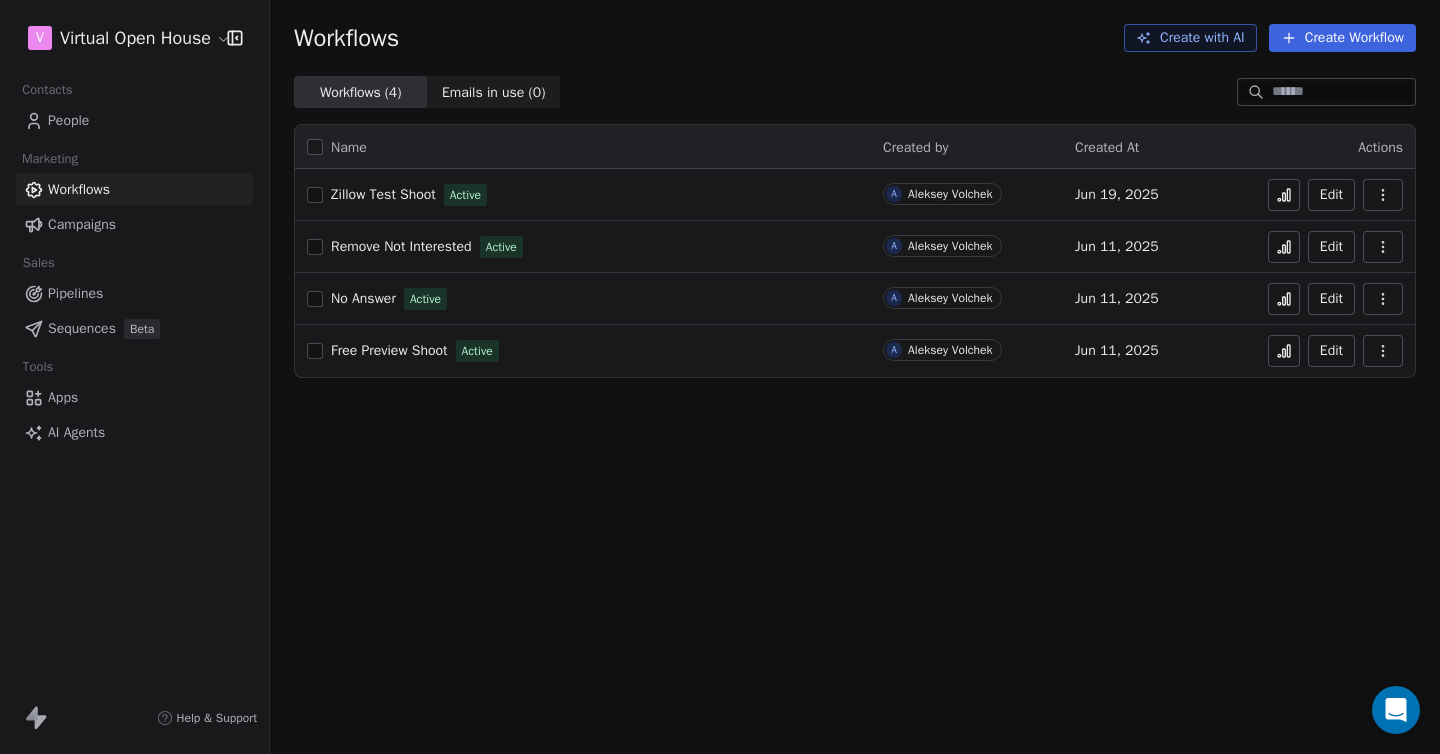 click on "Zillow Test Shoot" at bounding box center (383, 194) 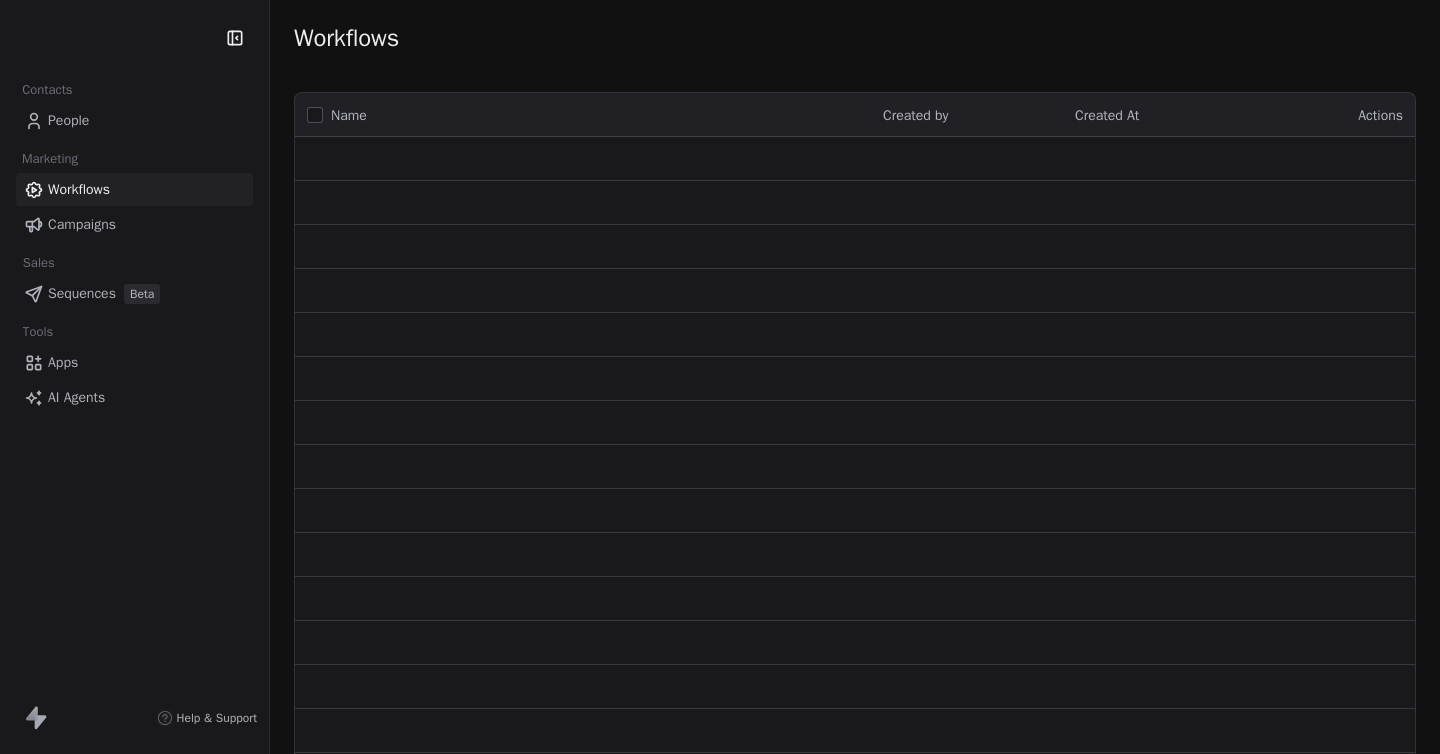 scroll, scrollTop: 0, scrollLeft: 0, axis: both 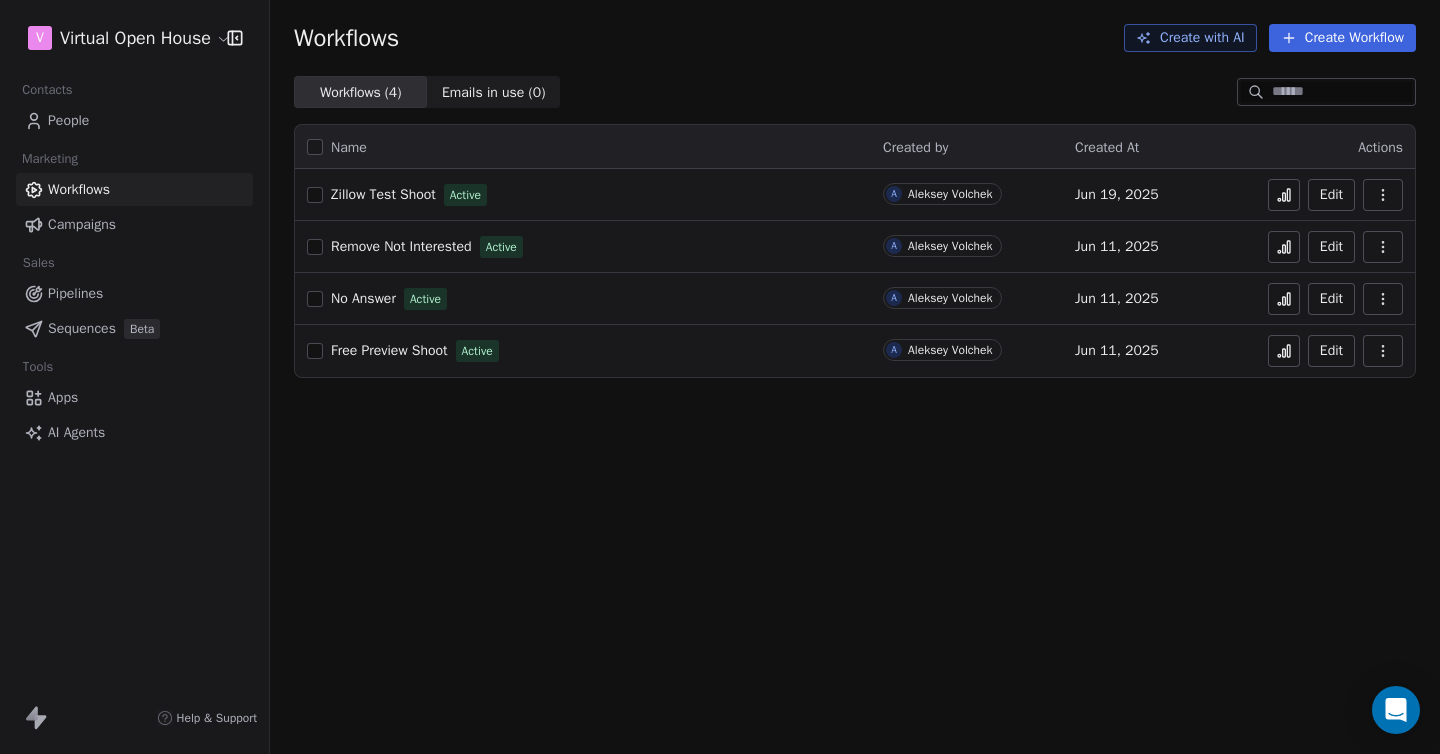 click on "Pipelines" at bounding box center (75, 293) 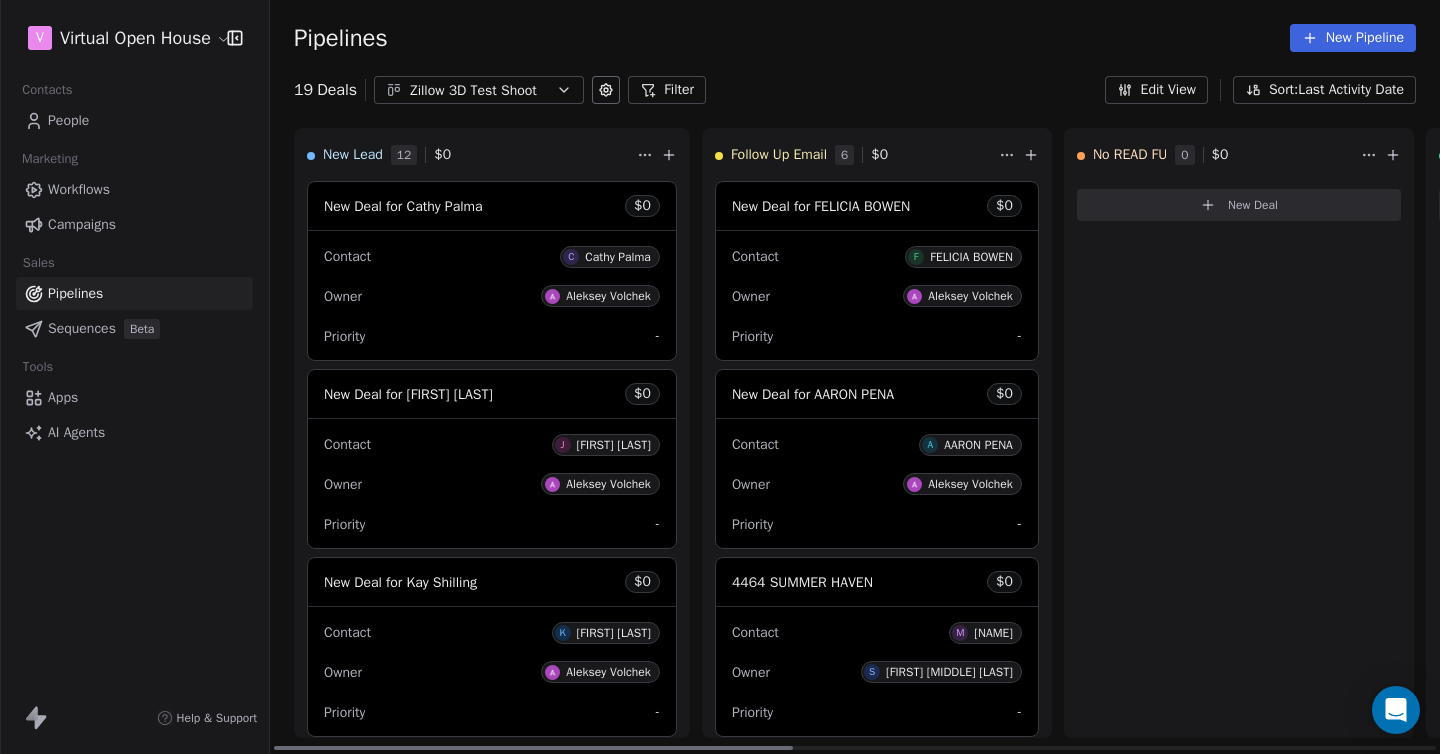 click on "FELICIA BOWEN" at bounding box center (971, 257) 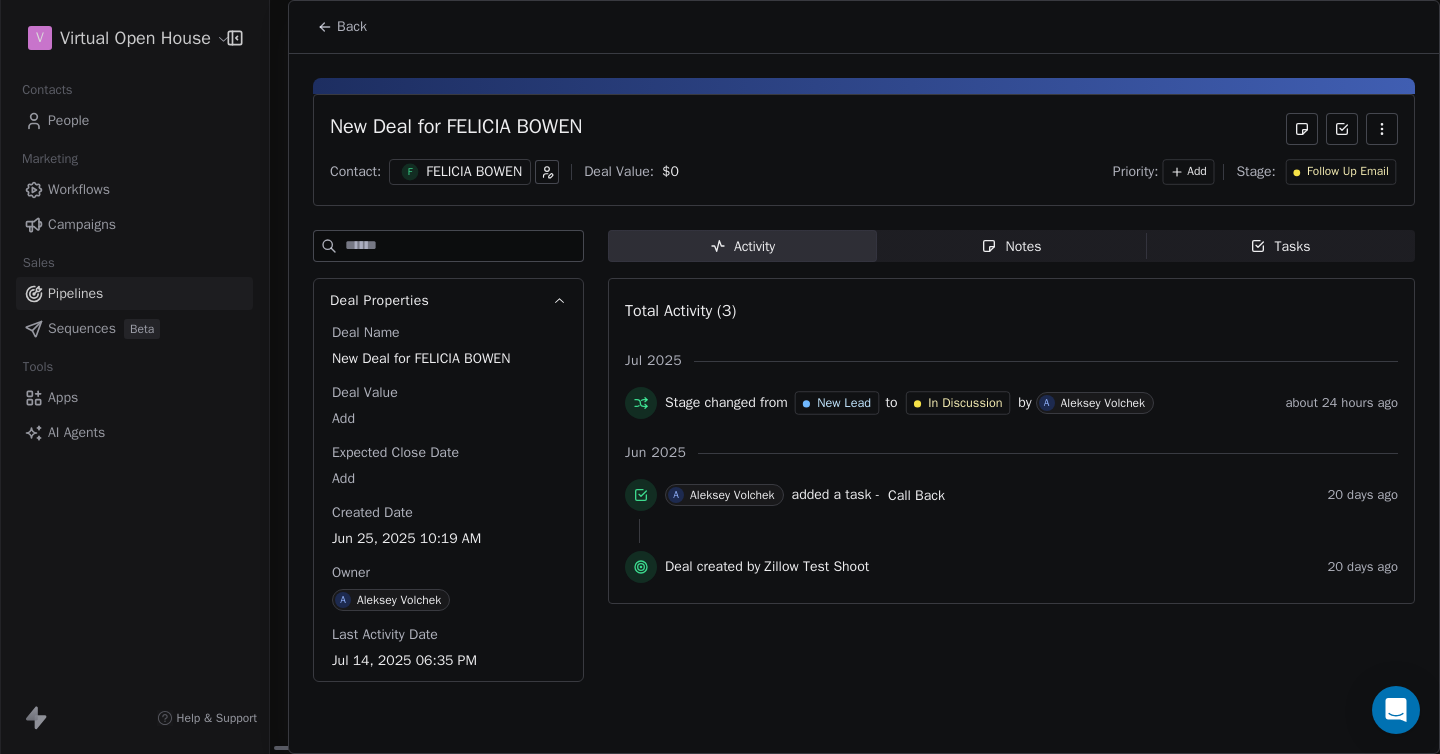 click on "FELICIA BOWEN" at bounding box center [474, 172] 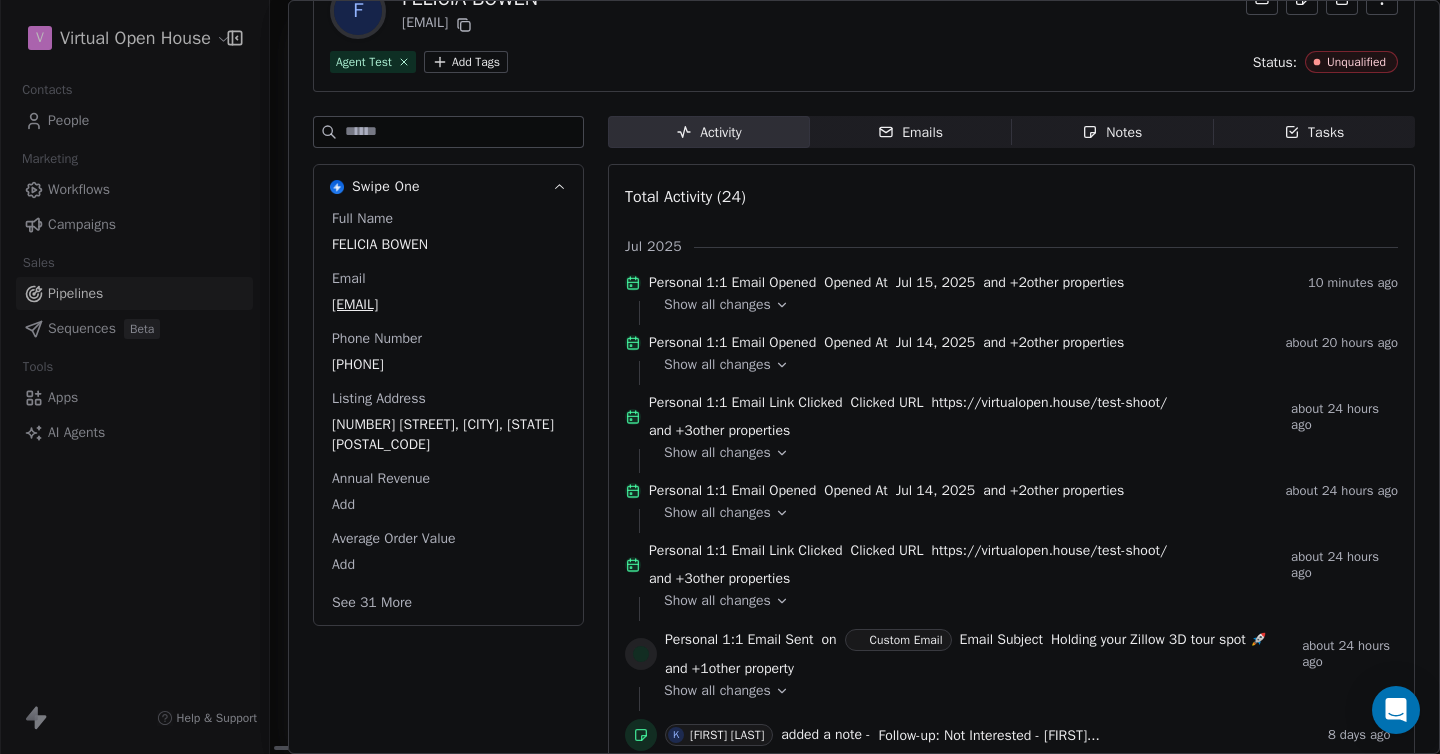 scroll, scrollTop: 130, scrollLeft: 0, axis: vertical 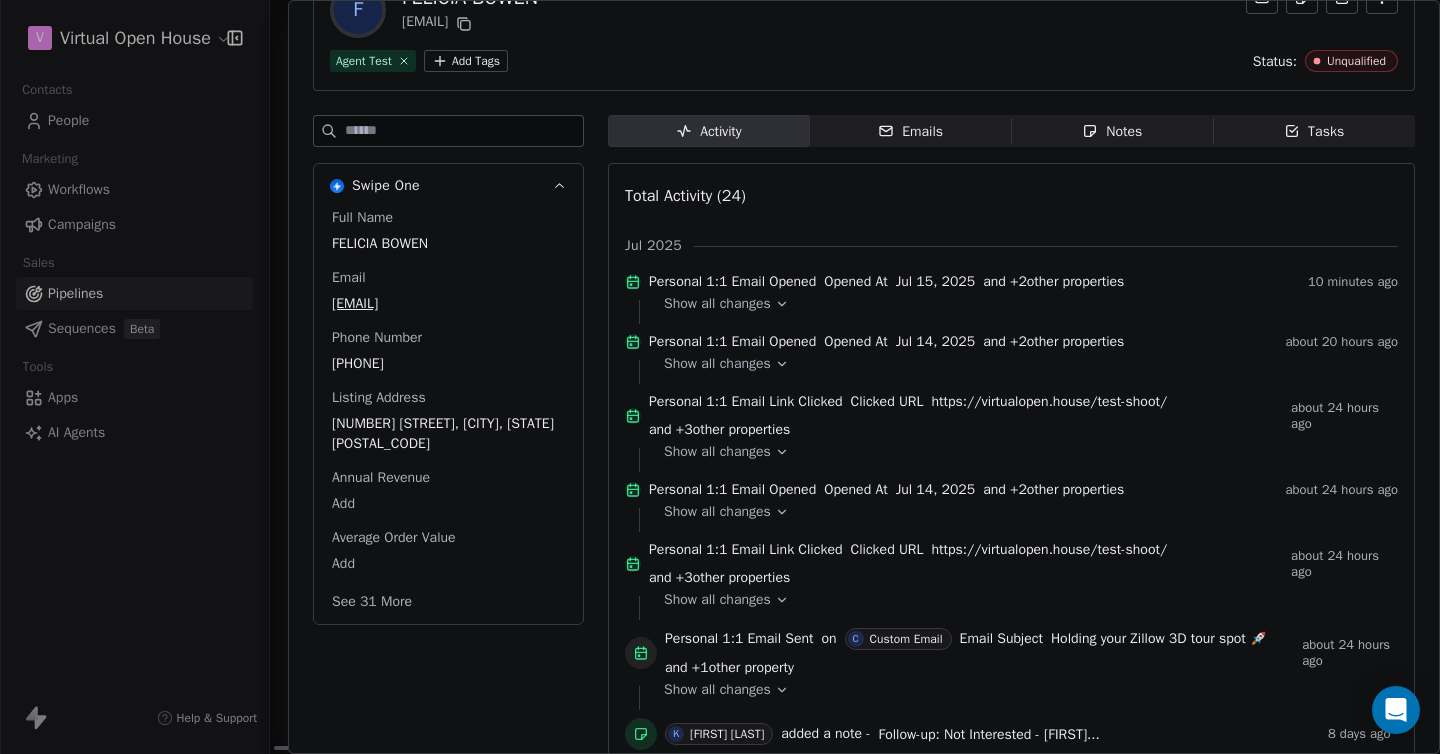 click 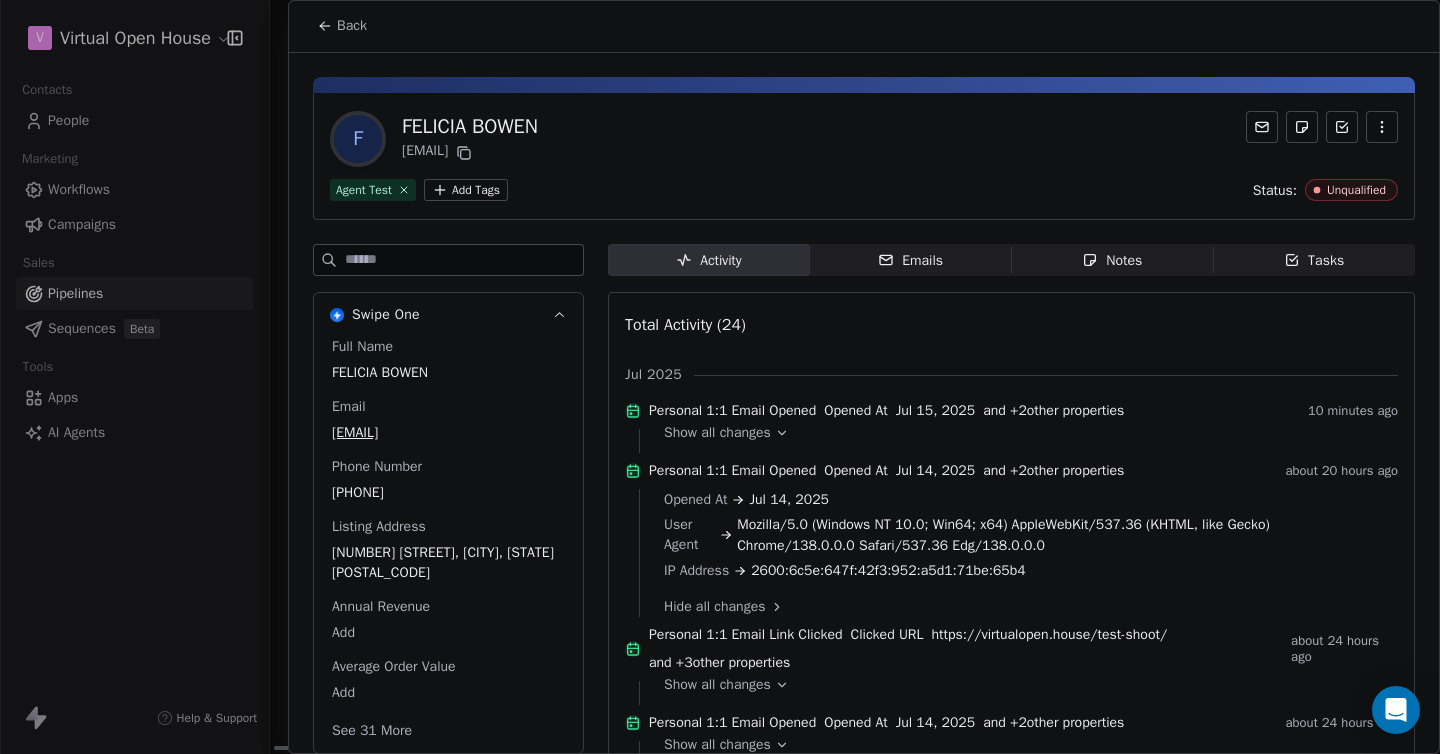 scroll, scrollTop: 0, scrollLeft: 0, axis: both 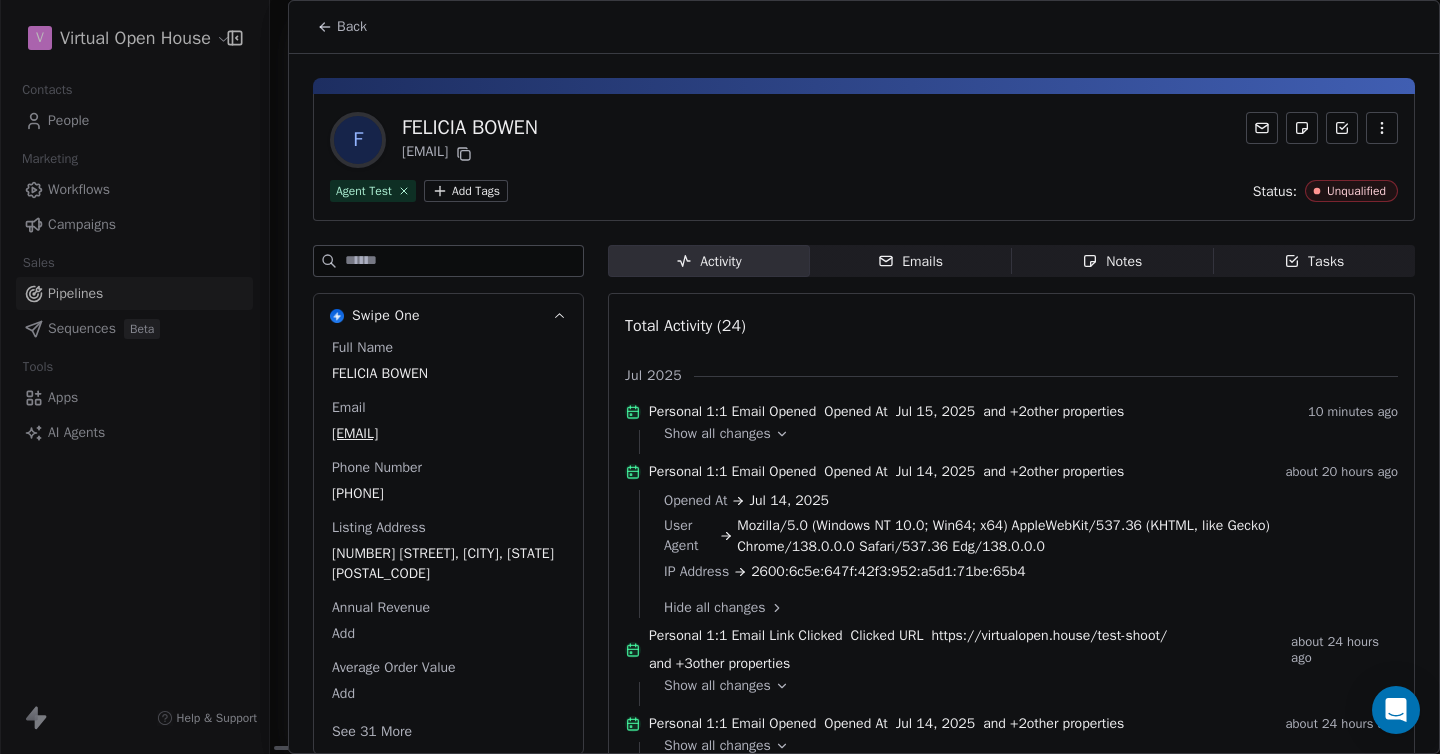 click on "Back" at bounding box center (352, 27) 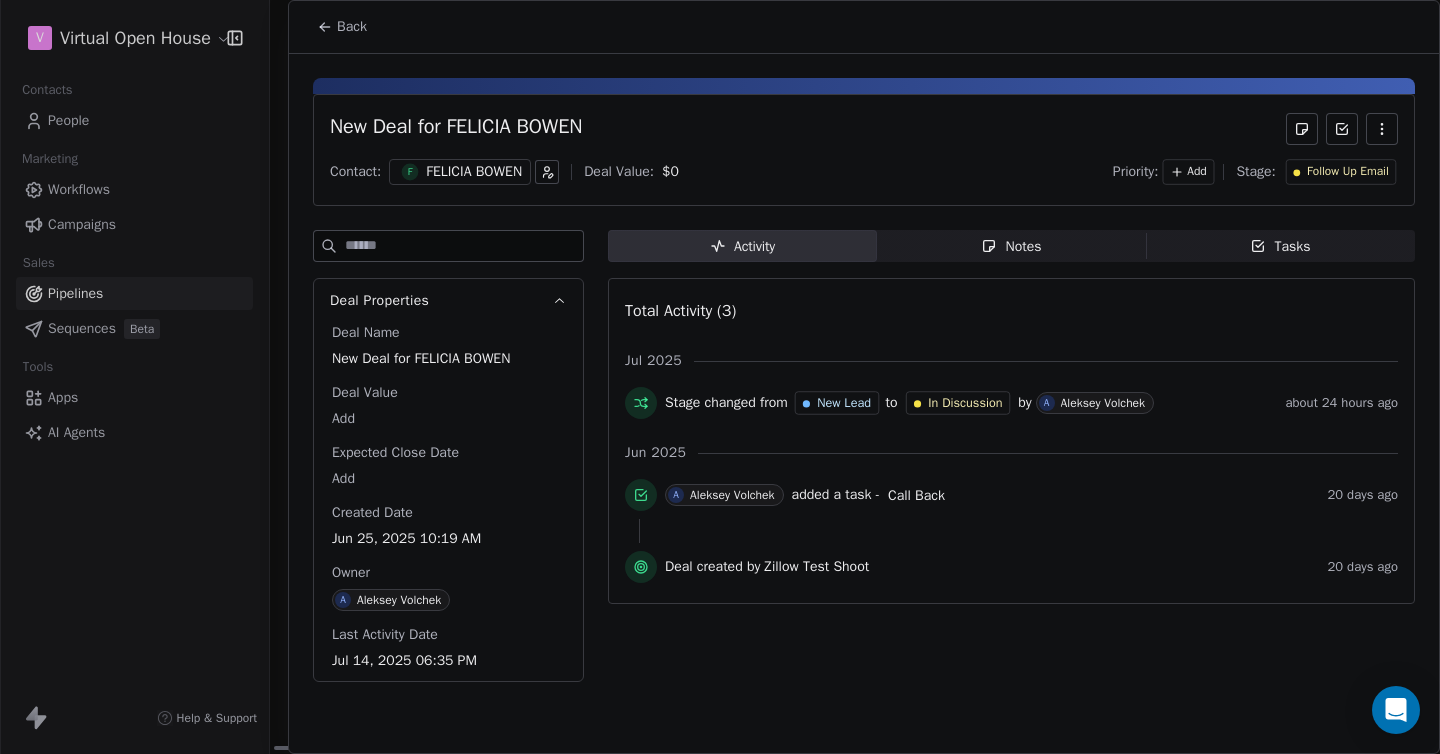 click on "Back" at bounding box center (342, 27) 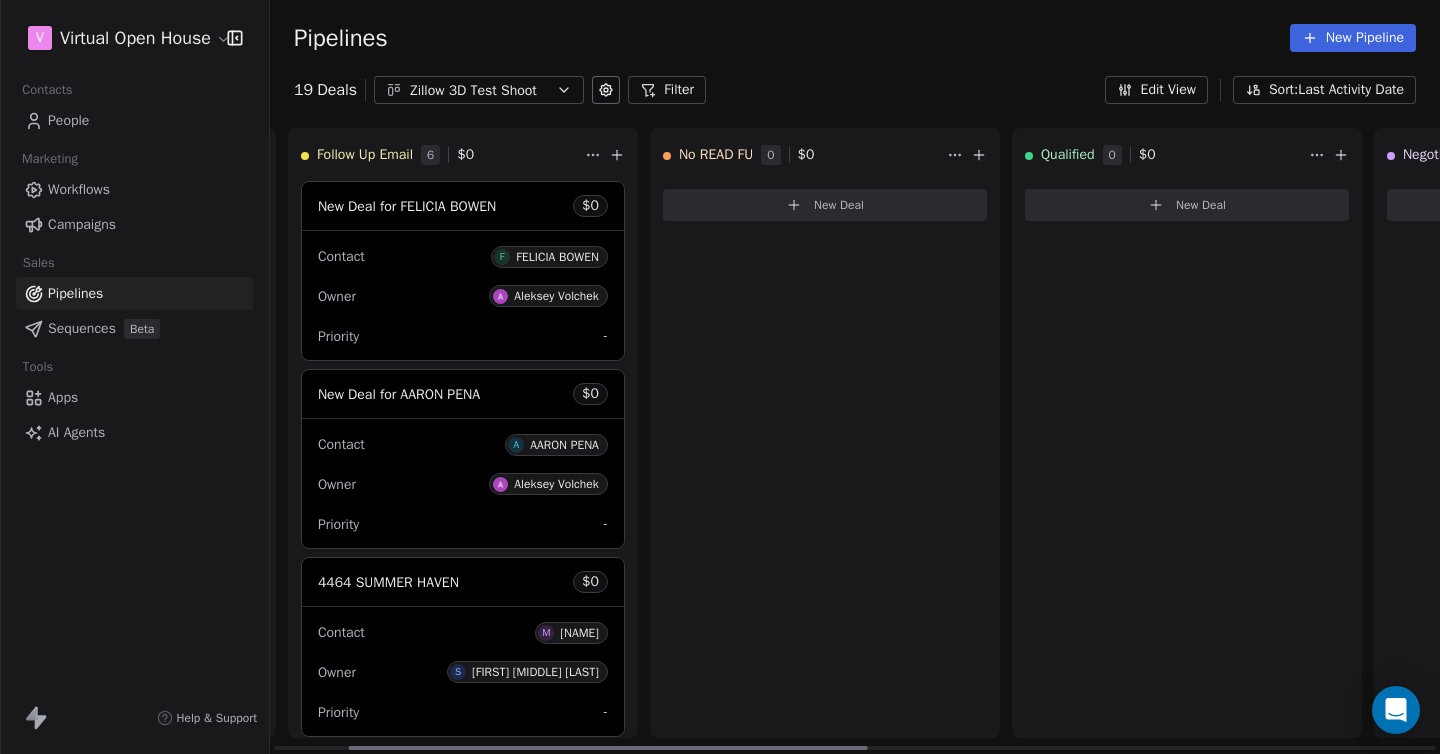 scroll, scrollTop: 0, scrollLeft: 0, axis: both 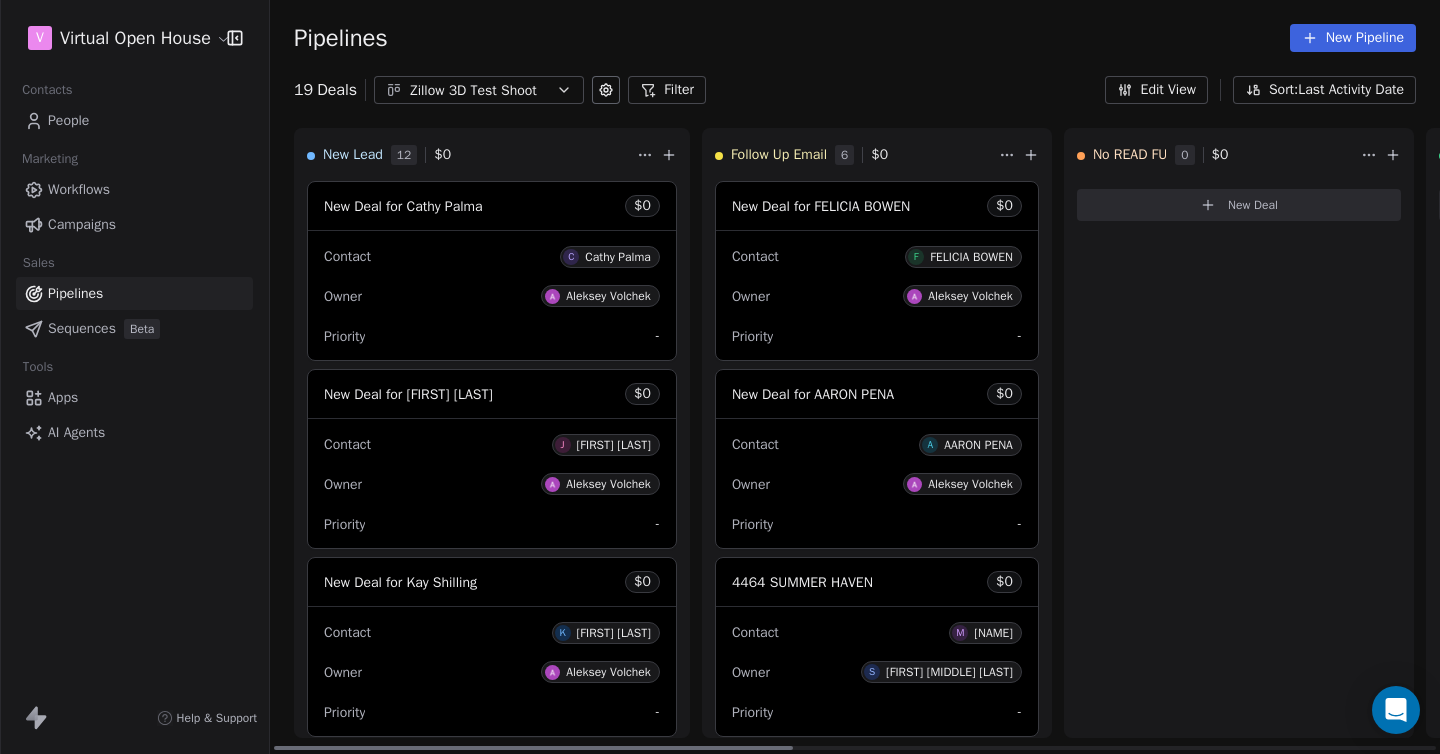 drag, startPoint x: 768, startPoint y: 748, endPoint x: 653, endPoint y: 753, distance: 115.10864 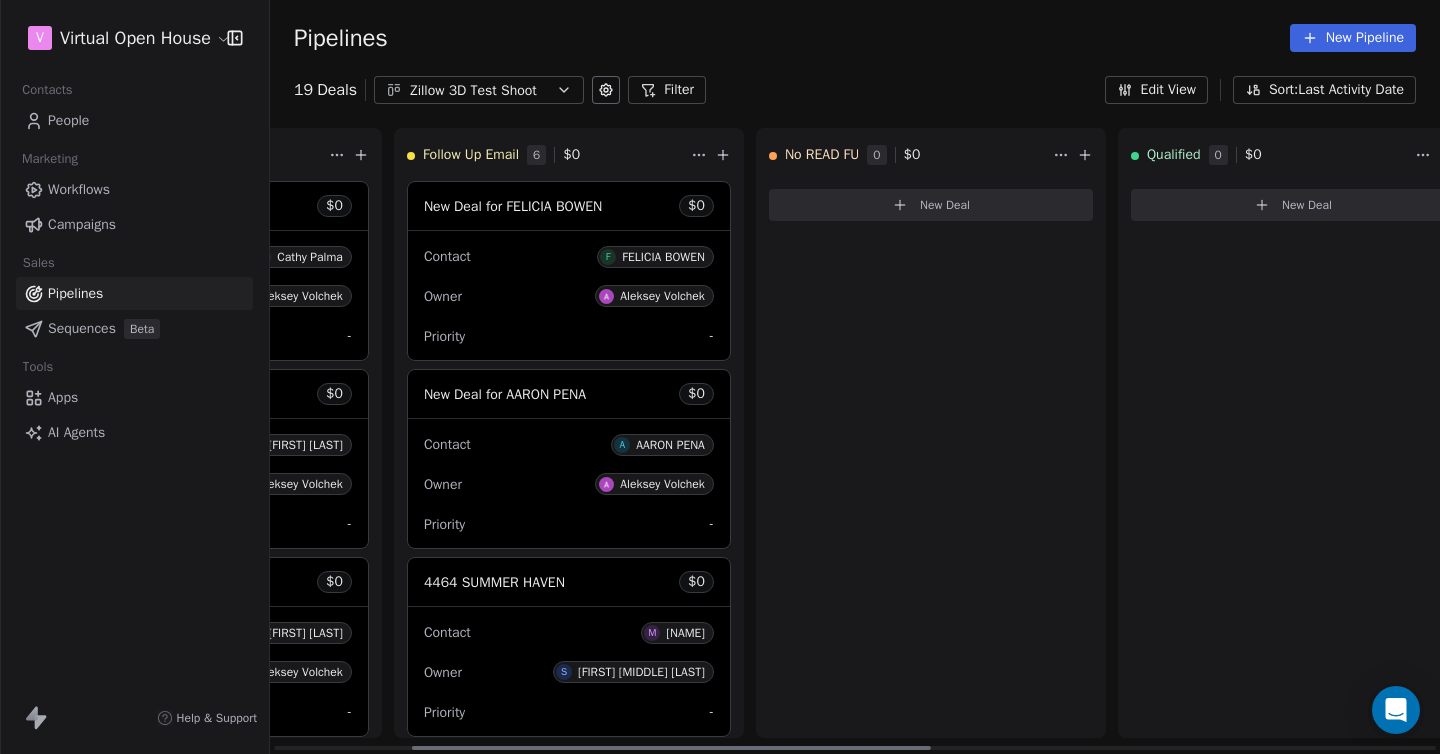 scroll, scrollTop: 0, scrollLeft: 311, axis: horizontal 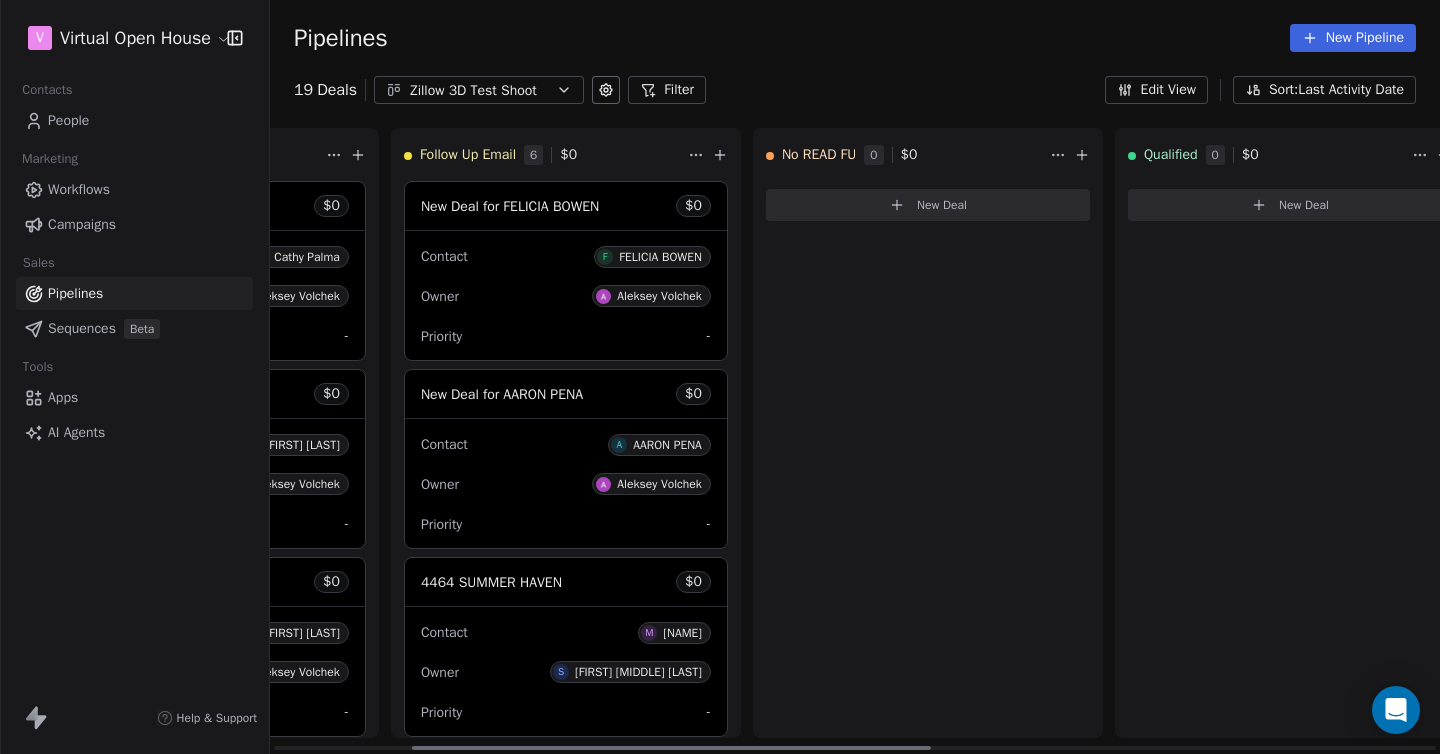 drag, startPoint x: 597, startPoint y: 746, endPoint x: 775, endPoint y: 636, distance: 209.24626 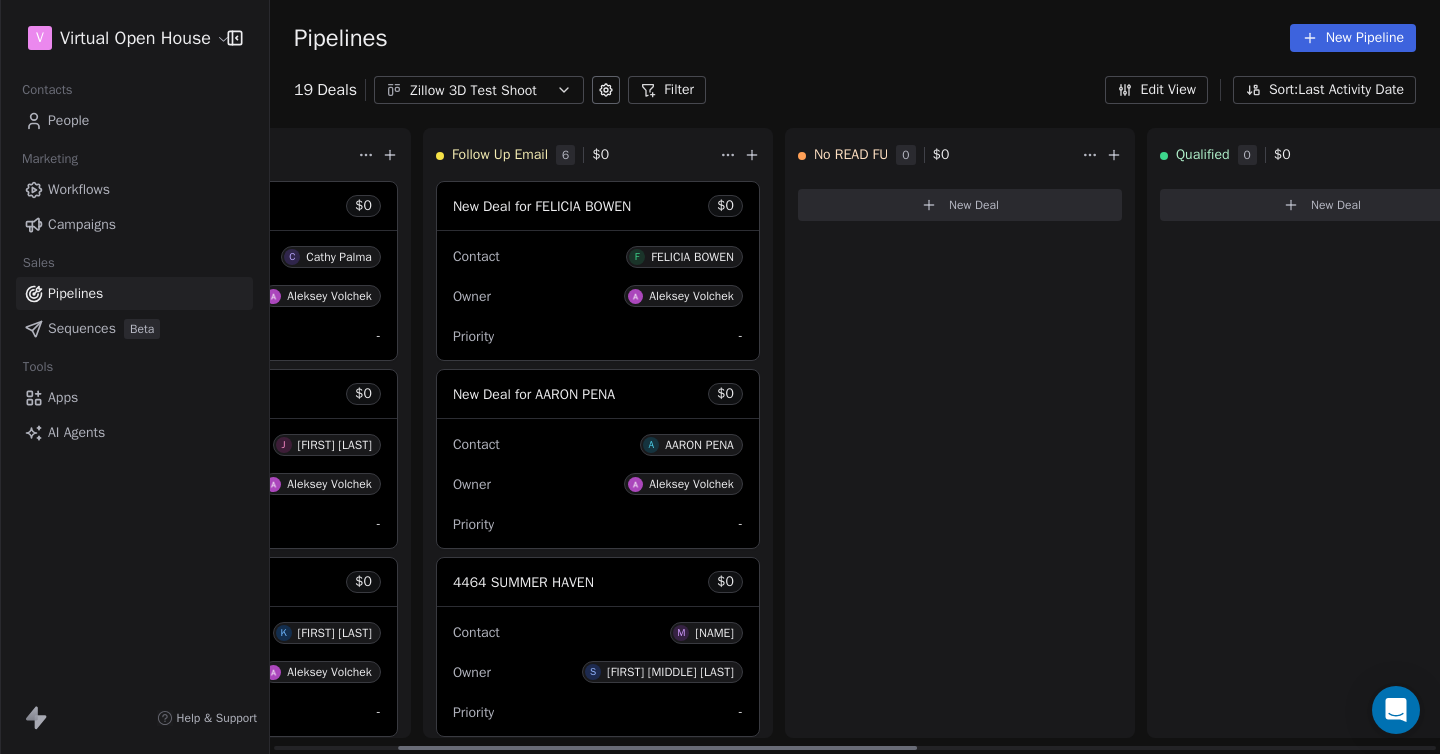 scroll, scrollTop: 0, scrollLeft: 280, axis: horizontal 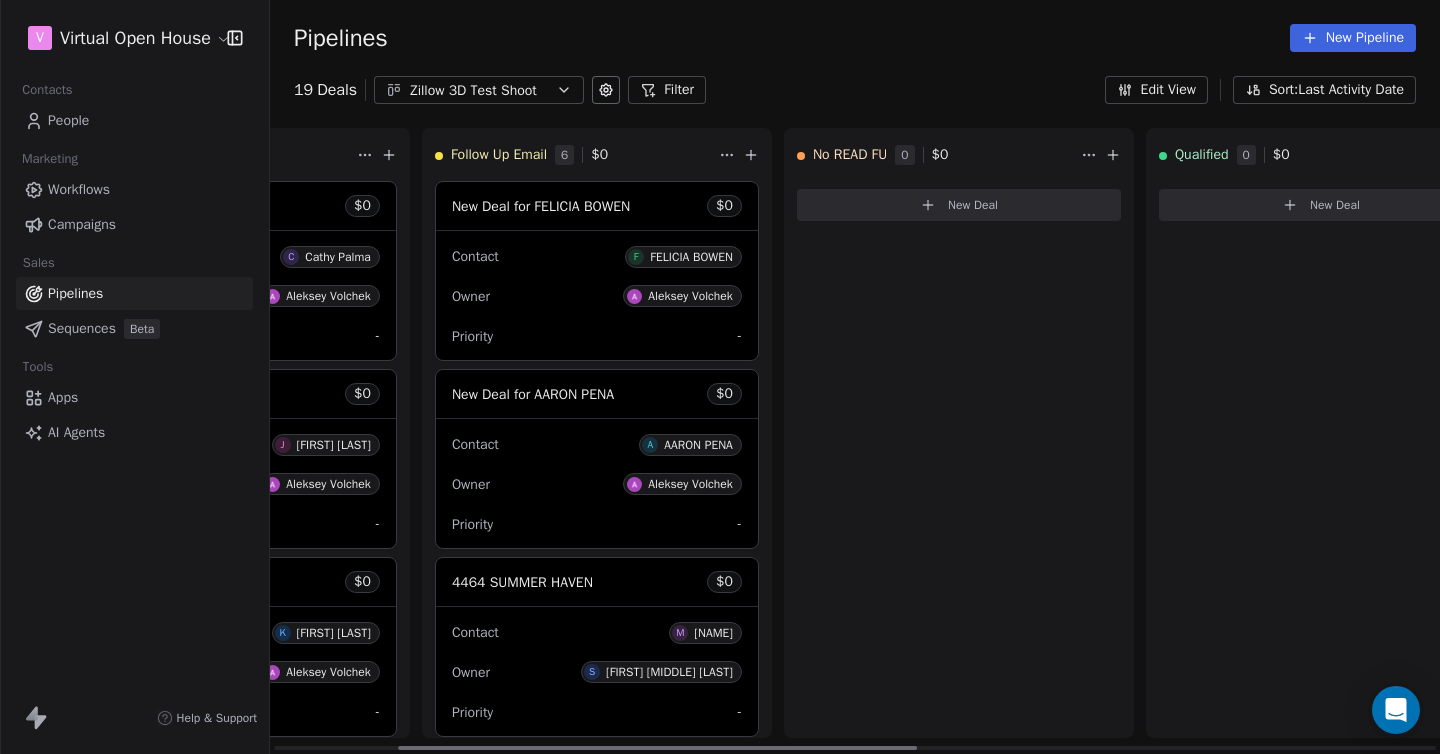 drag, startPoint x: 890, startPoint y: 748, endPoint x: 876, endPoint y: 753, distance: 14.866069 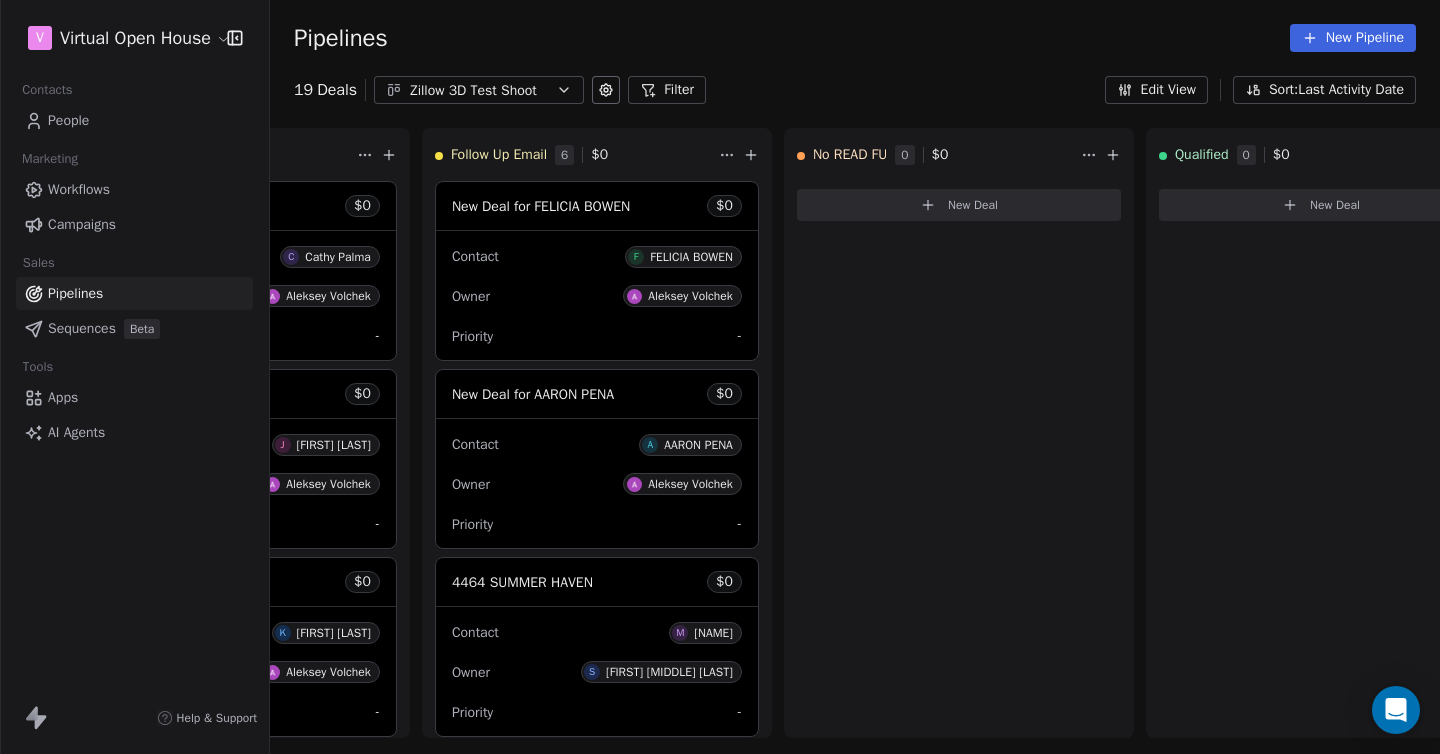 click at bounding box center (0, 0) 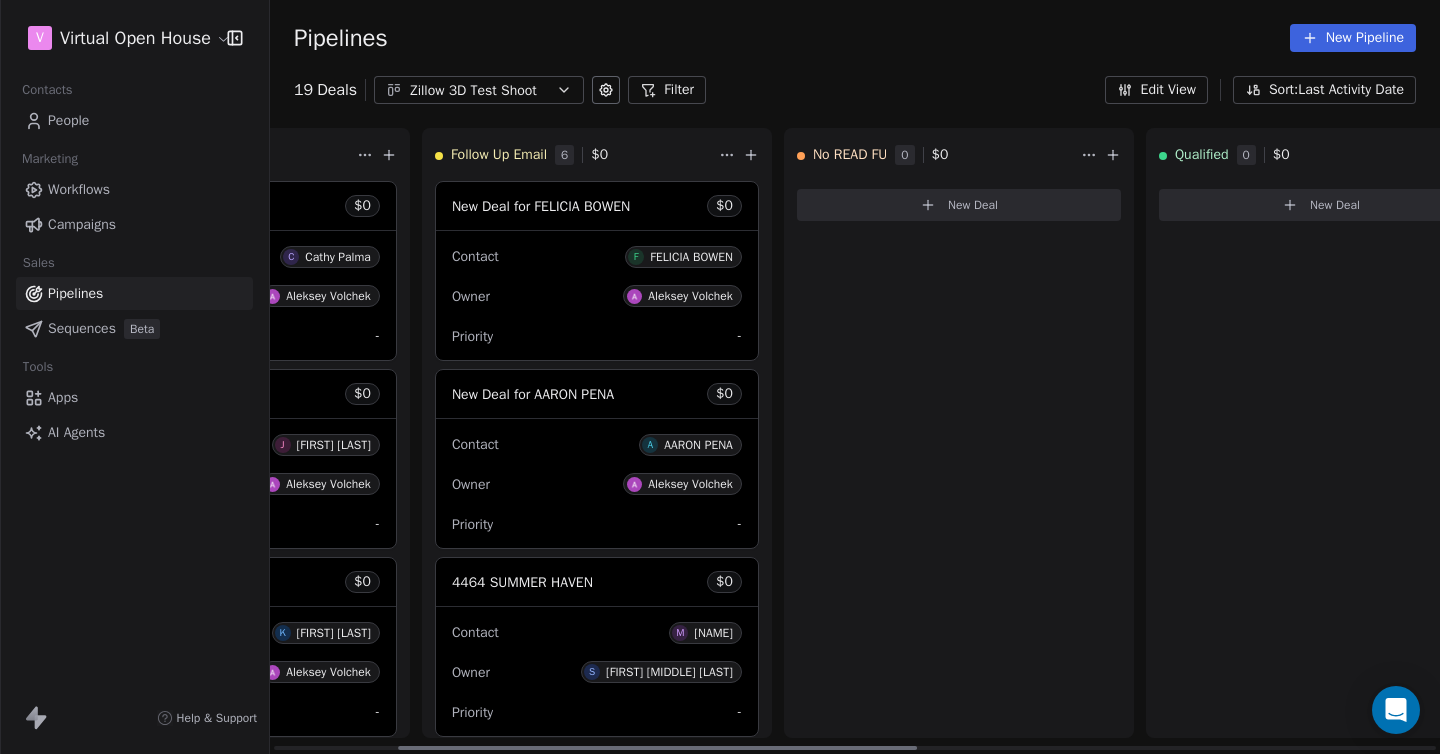 click on "[FIRST] [LAST]" at bounding box center (713, 633) 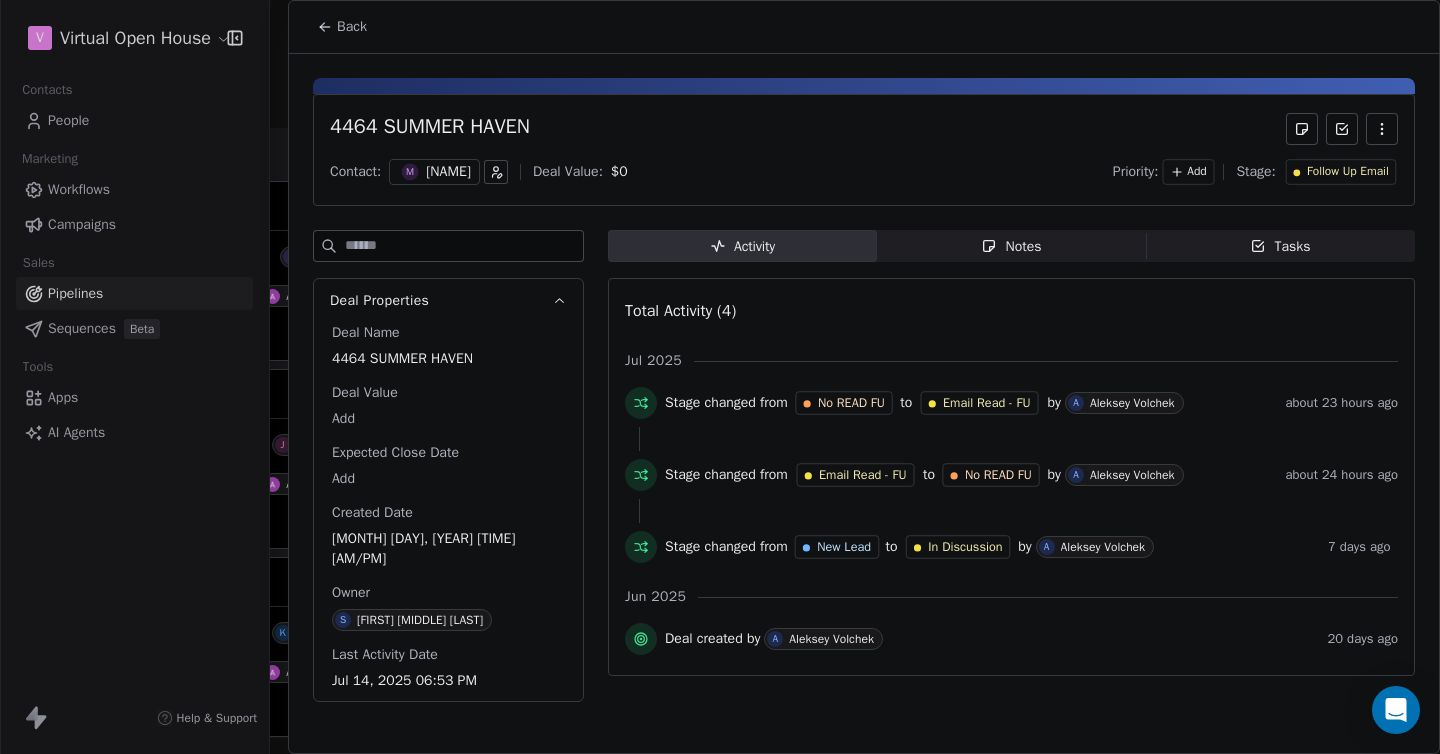 click on "Back" at bounding box center [342, 27] 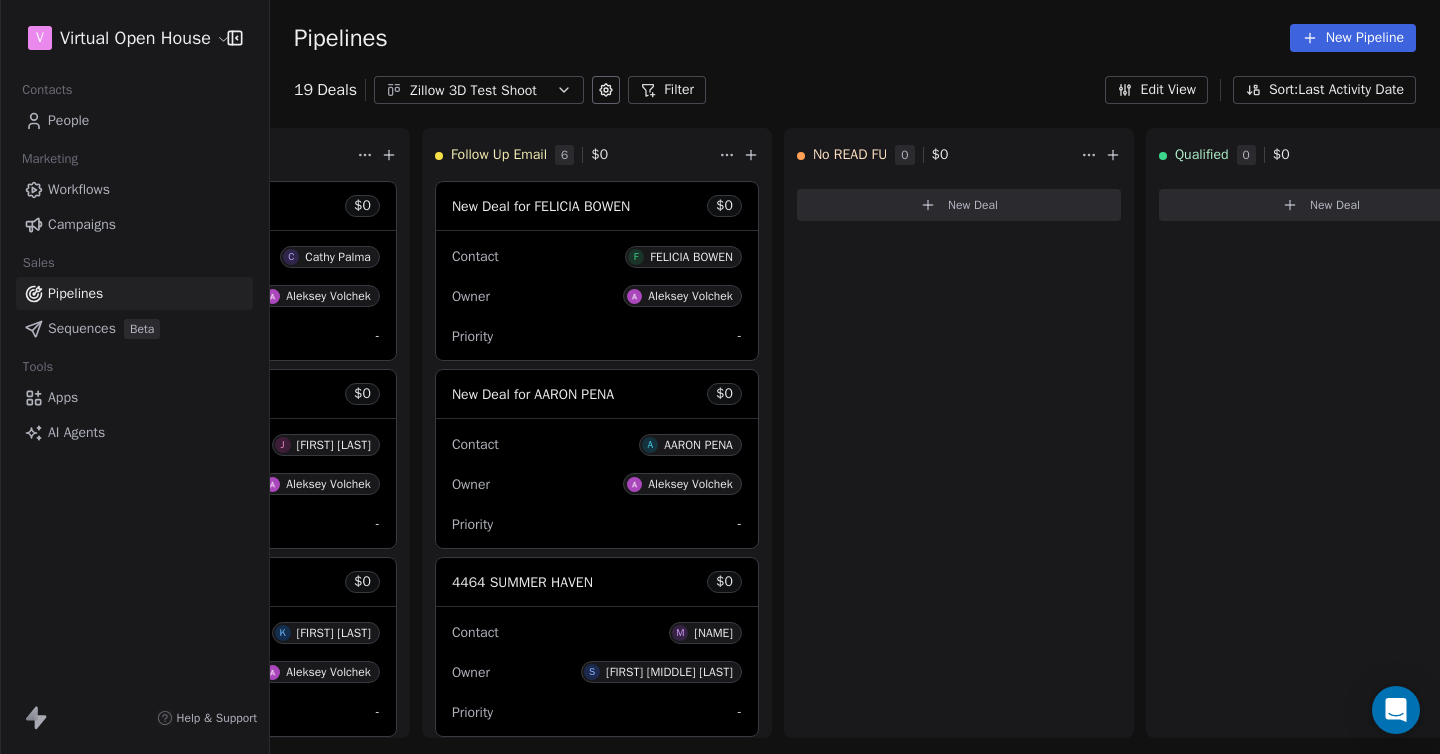 click at bounding box center [0, 0] 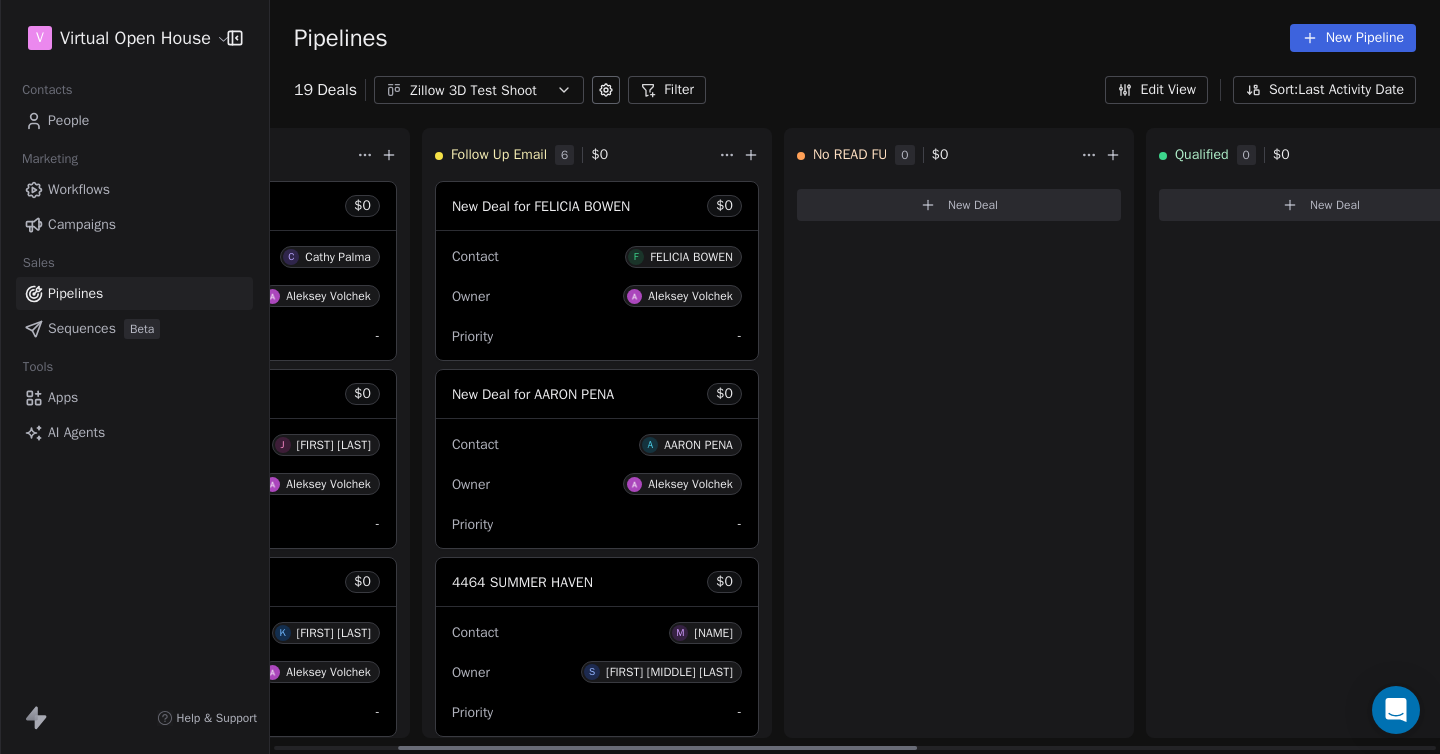 click on "[FIRST] [LAST]" at bounding box center [713, 633] 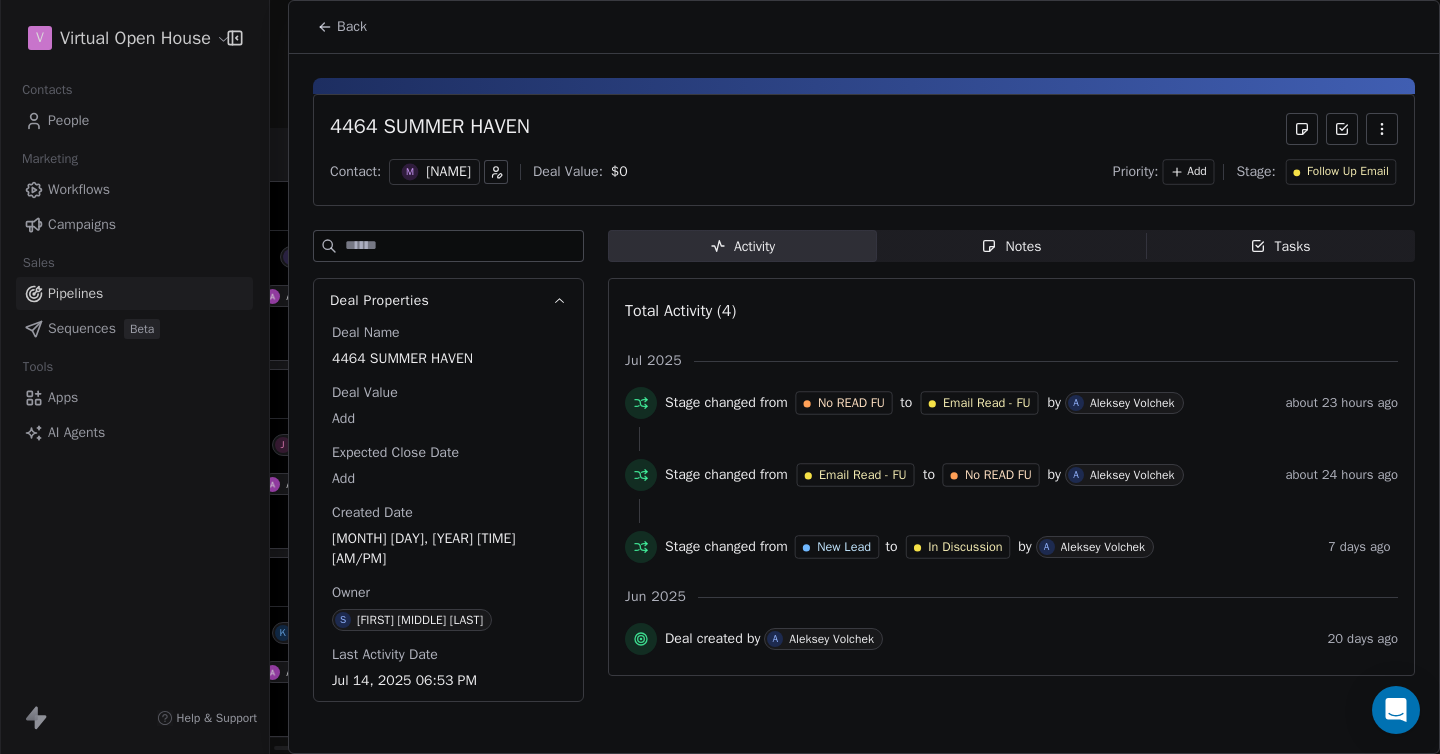 click on "[FIRST] [LAST]" at bounding box center (448, 172) 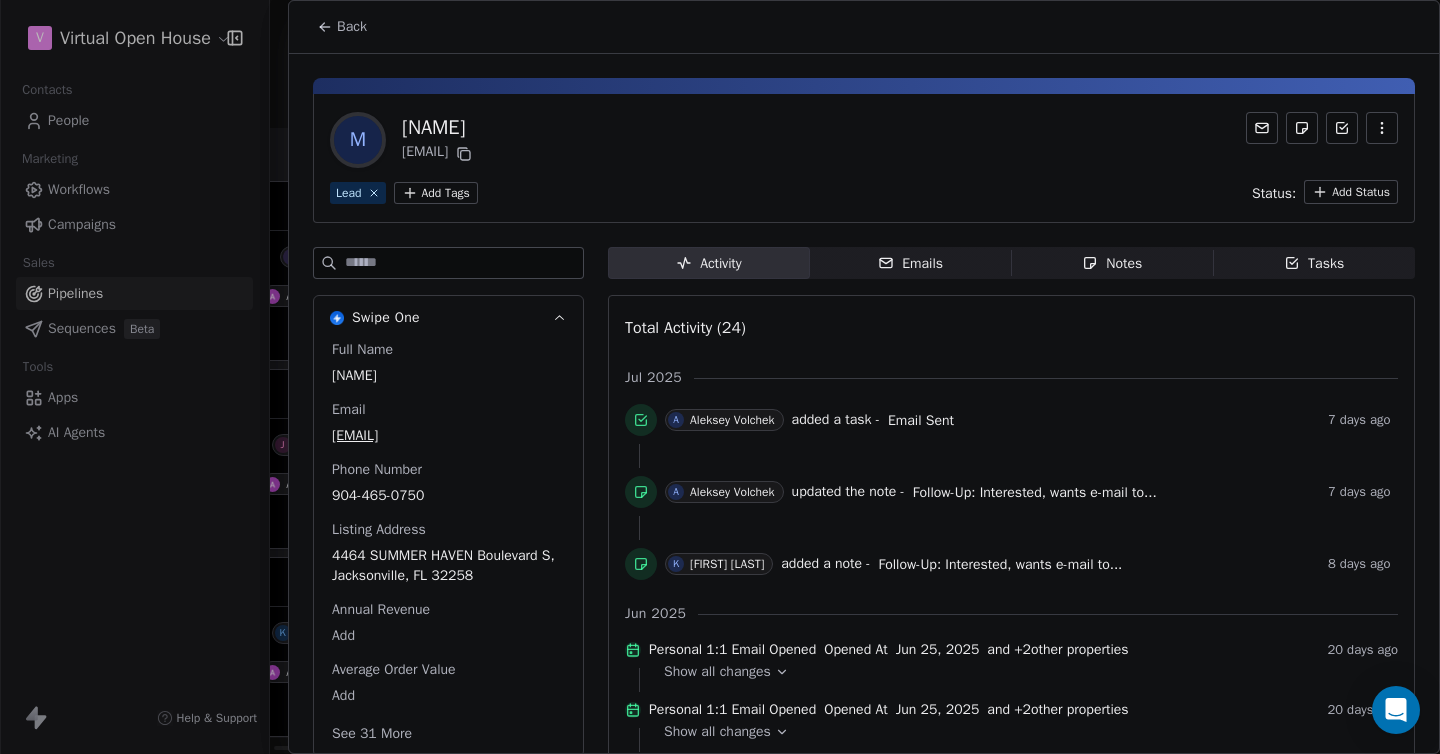 click on "Emails Emails" at bounding box center [911, 263] 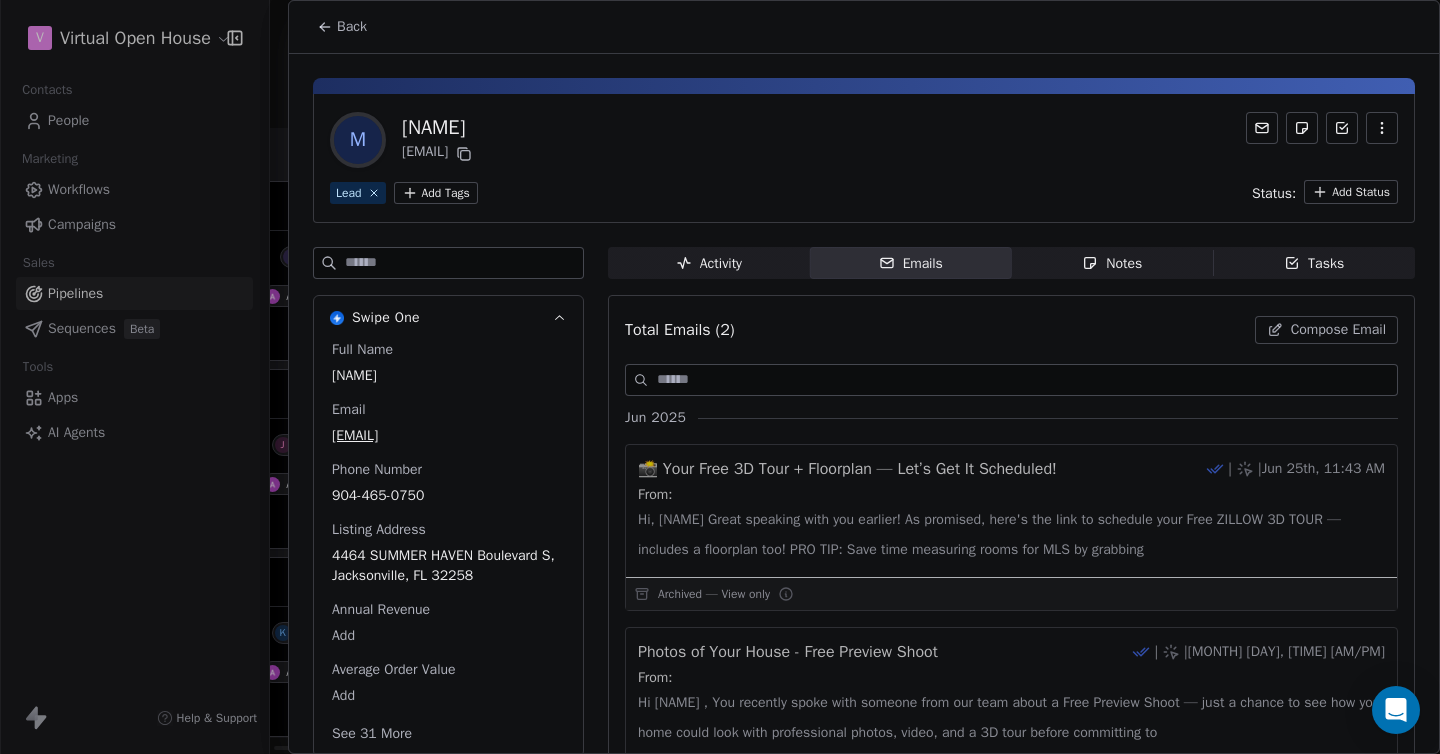 click on "Compose Email" at bounding box center (1338, 330) 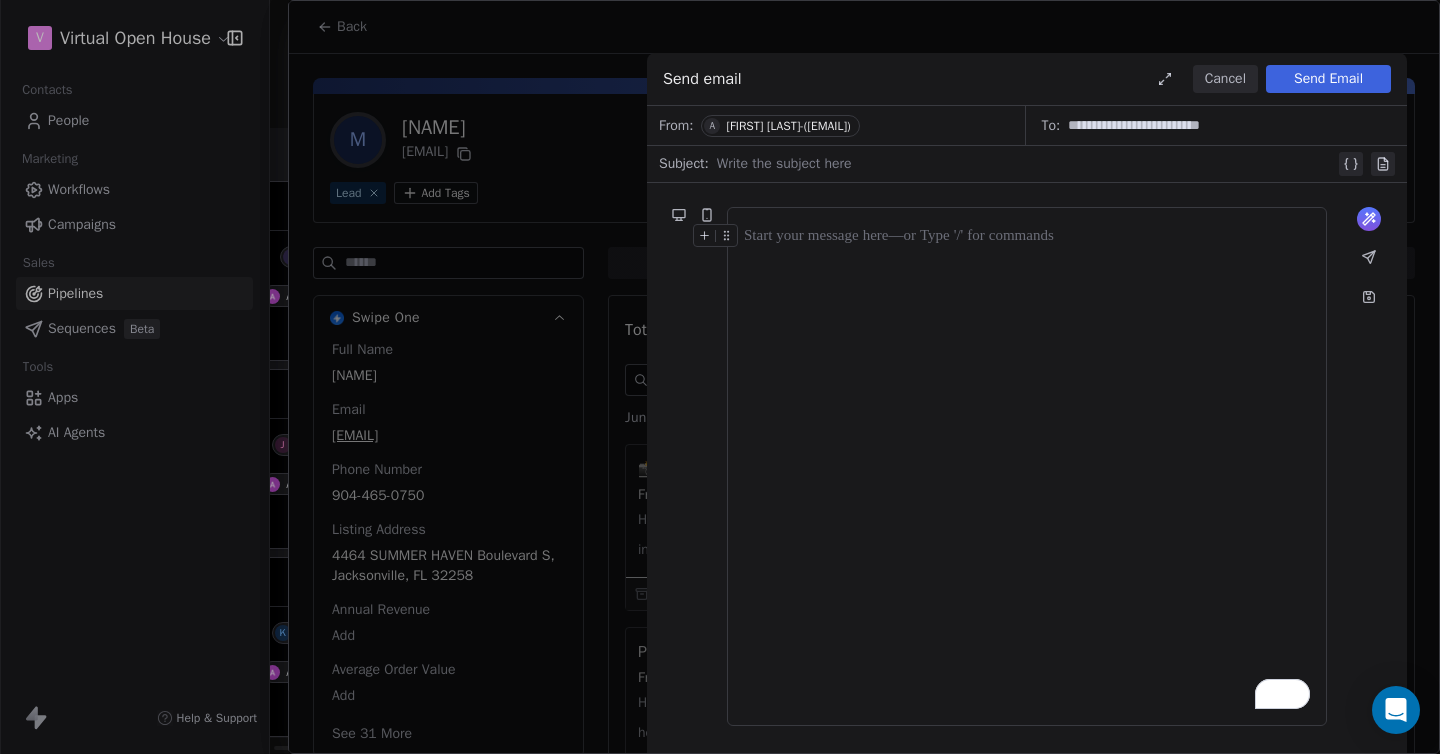 click at bounding box center (1026, 164) 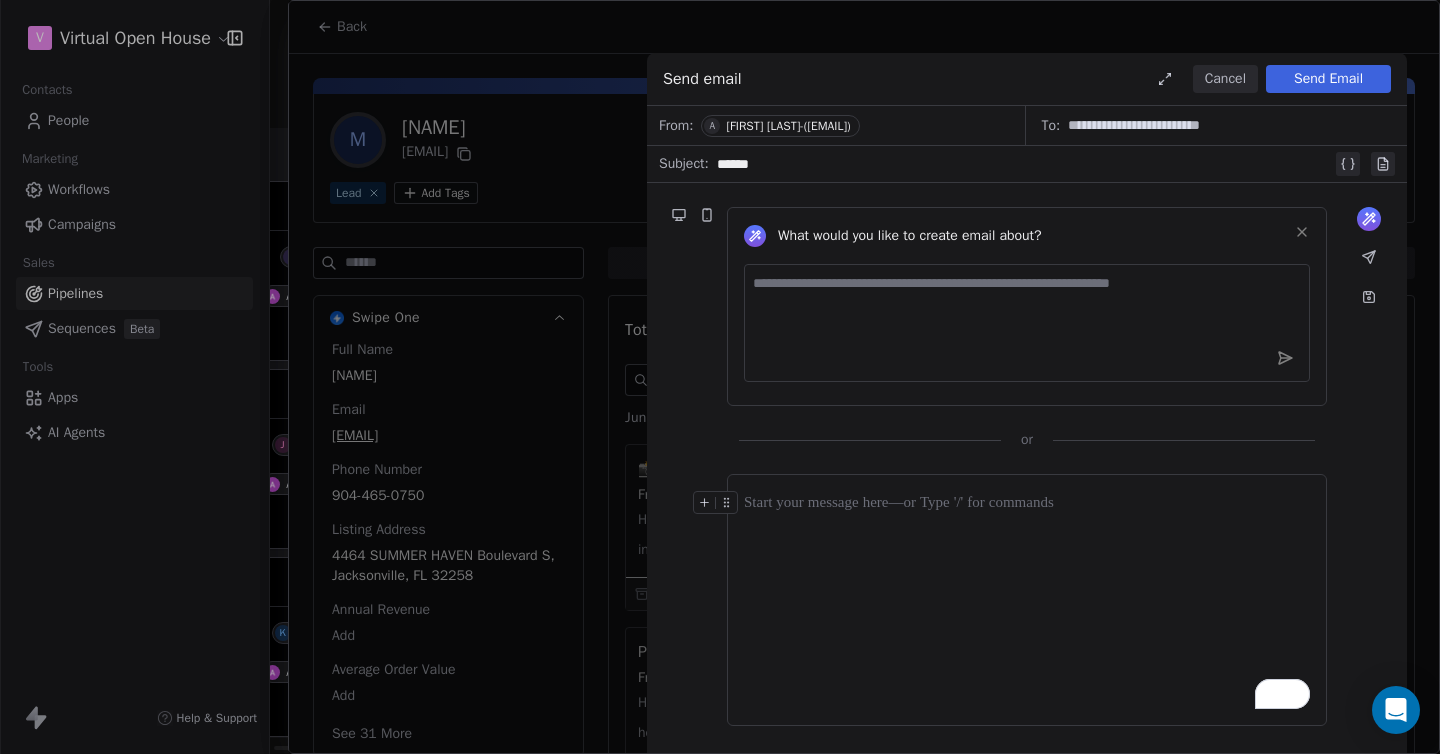 click at bounding box center [1027, 503] 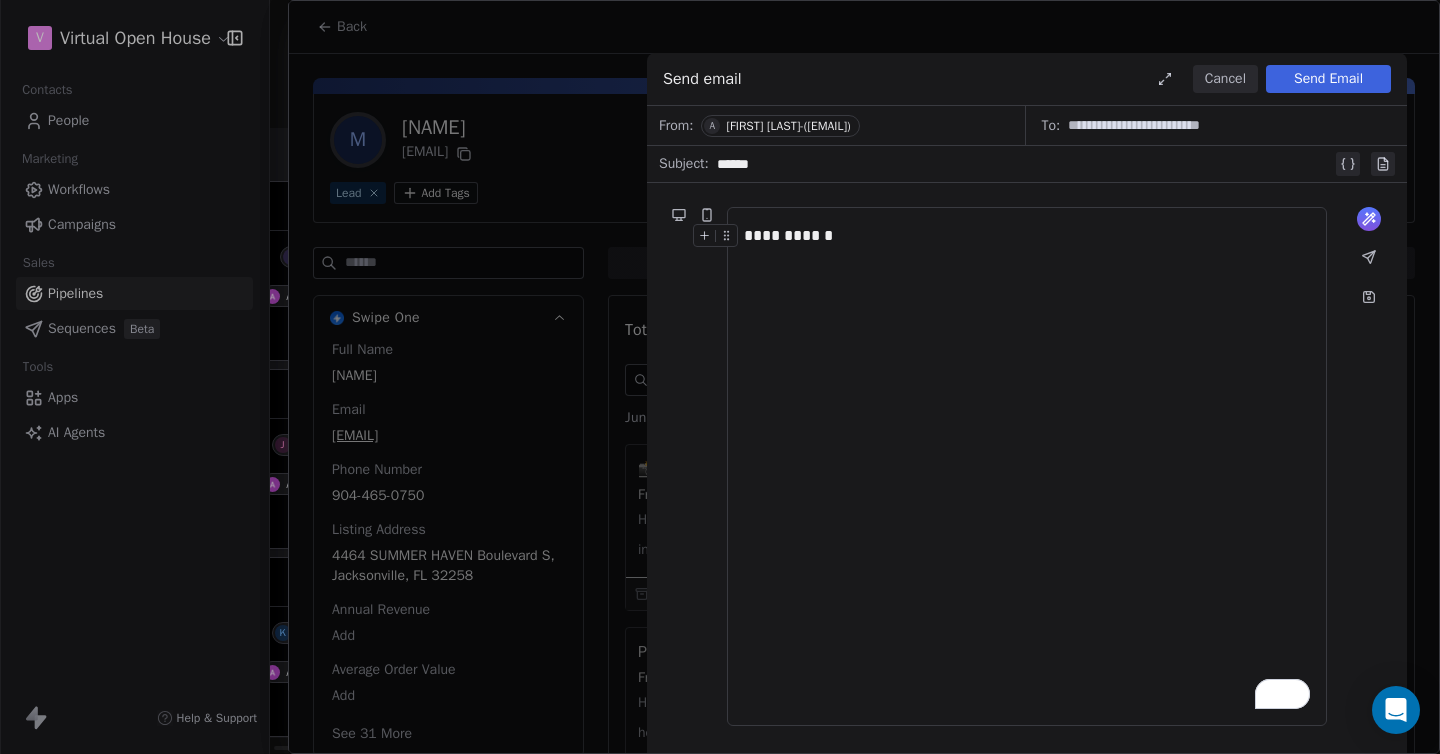 click on "Cancel" at bounding box center [1225, 79] 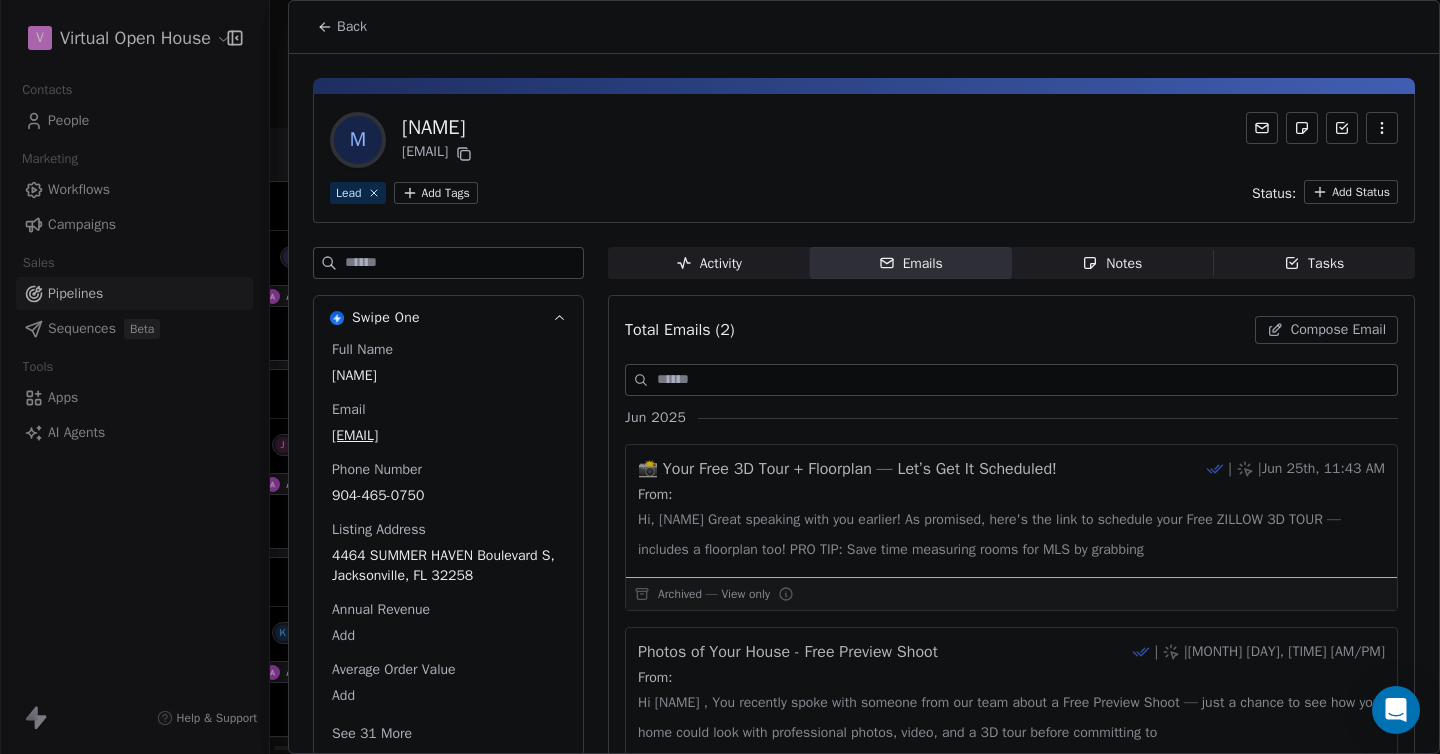 click at bounding box center (0, 0) 